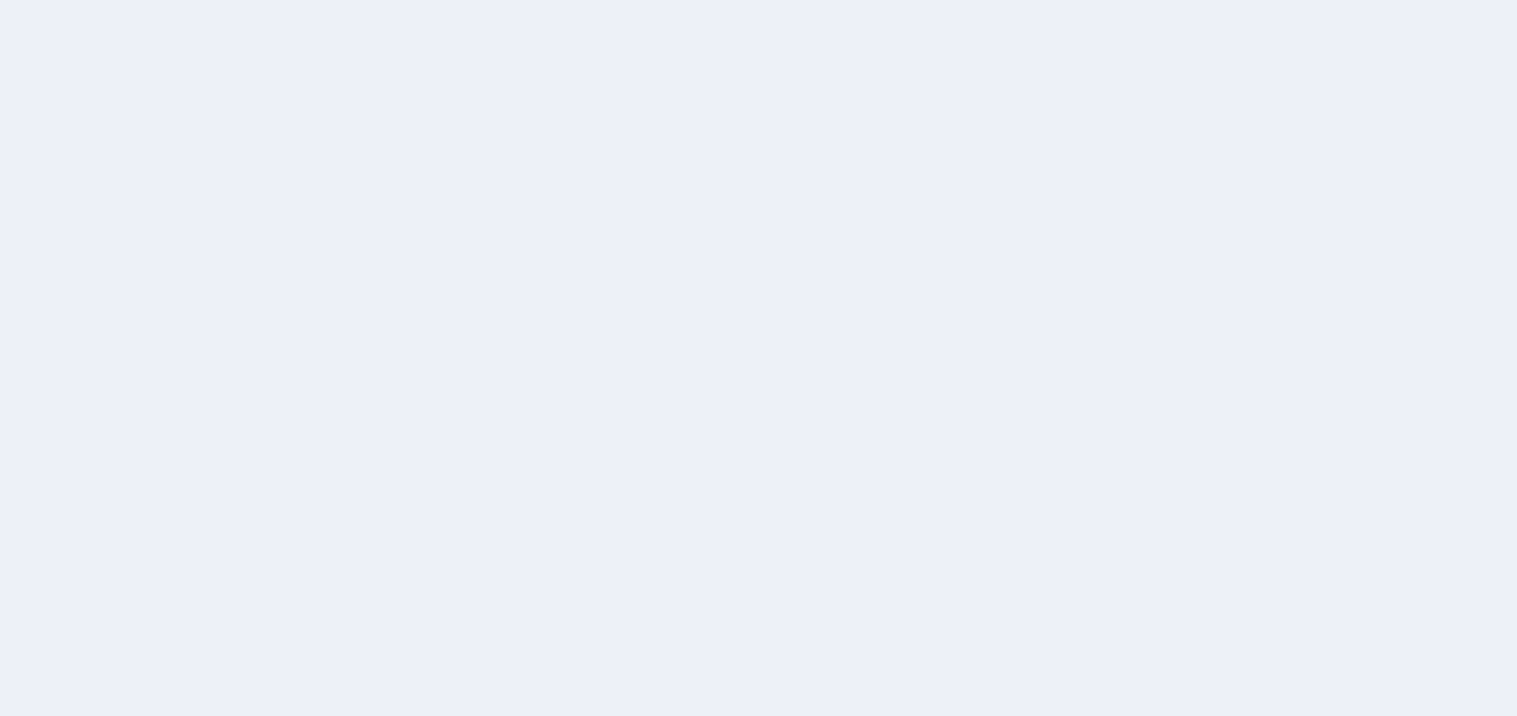 scroll, scrollTop: 0, scrollLeft: 0, axis: both 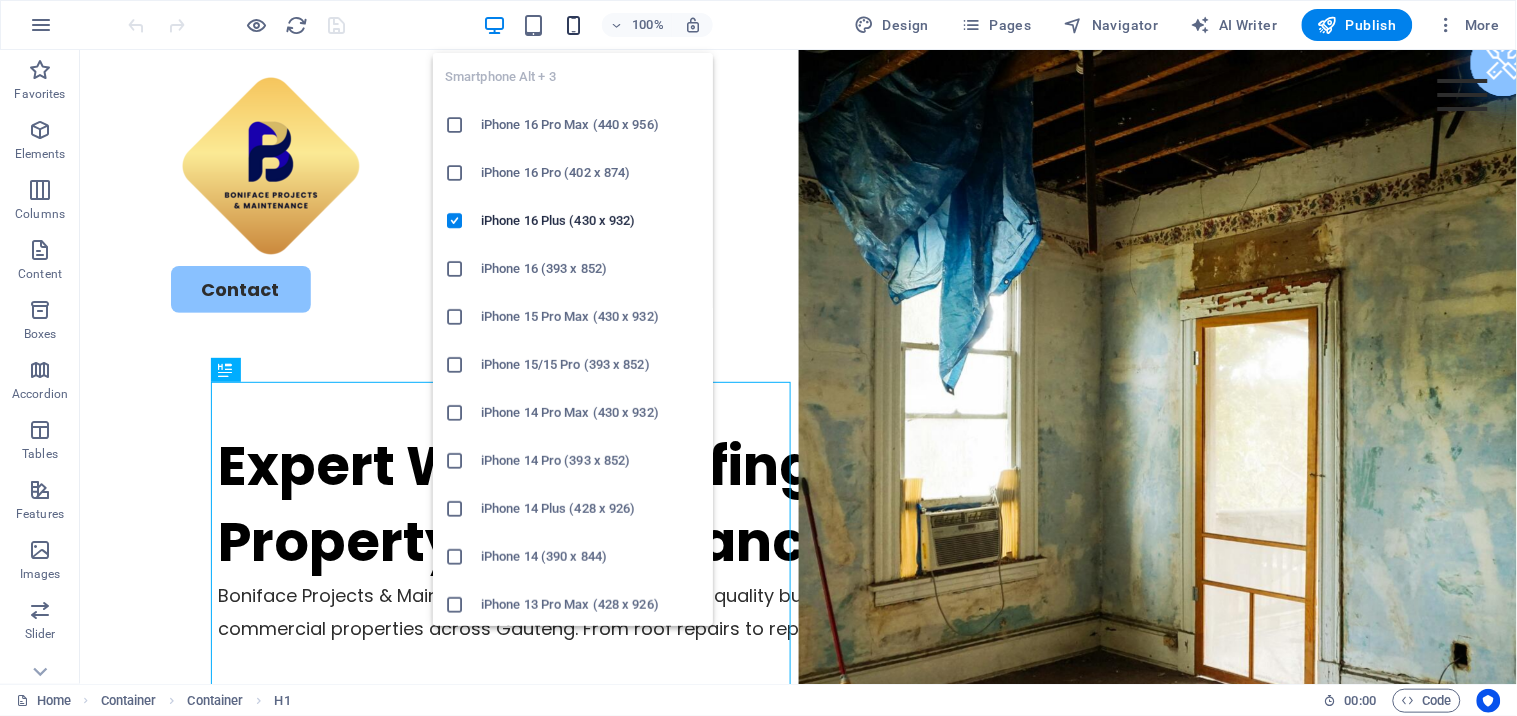 click at bounding box center [574, 25] 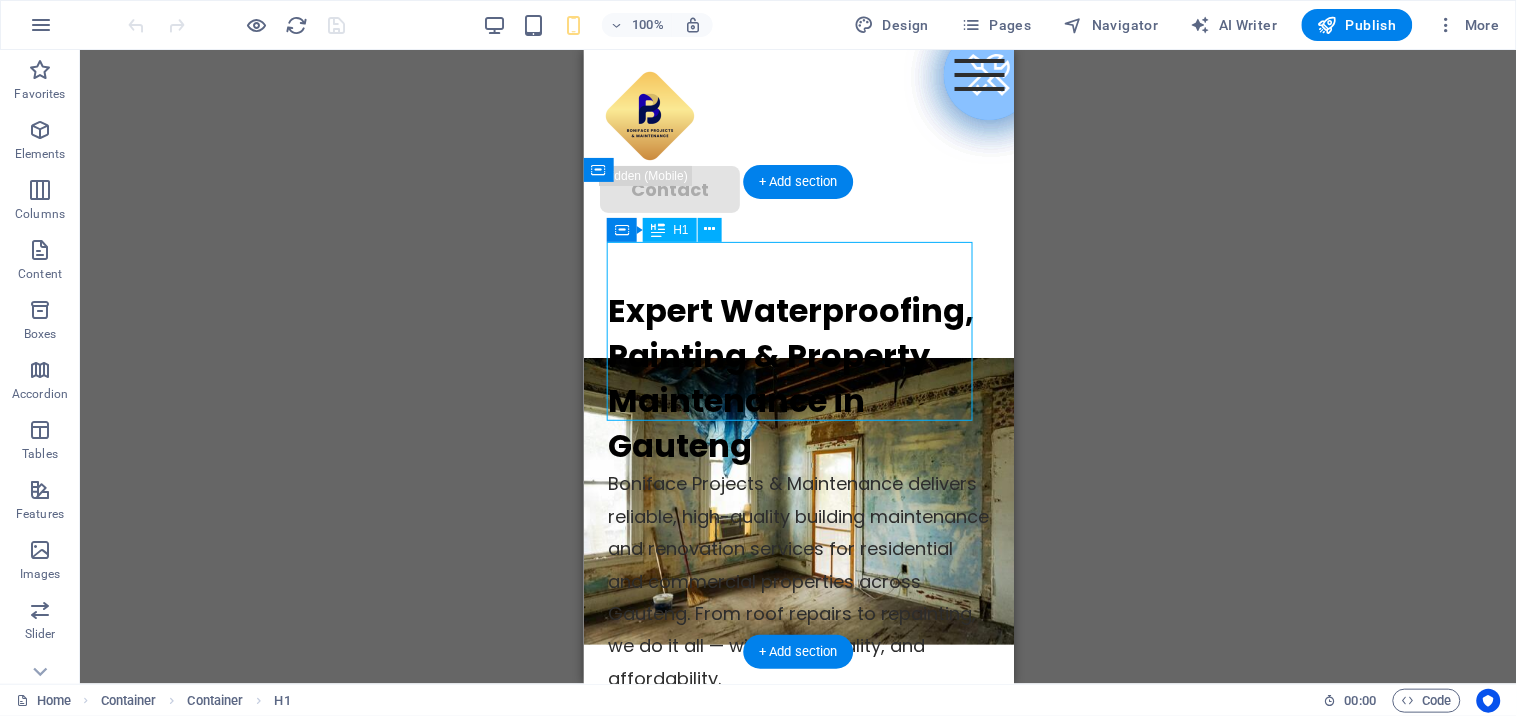 drag, startPoint x: 878, startPoint y: 319, endPoint x: 879, endPoint y: 277, distance: 42.0119 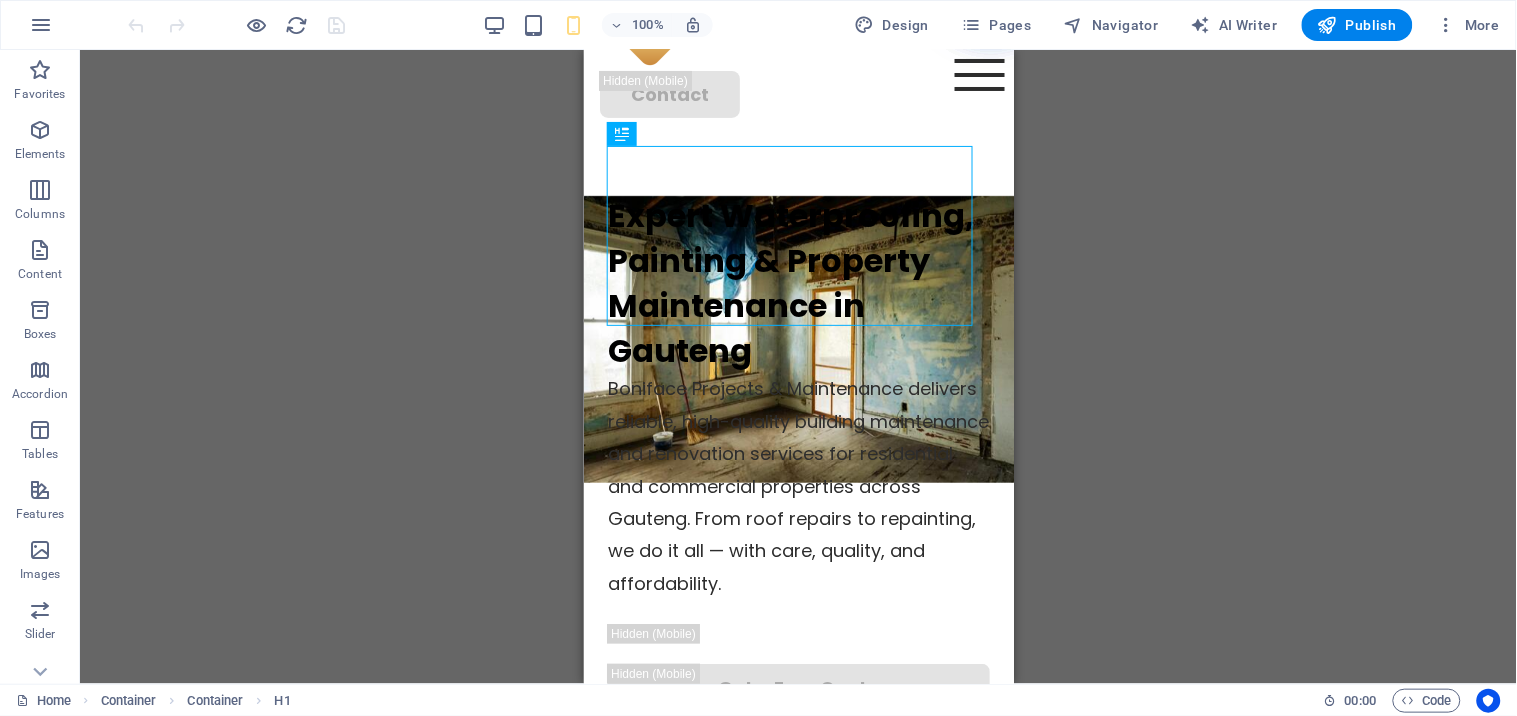 scroll, scrollTop: 213, scrollLeft: 0, axis: vertical 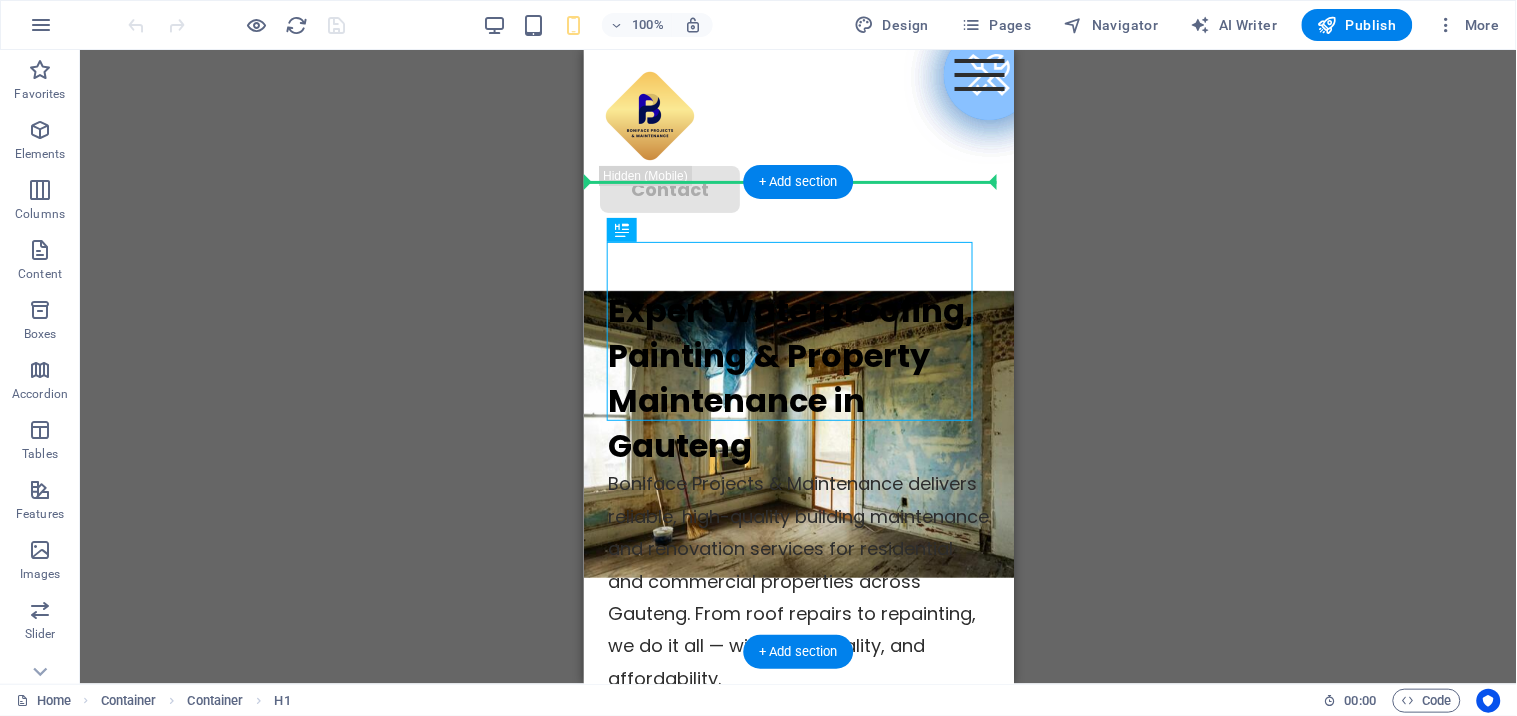 drag, startPoint x: 735, startPoint y: 325, endPoint x: 730, endPoint y: 230, distance: 95.131485 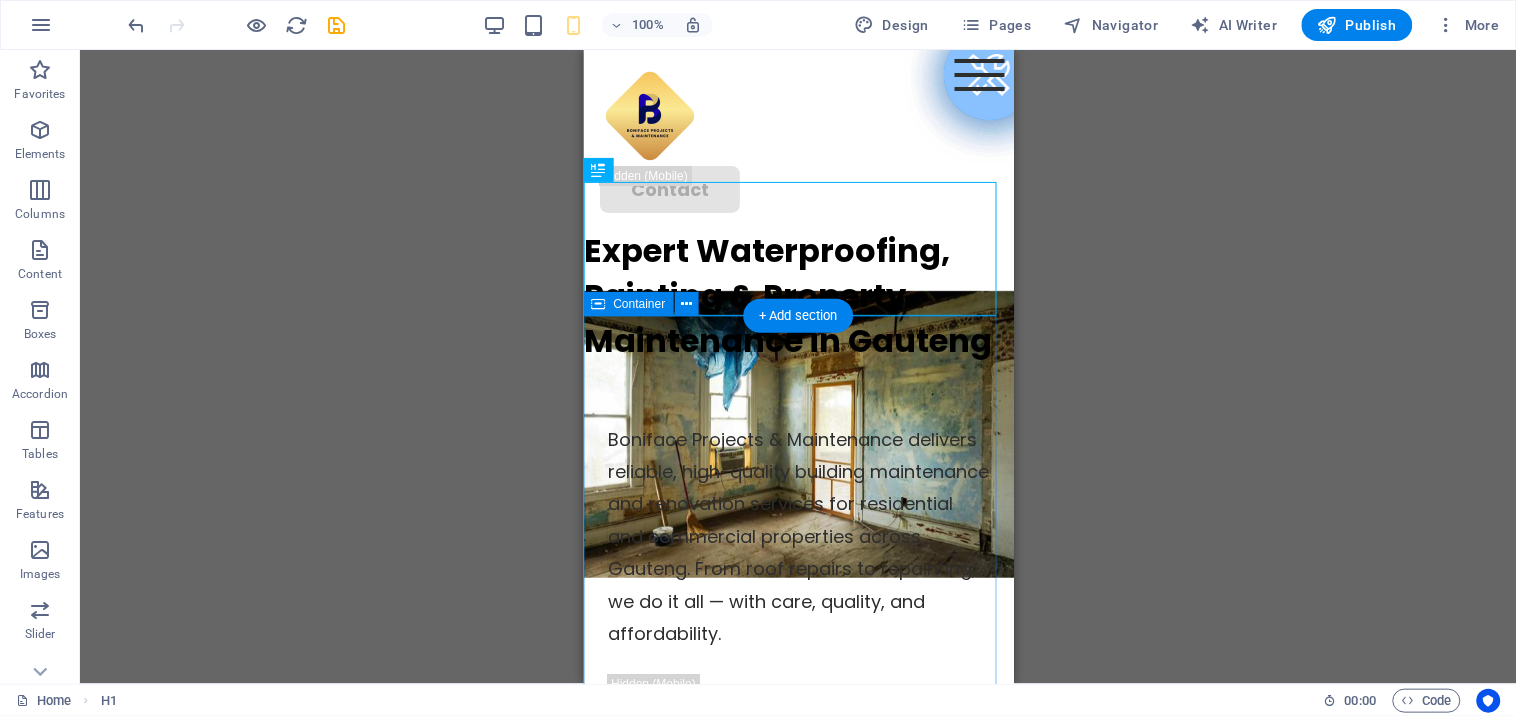 click on "[COMPANY] & Maintenance delivers reliable, high-quality building maintenance and renovation services for residential and commercial properties across Gauteng. From roof repairs to repainting, we do it all — with care, quality, and affordability. Get a Free Quote" at bounding box center [798, 598] 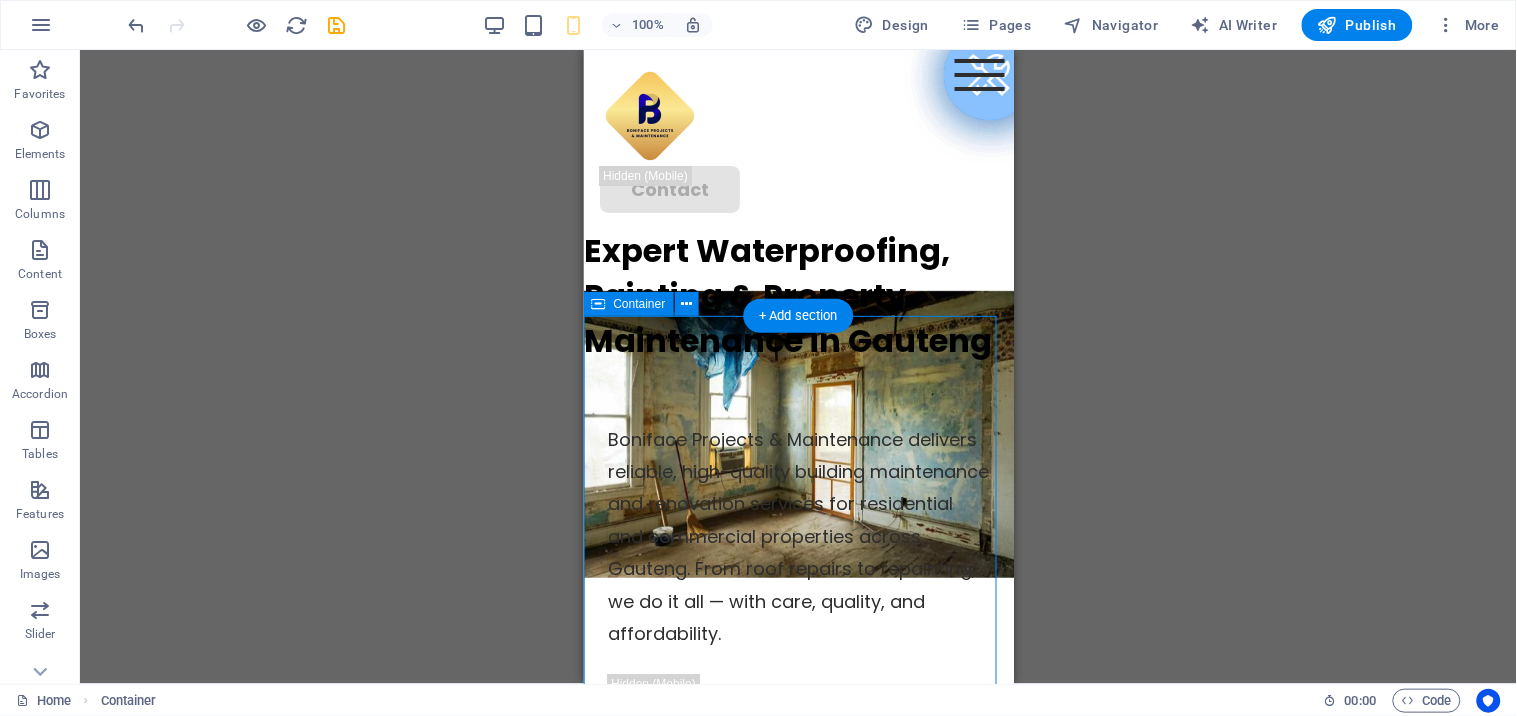 click on "[COMPANY] & Maintenance delivers reliable, high-quality building maintenance and renovation services for residential and commercial properties across Gauteng. From roof repairs to repainting, we do it all — with care, quality, and affordability. Get a Free Quote" at bounding box center (798, 598) 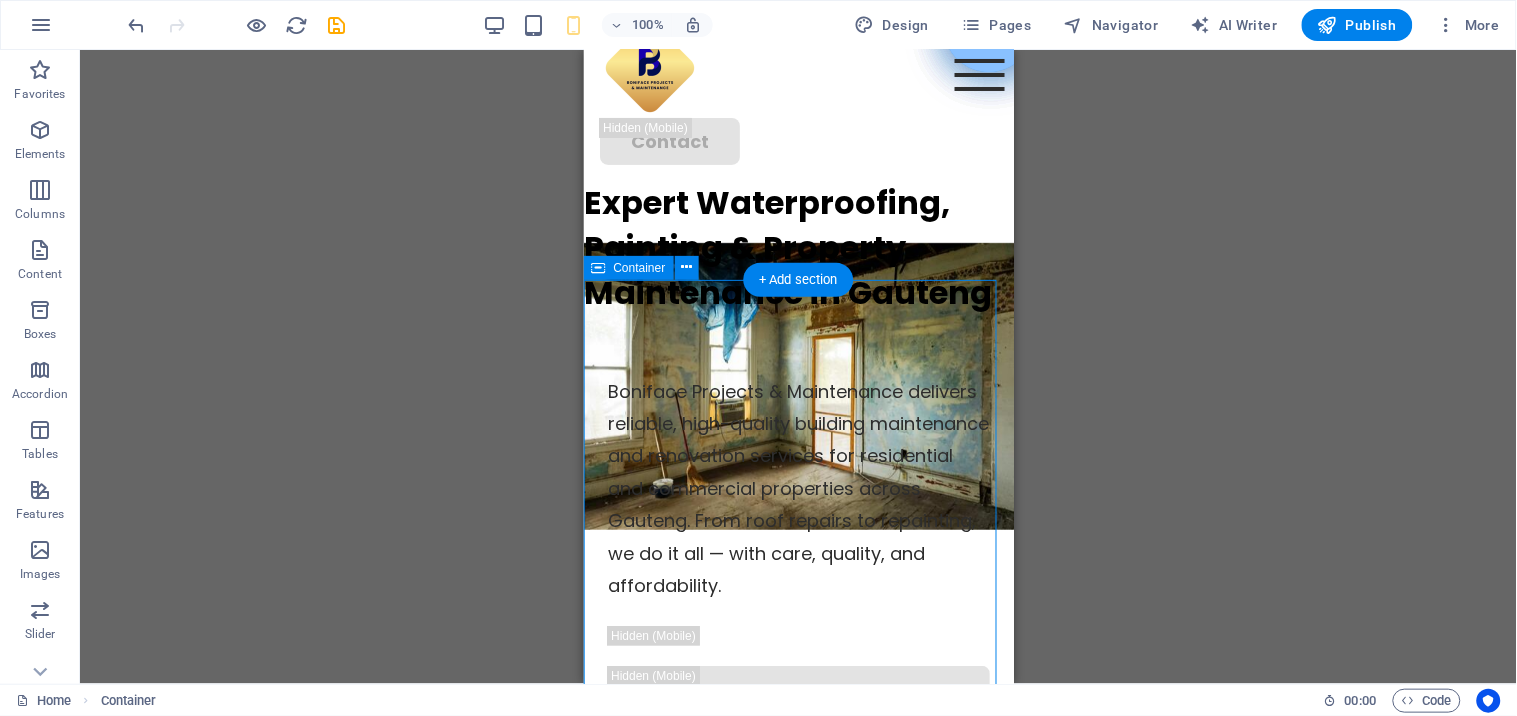 drag, startPoint x: 984, startPoint y: 542, endPoint x: 983, endPoint y: 594, distance: 52.009613 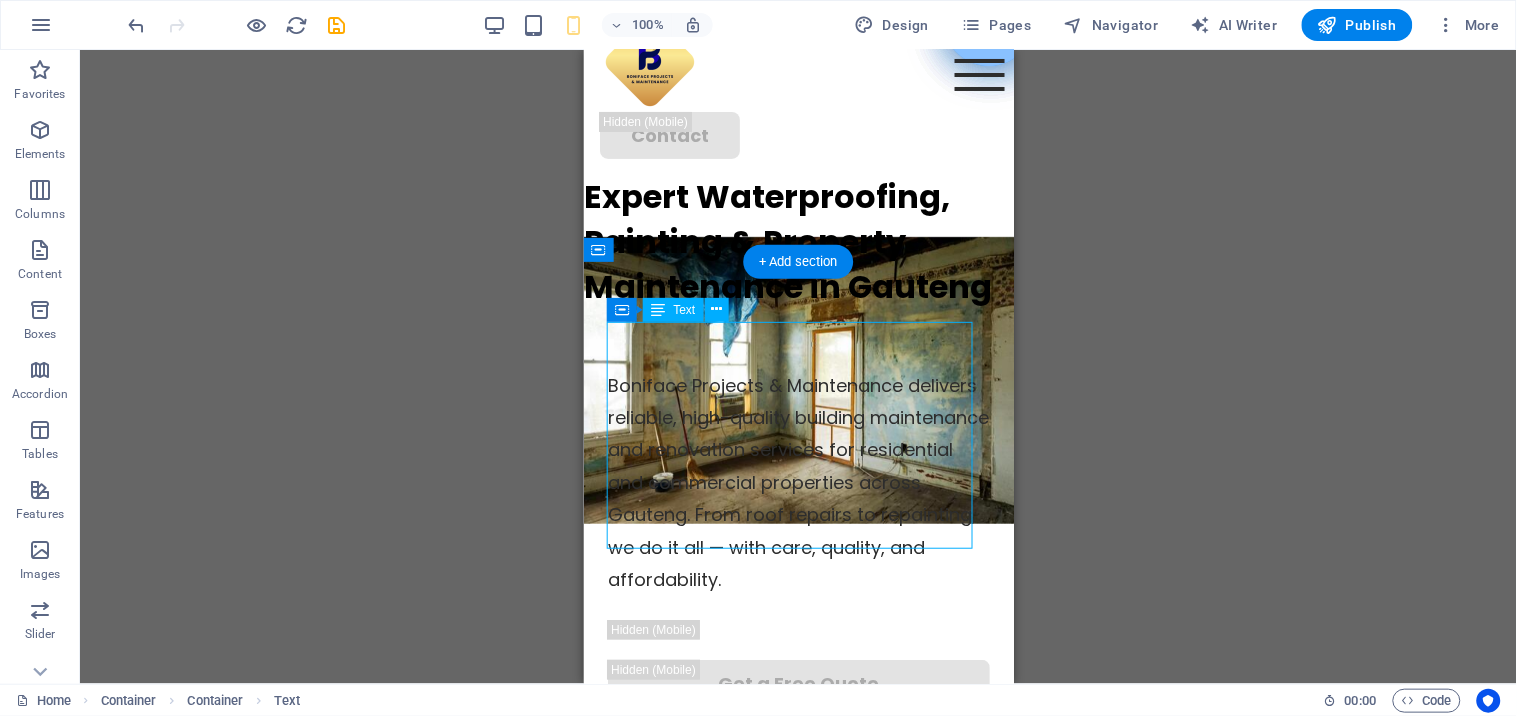 drag, startPoint x: 804, startPoint y: 454, endPoint x: 783, endPoint y: 359, distance: 97.29337 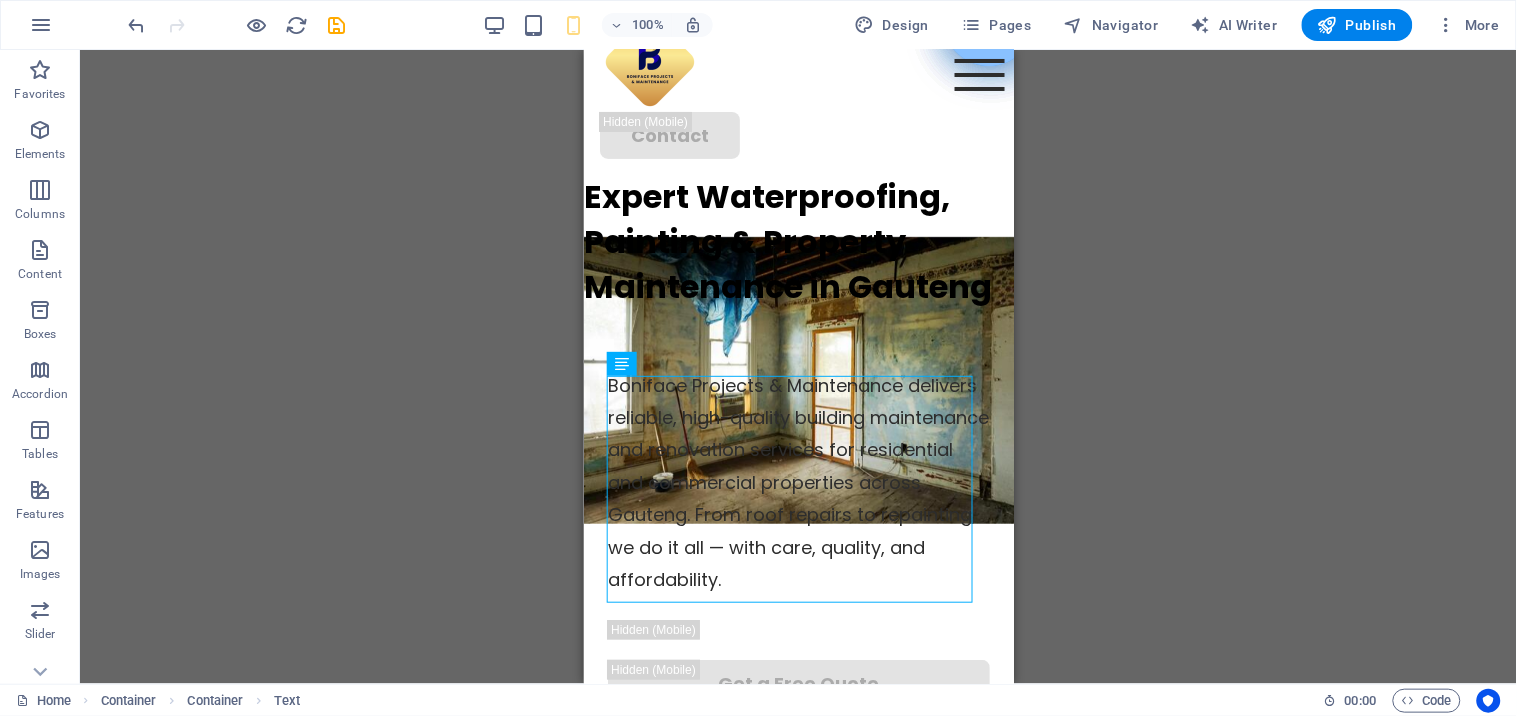scroll, scrollTop: 0, scrollLeft: 0, axis: both 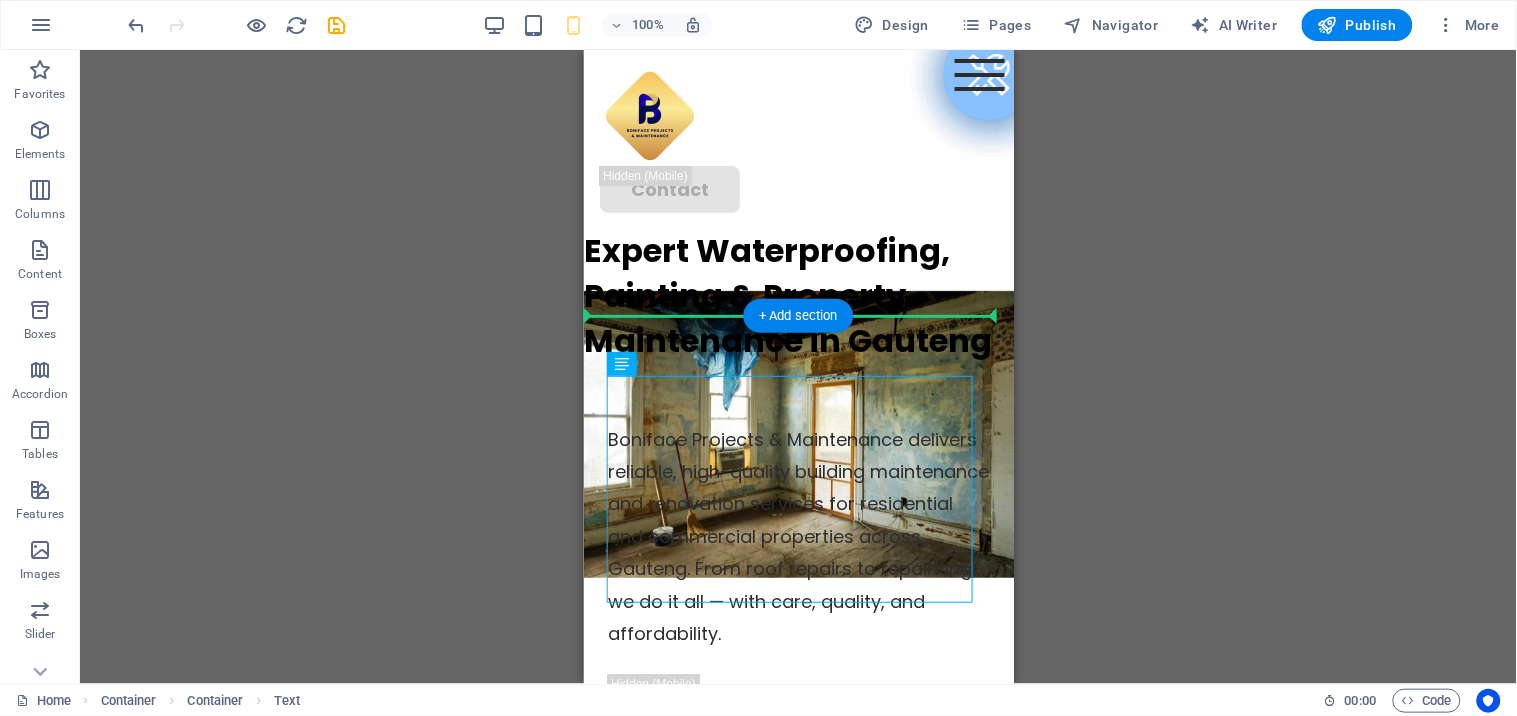 drag, startPoint x: 715, startPoint y: 441, endPoint x: 696, endPoint y: 339, distance: 103.75452 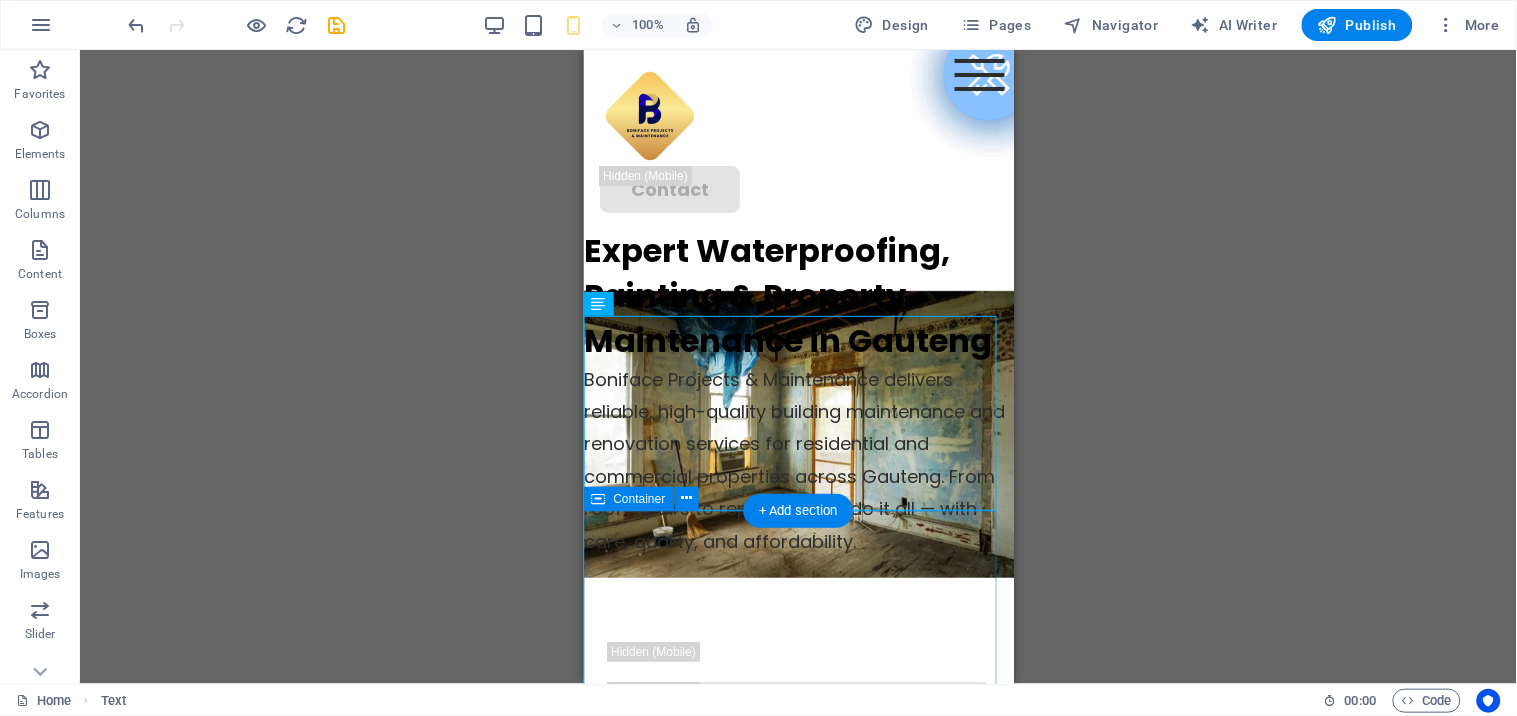 click on "Get a Free Quote" at bounding box center (798, 792) 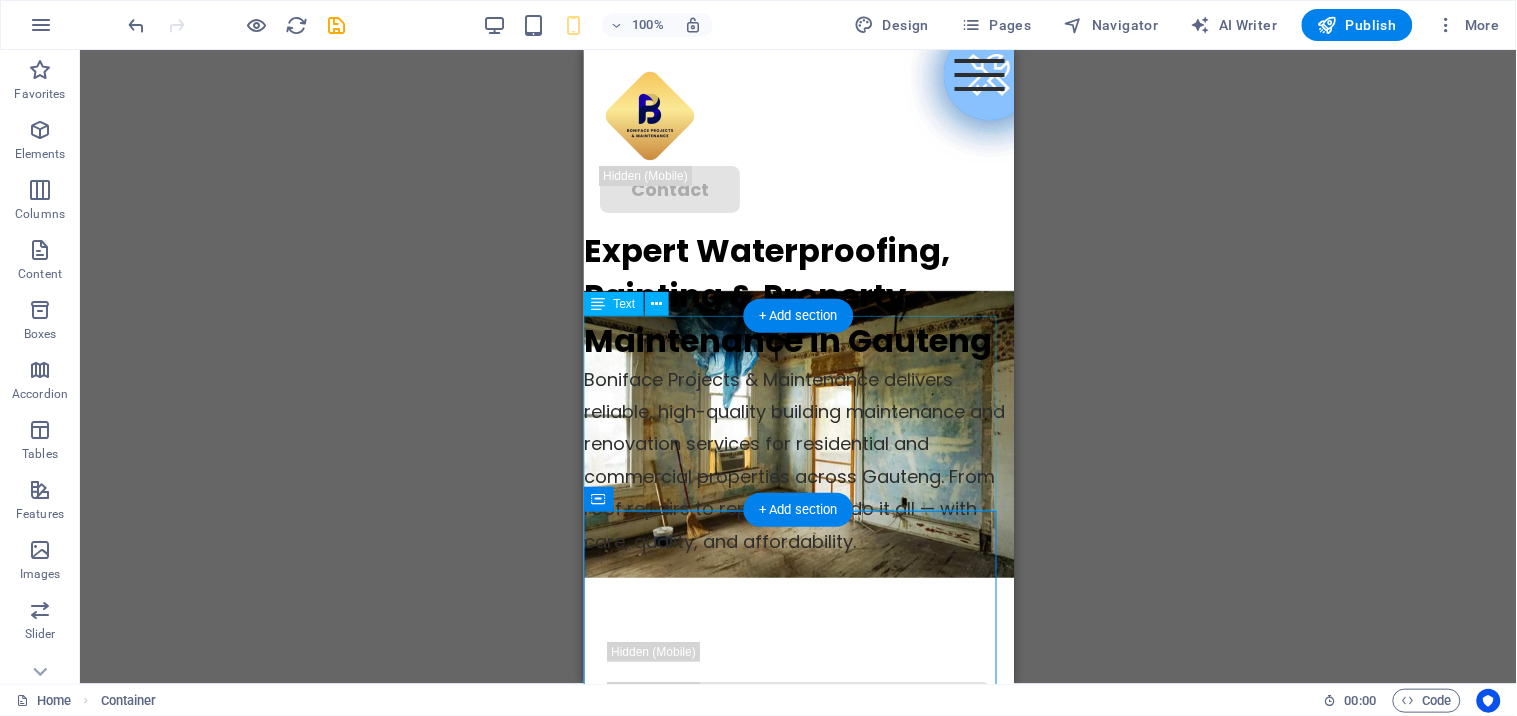 click on "Boniface Projects & Maintenance delivers reliable, high-quality building maintenance and renovation services for residential and commercial properties across Gauteng. From roof repairs to repainting, we do it all — with care, quality, and affordability." at bounding box center (798, 460) 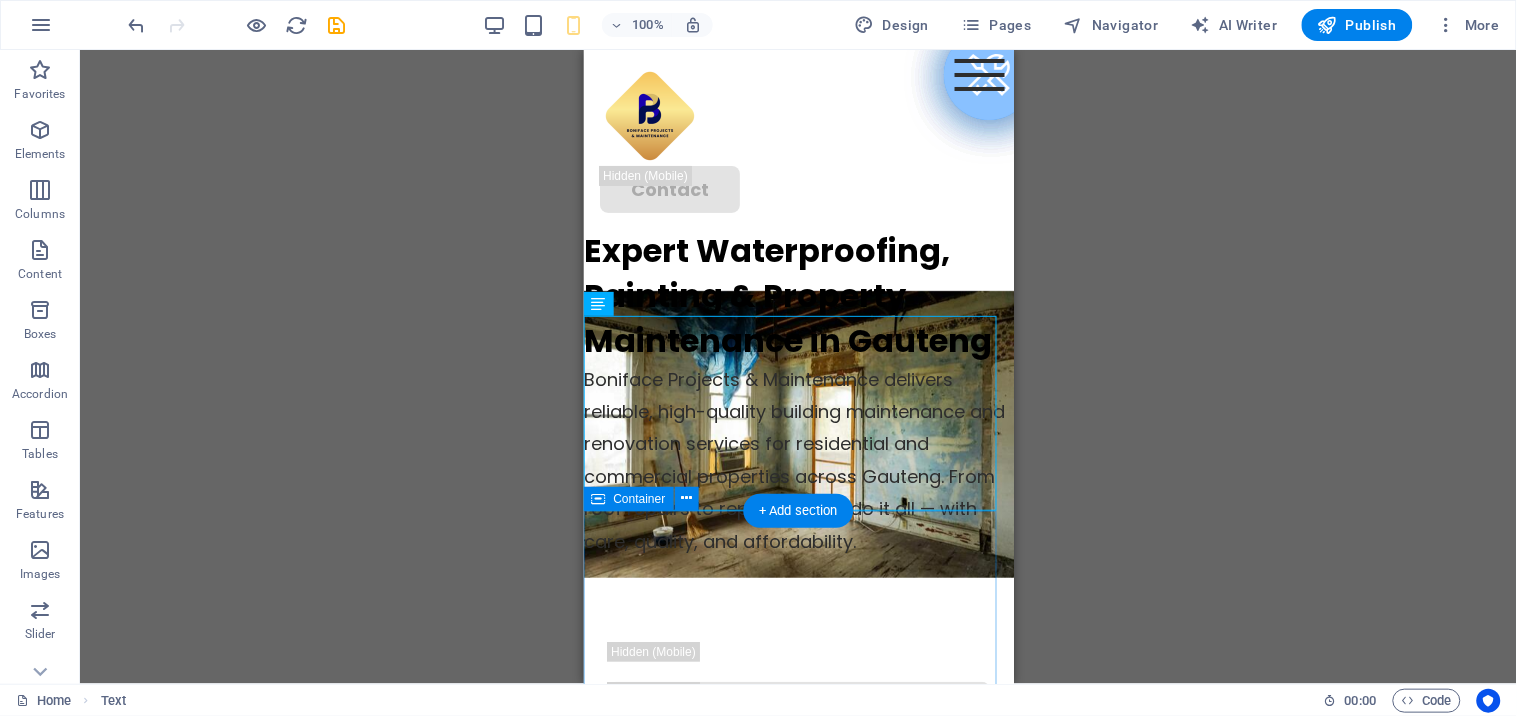 click on "Get a Free Quote" at bounding box center (798, 792) 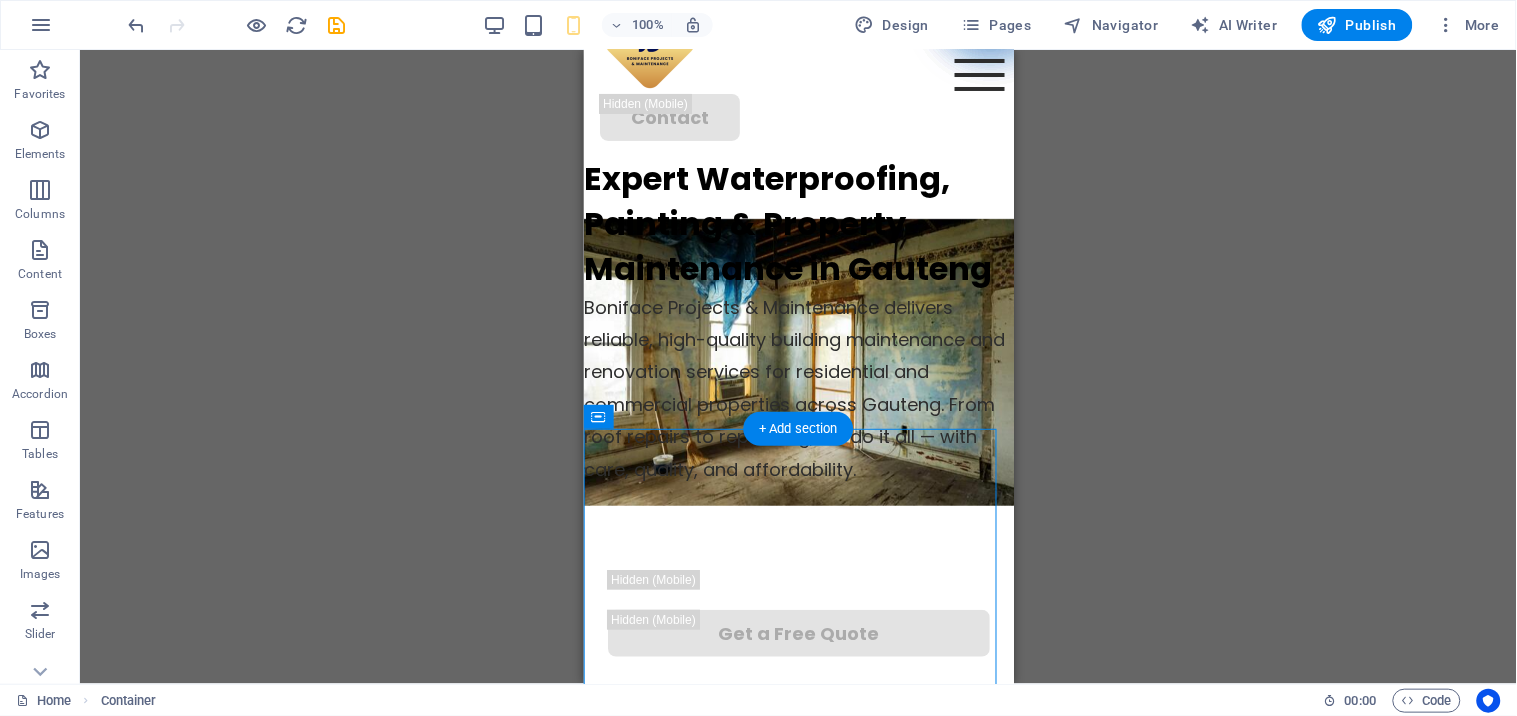 scroll, scrollTop: 126, scrollLeft: 0, axis: vertical 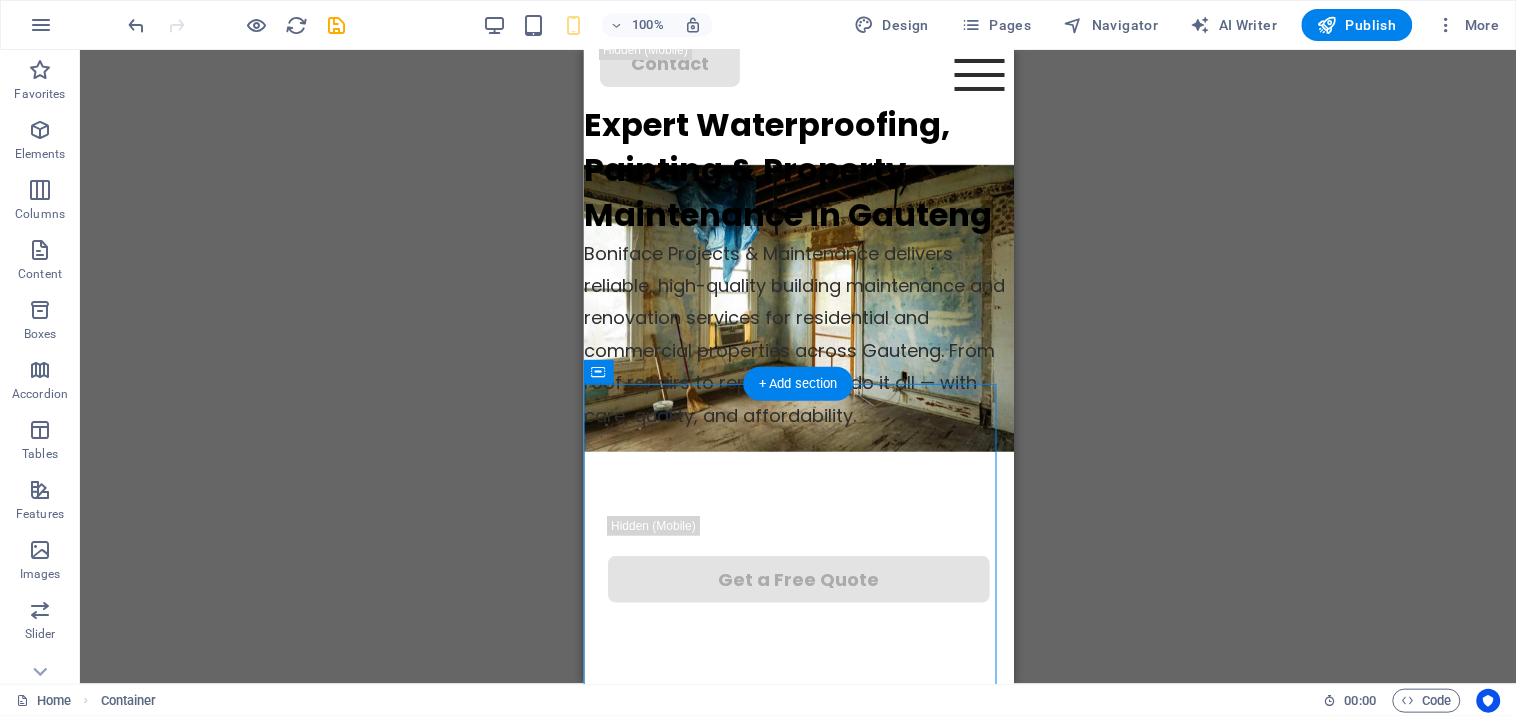 drag, startPoint x: 889, startPoint y: 545, endPoint x: 872, endPoint y: 513, distance: 36.23534 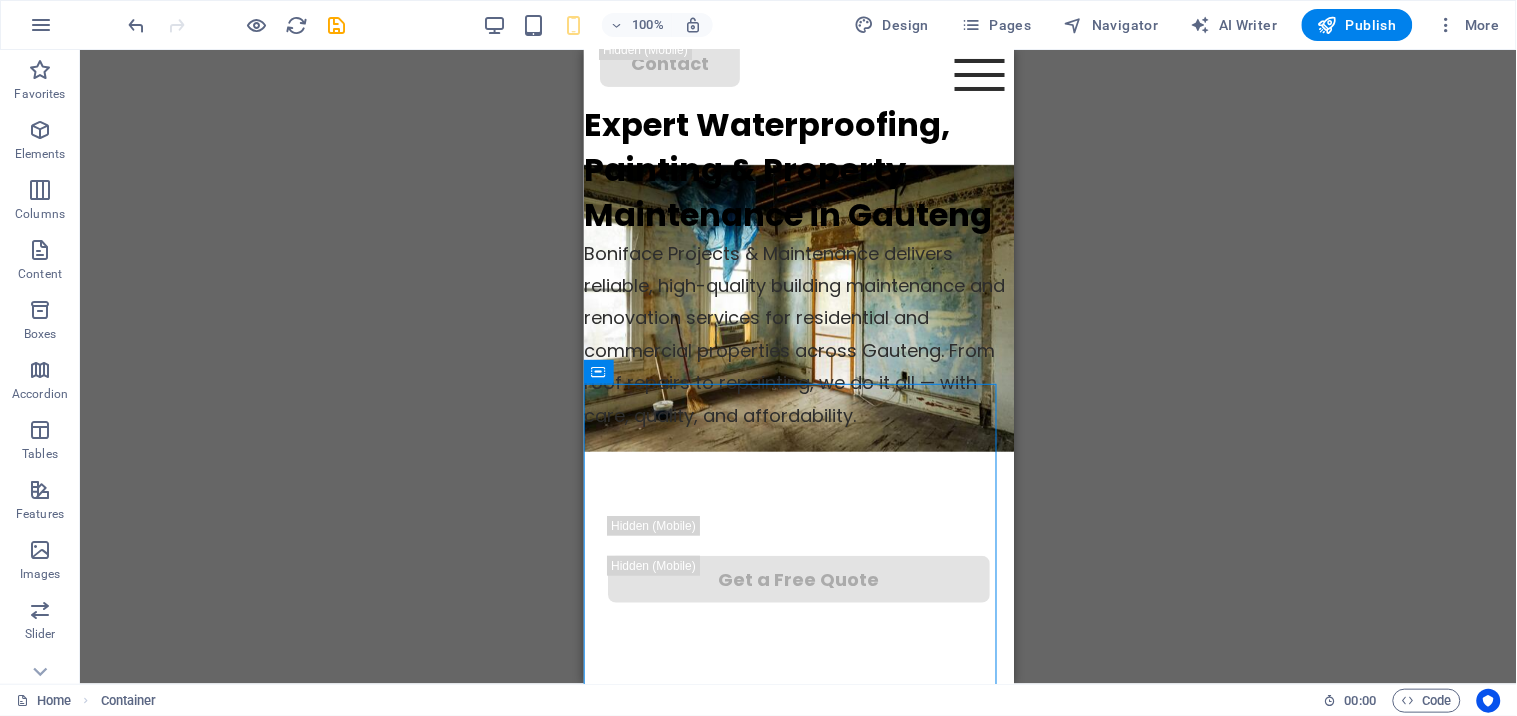 scroll, scrollTop: 0, scrollLeft: 0, axis: both 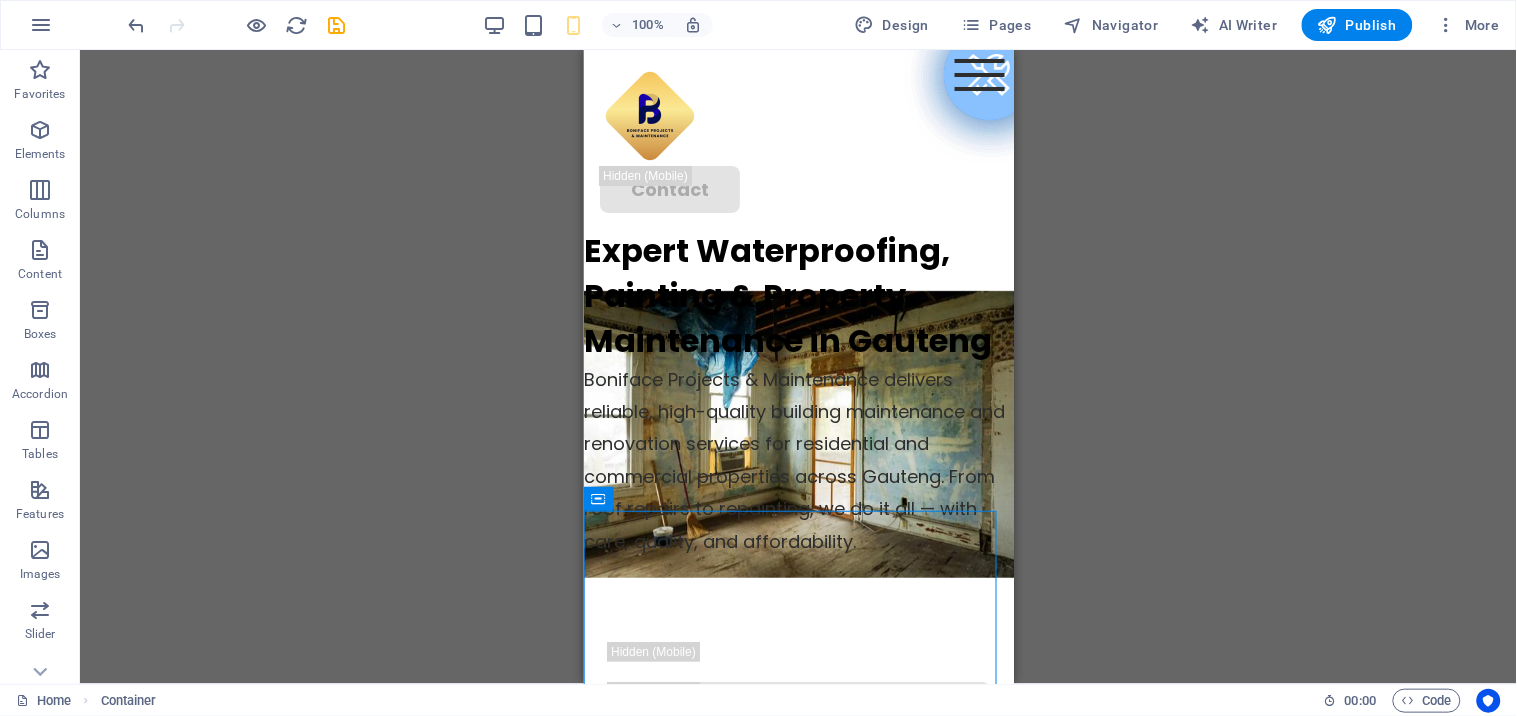 click on "Drag here to replace the existing content. Press “Ctrl” if you want to create a new element.
H1   Container   Container   Menu Bar   Button   HTML   Container   Text   Container   Spacer   Container   Spacer   Button" at bounding box center (798, 367) 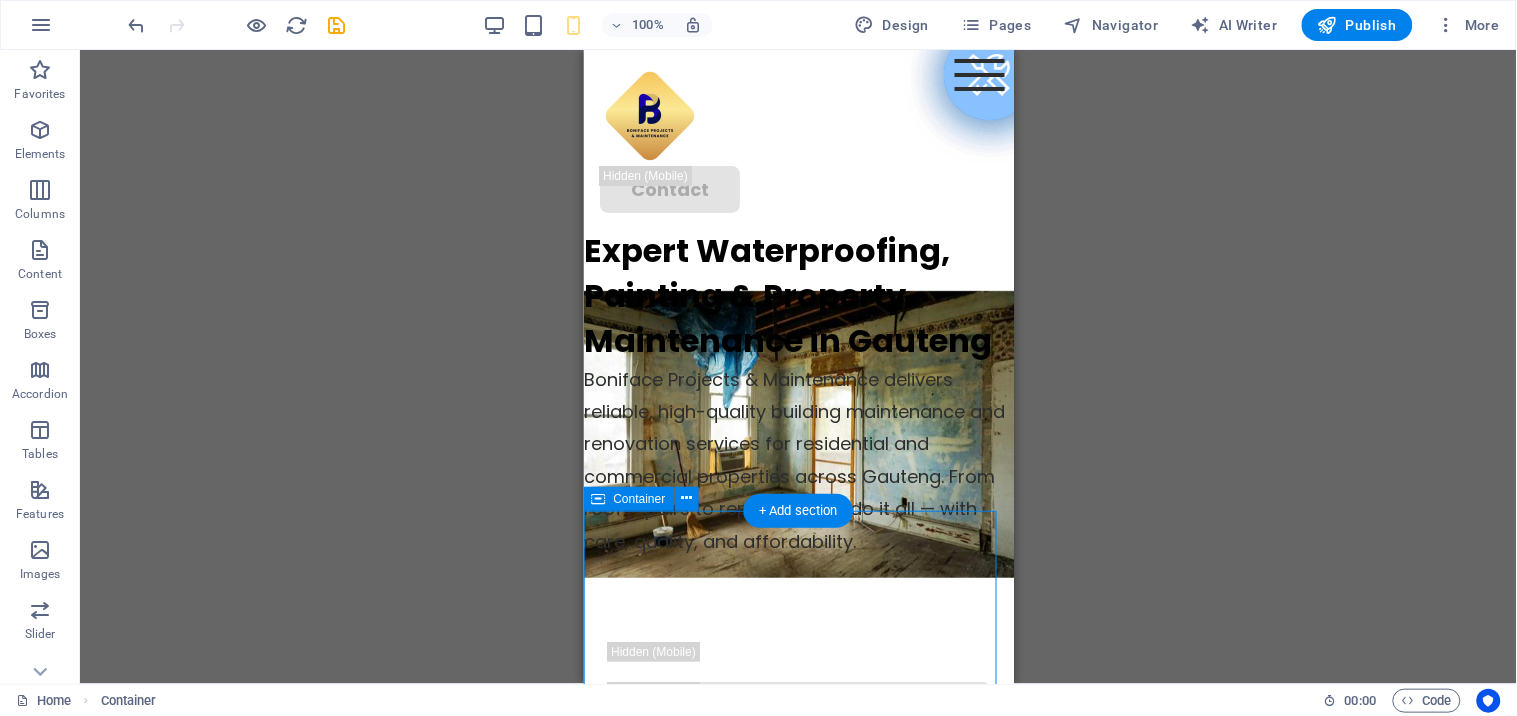 click on "Get a Free Quote" at bounding box center [798, 792] 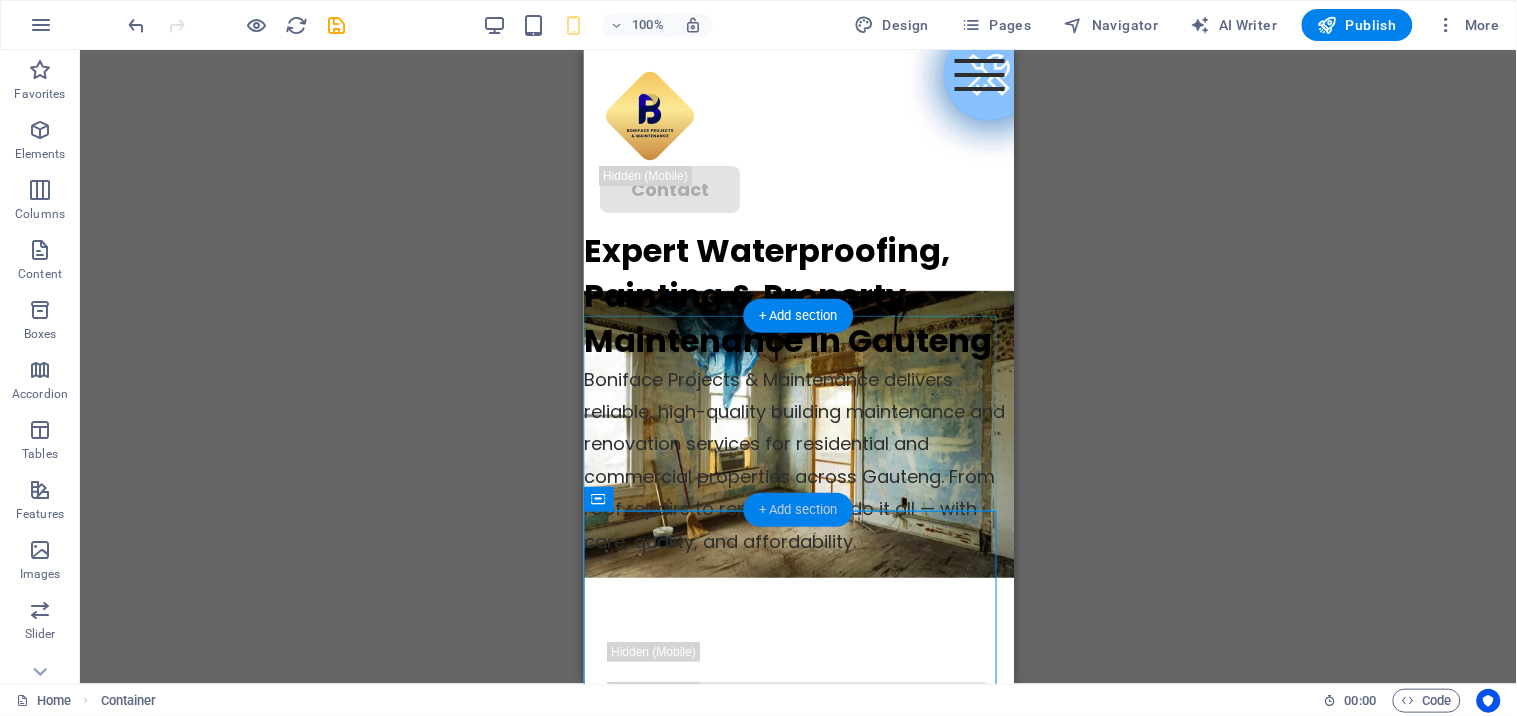 click on "+ Add section" at bounding box center [798, 510] 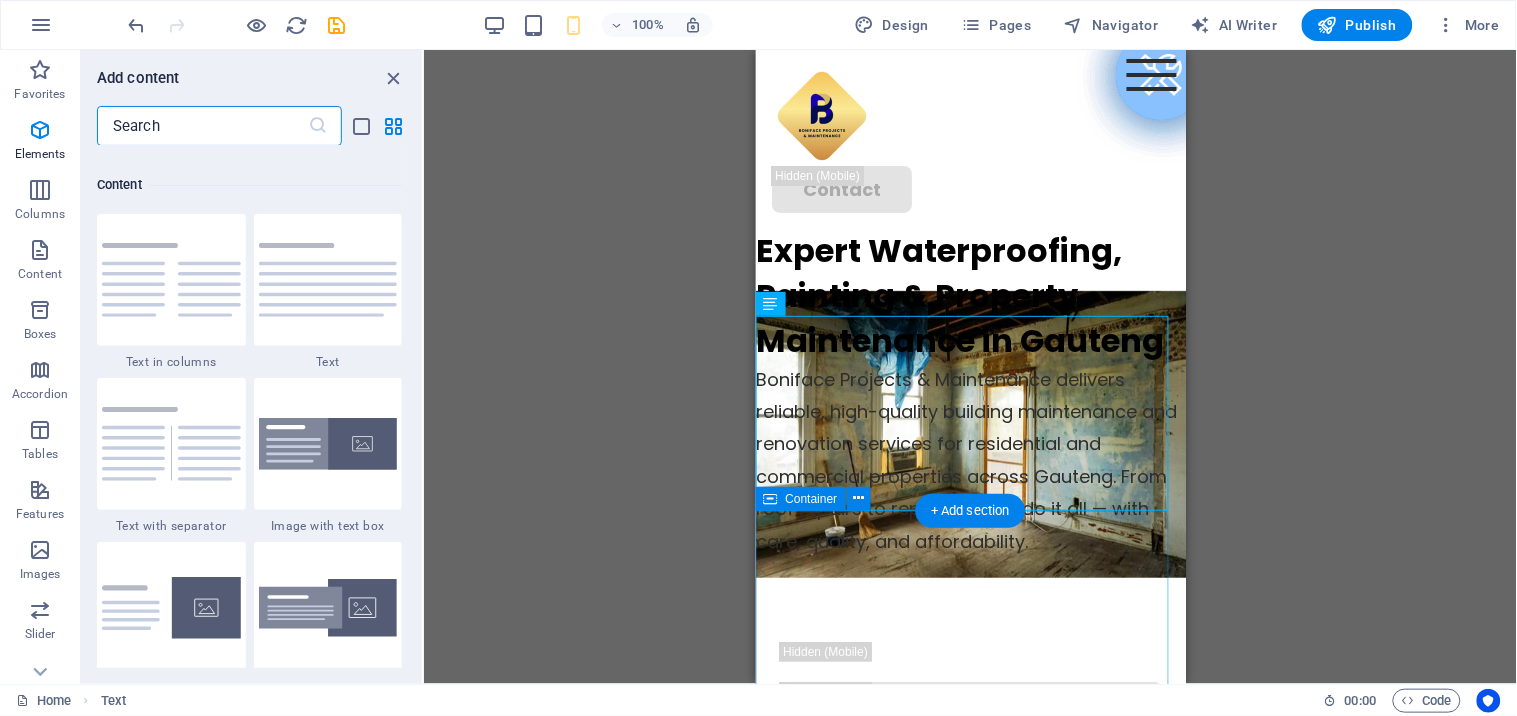 scroll, scrollTop: 3497, scrollLeft: 0, axis: vertical 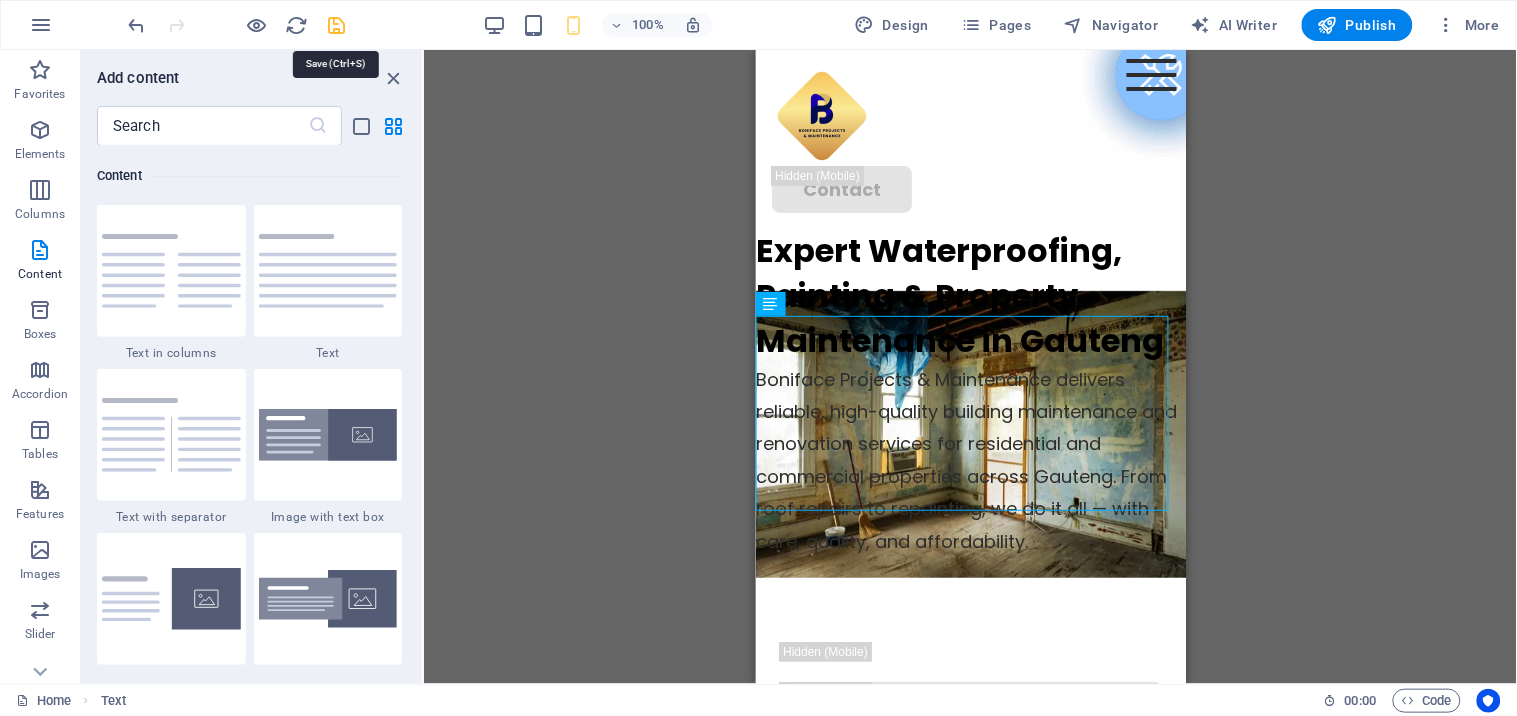 click at bounding box center [337, 25] 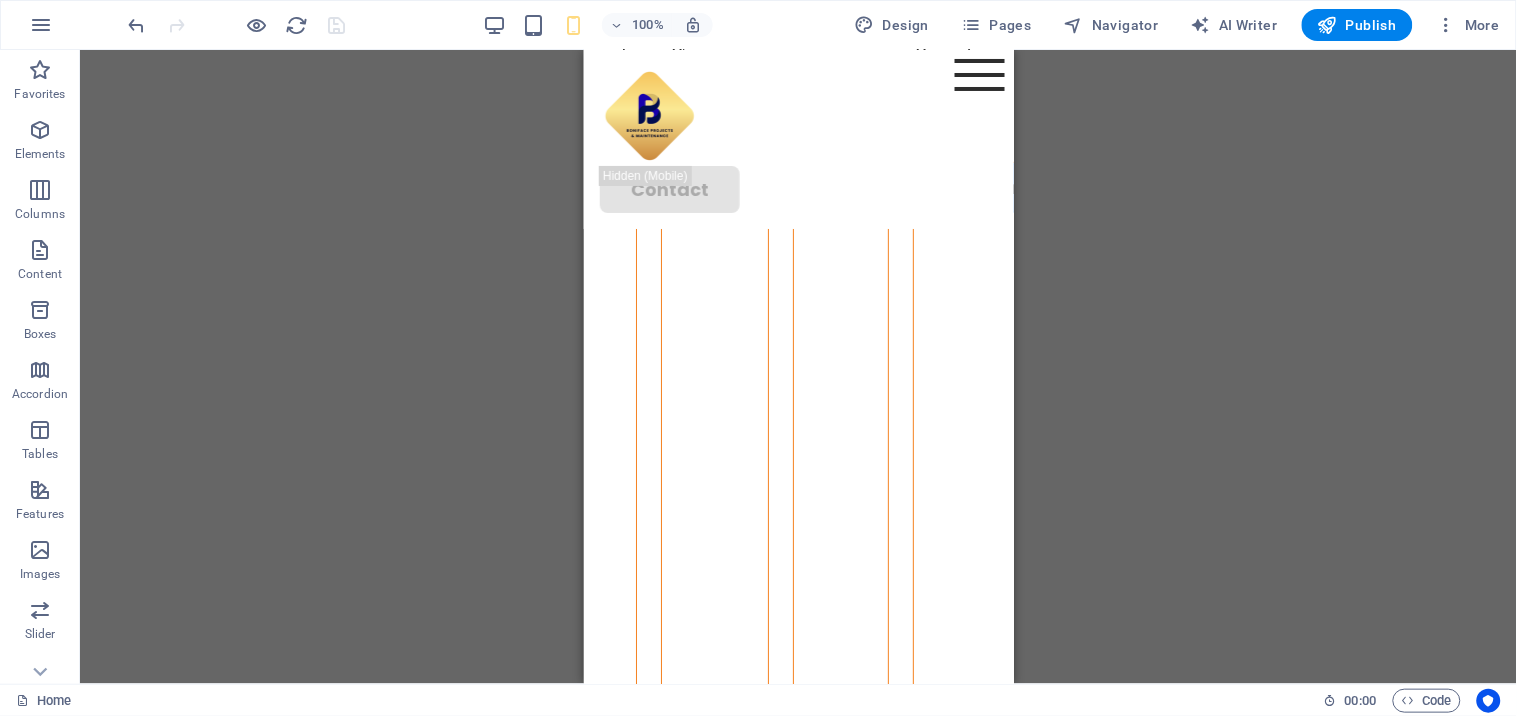 scroll, scrollTop: 6244, scrollLeft: 0, axis: vertical 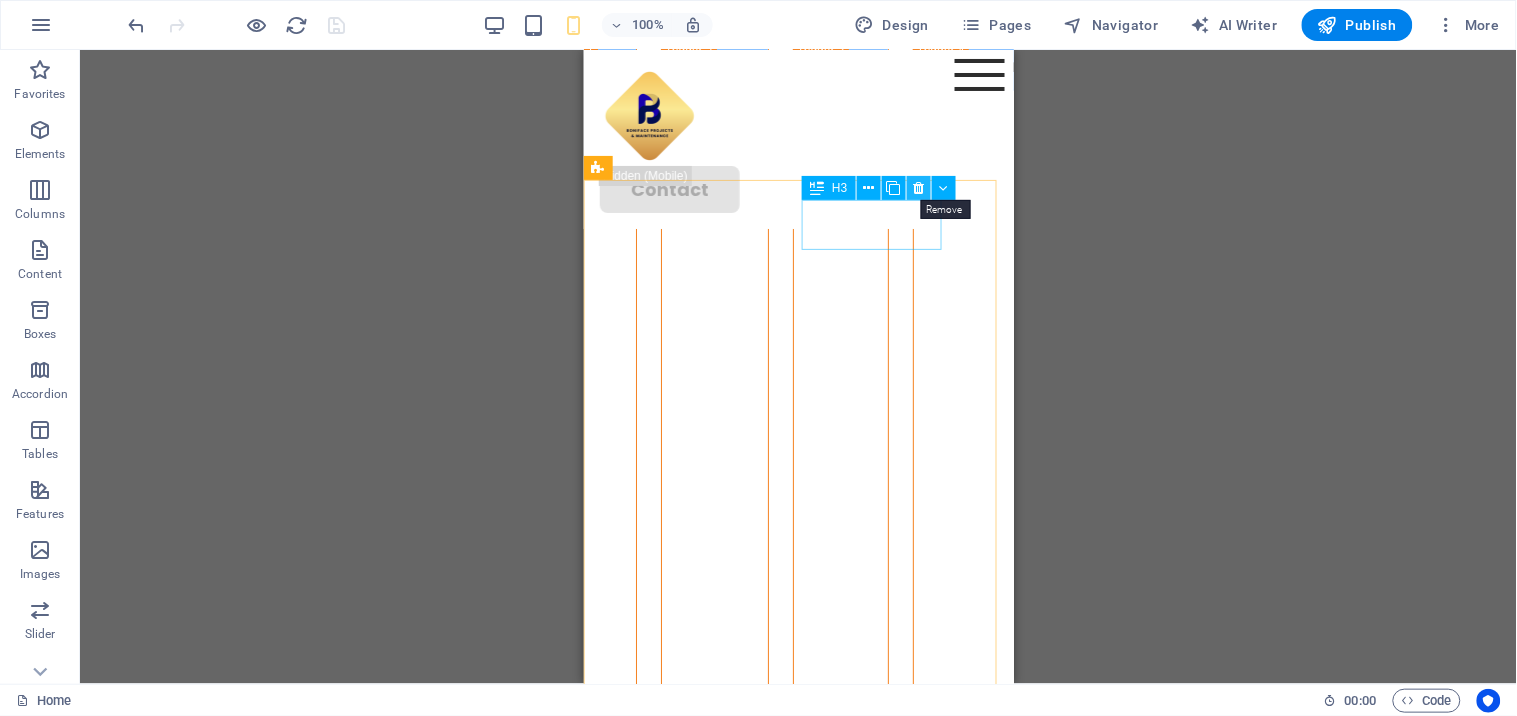 click at bounding box center [918, 188] 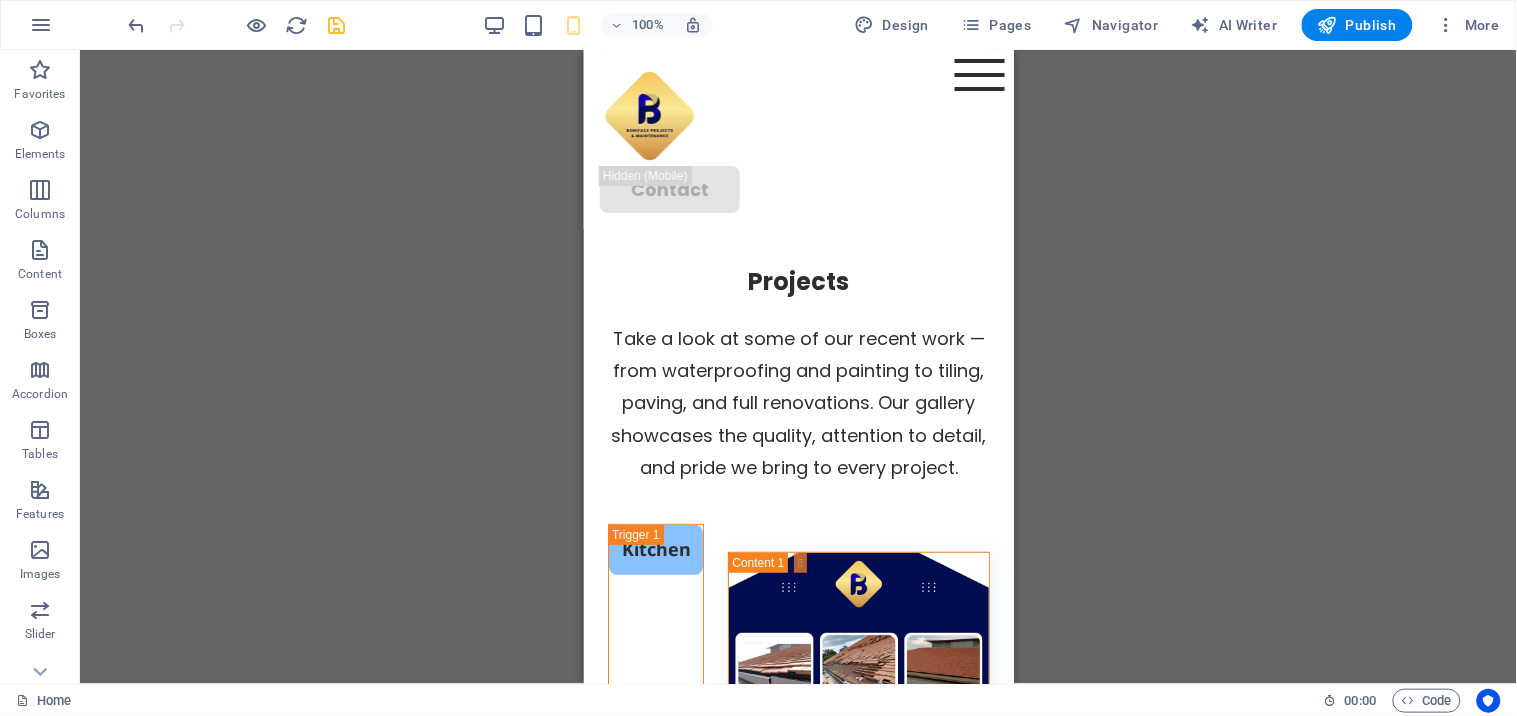 scroll, scrollTop: 5736, scrollLeft: 0, axis: vertical 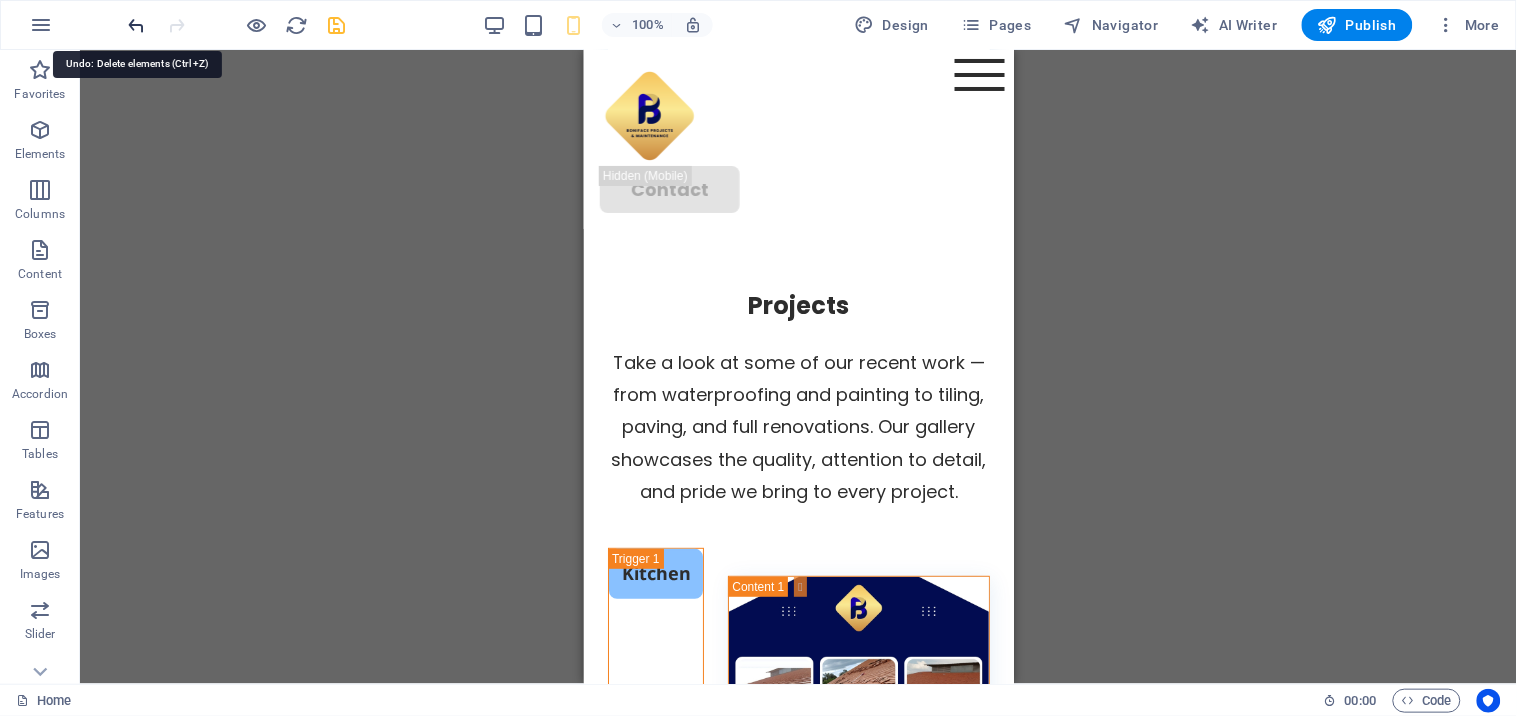 click at bounding box center [137, 25] 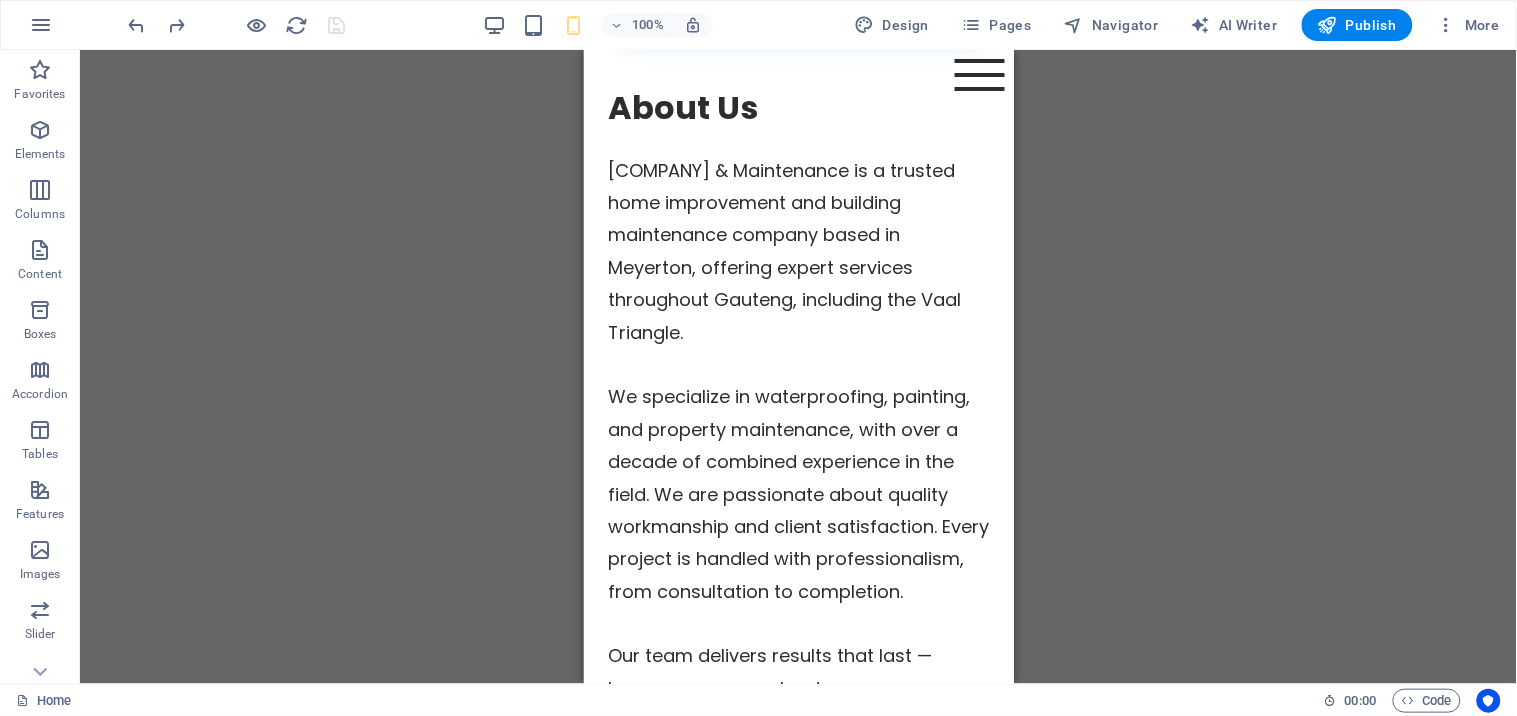scroll, scrollTop: 0, scrollLeft: 0, axis: both 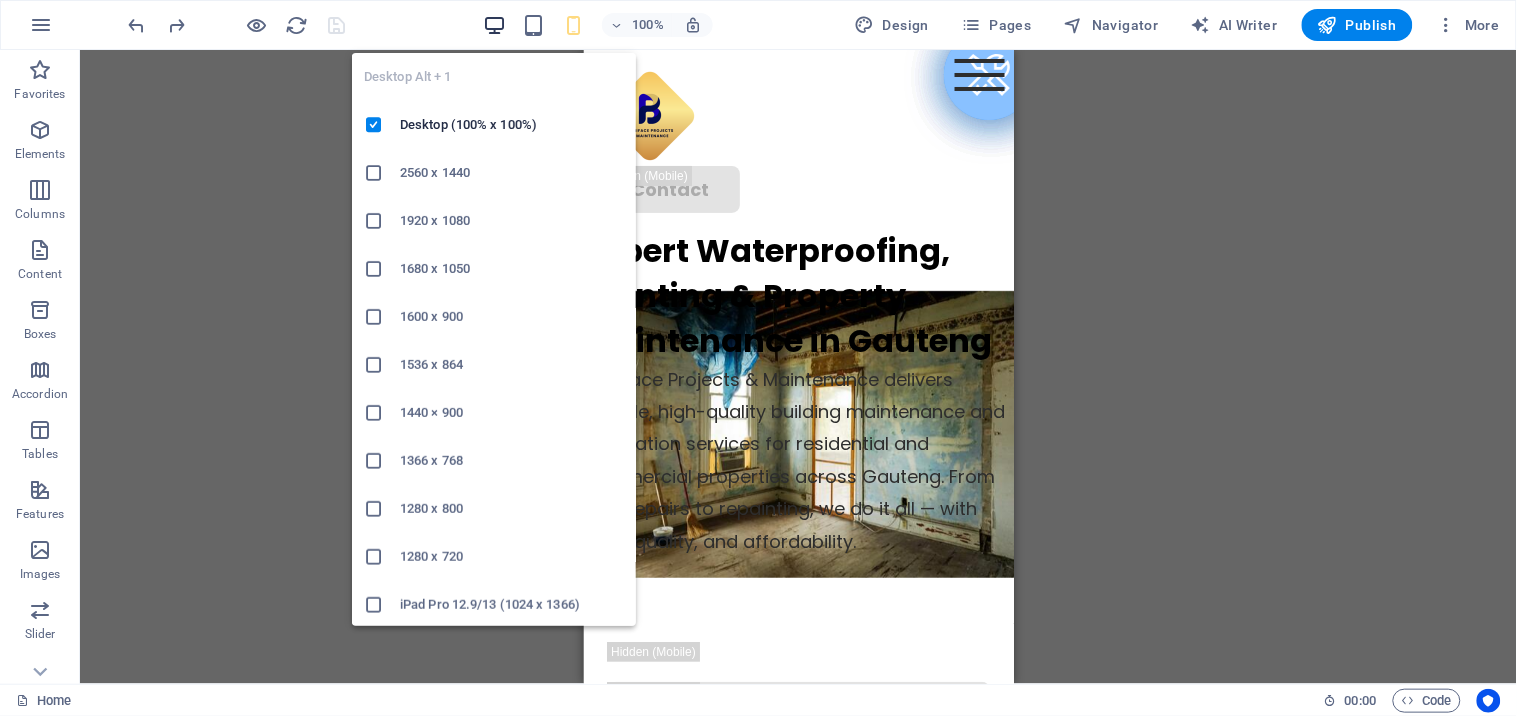 click at bounding box center (494, 25) 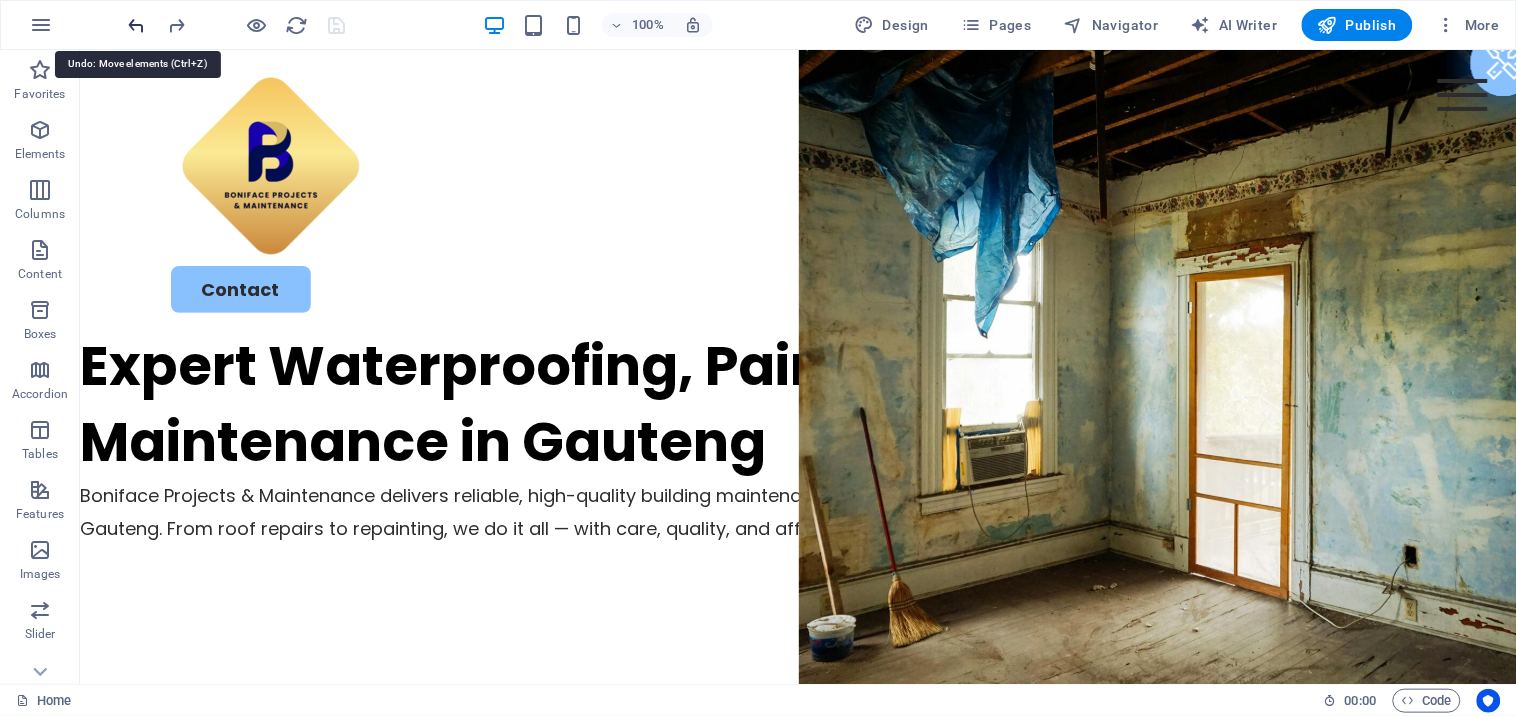 click at bounding box center [137, 25] 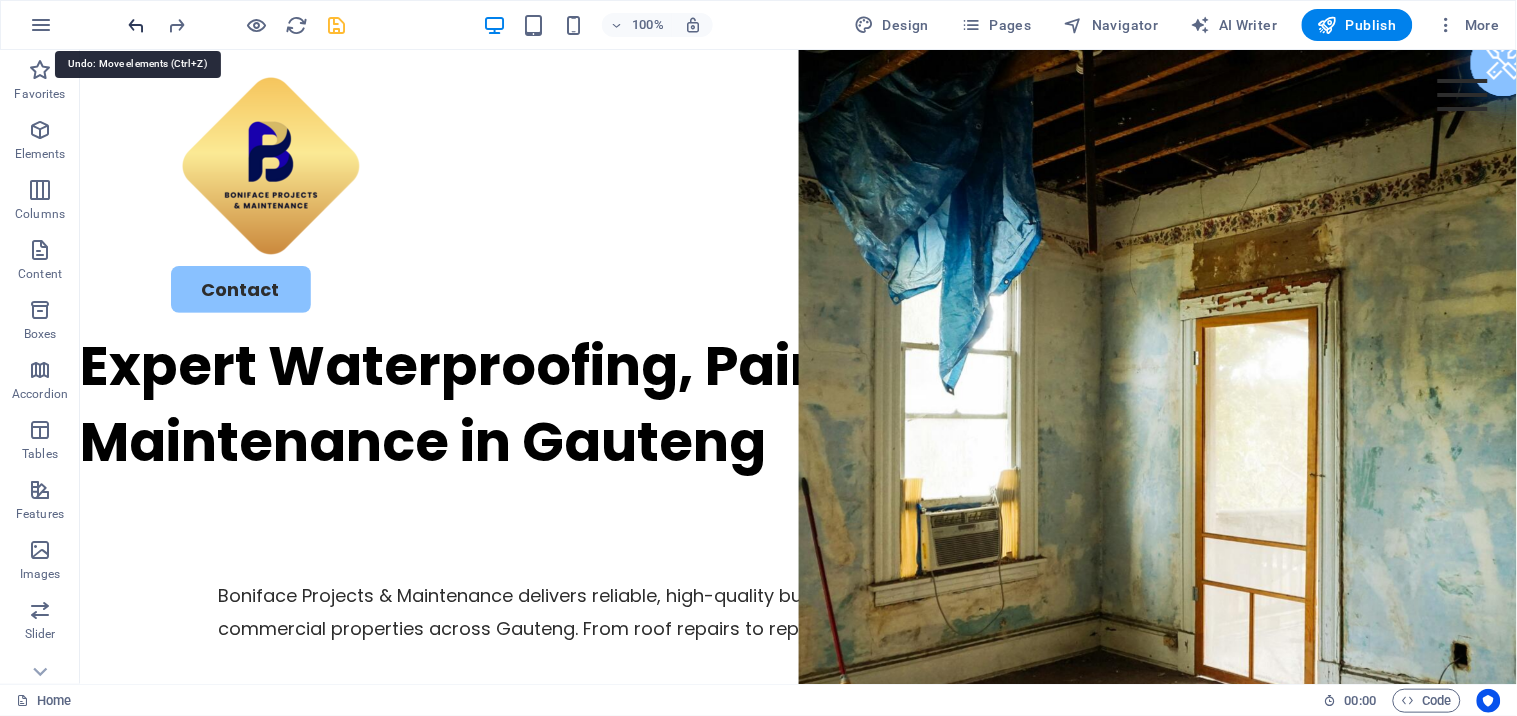 click at bounding box center [137, 25] 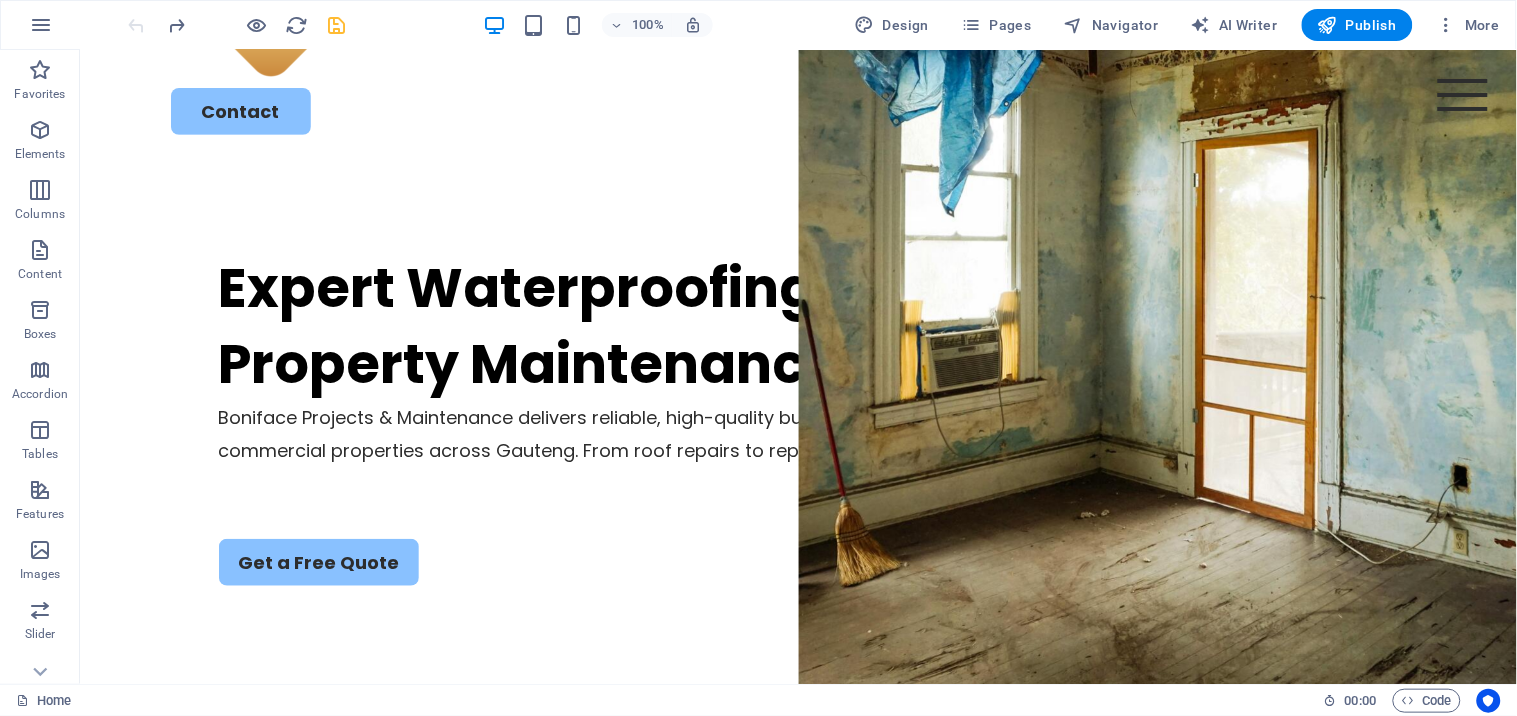 scroll, scrollTop: 206, scrollLeft: 0, axis: vertical 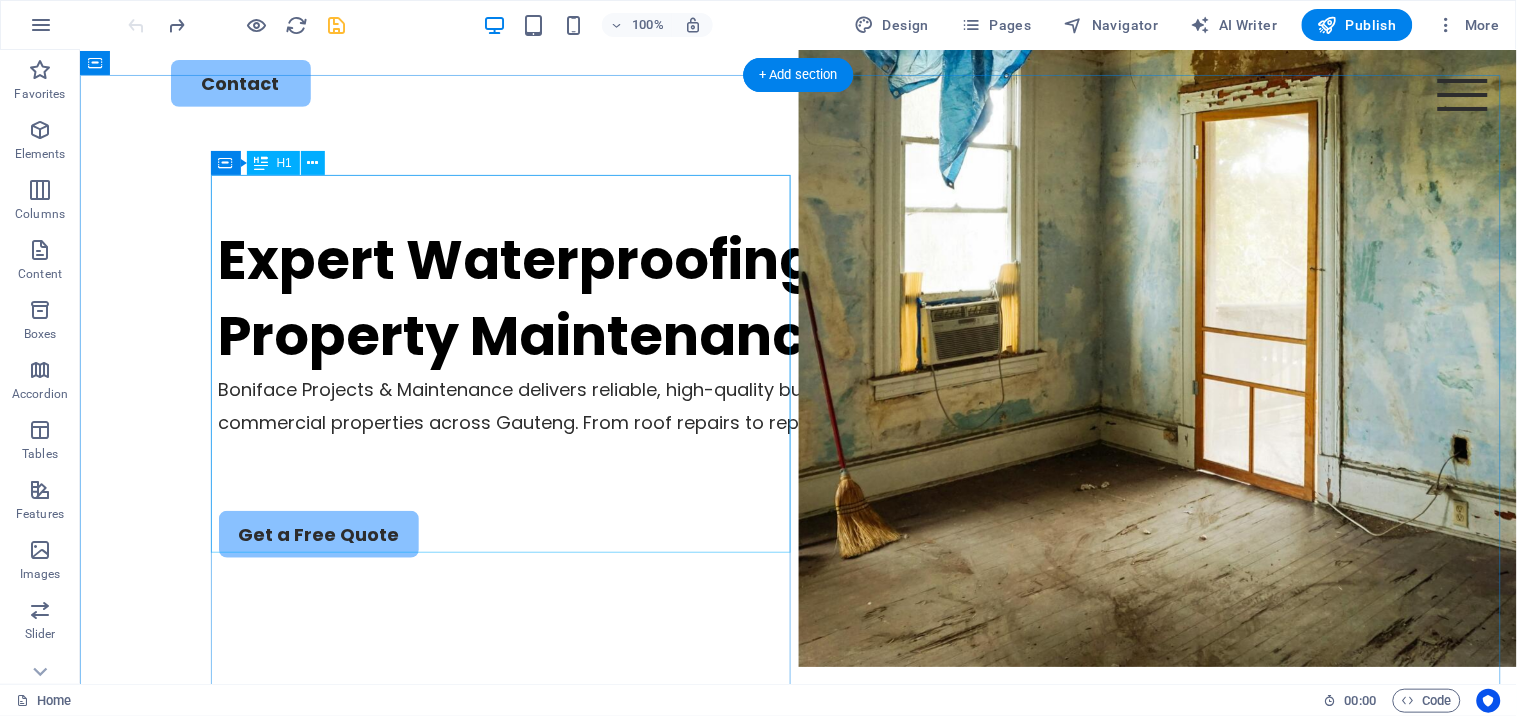 click on "Expert Waterproofing, Painting & Property Maintenance in Gauteng" at bounding box center (798, 297) 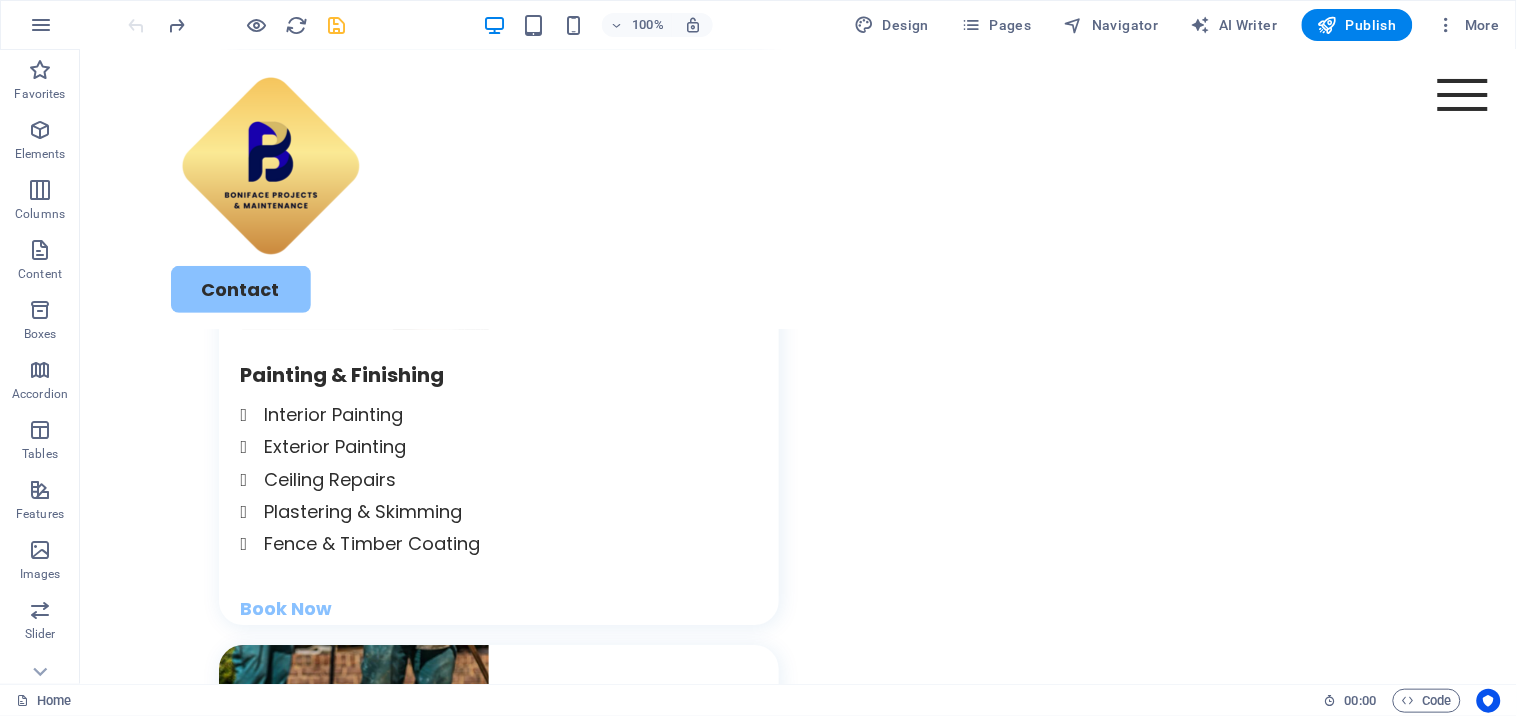 scroll, scrollTop: 3231, scrollLeft: 0, axis: vertical 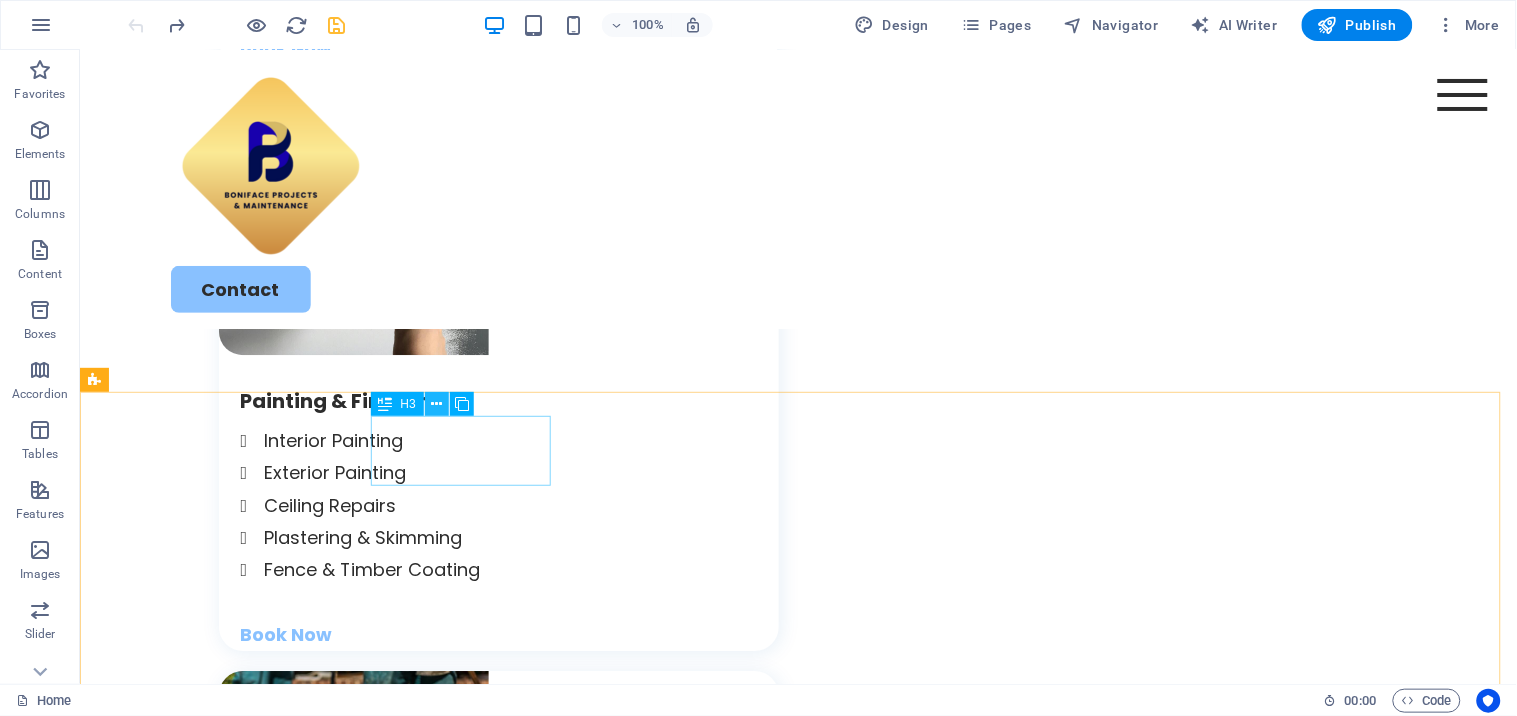 click at bounding box center [436, 404] 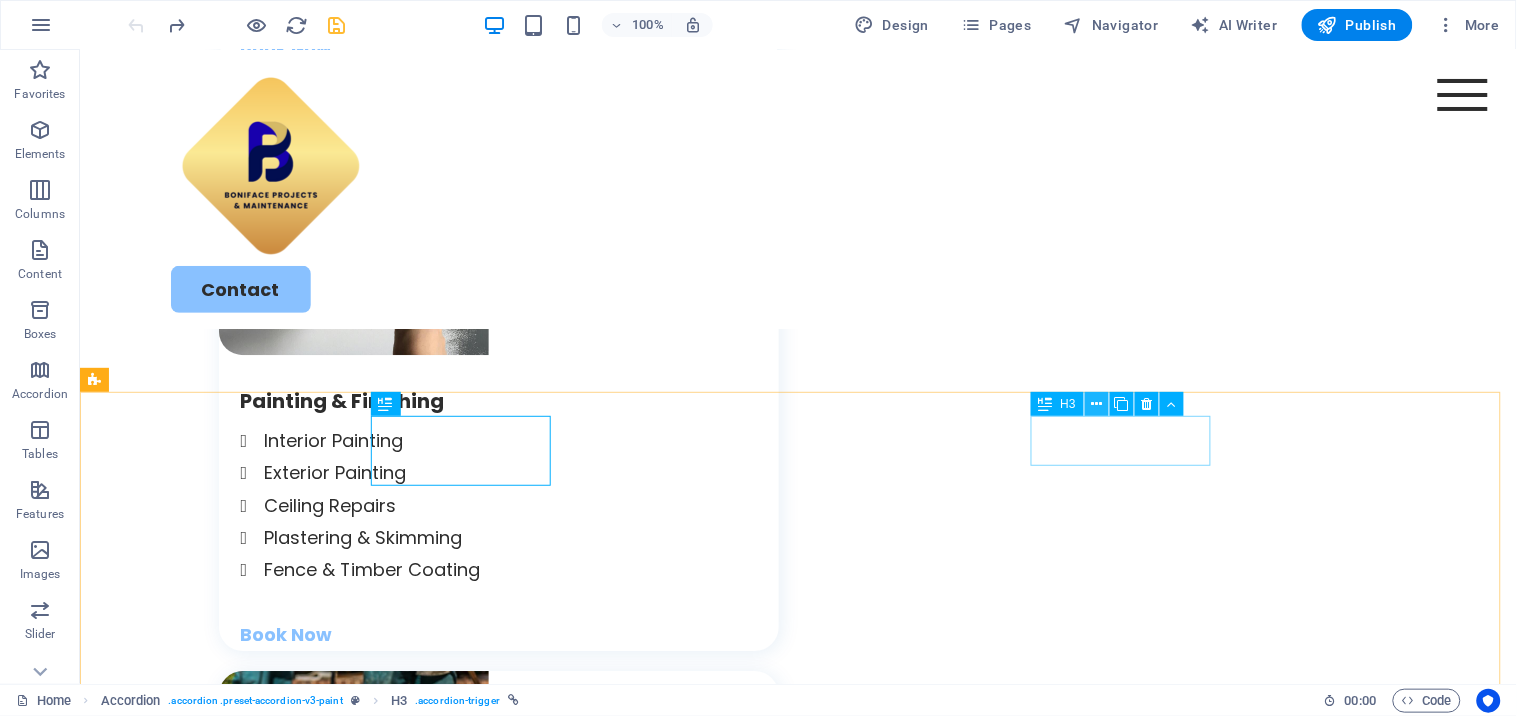 click at bounding box center (1096, 404) 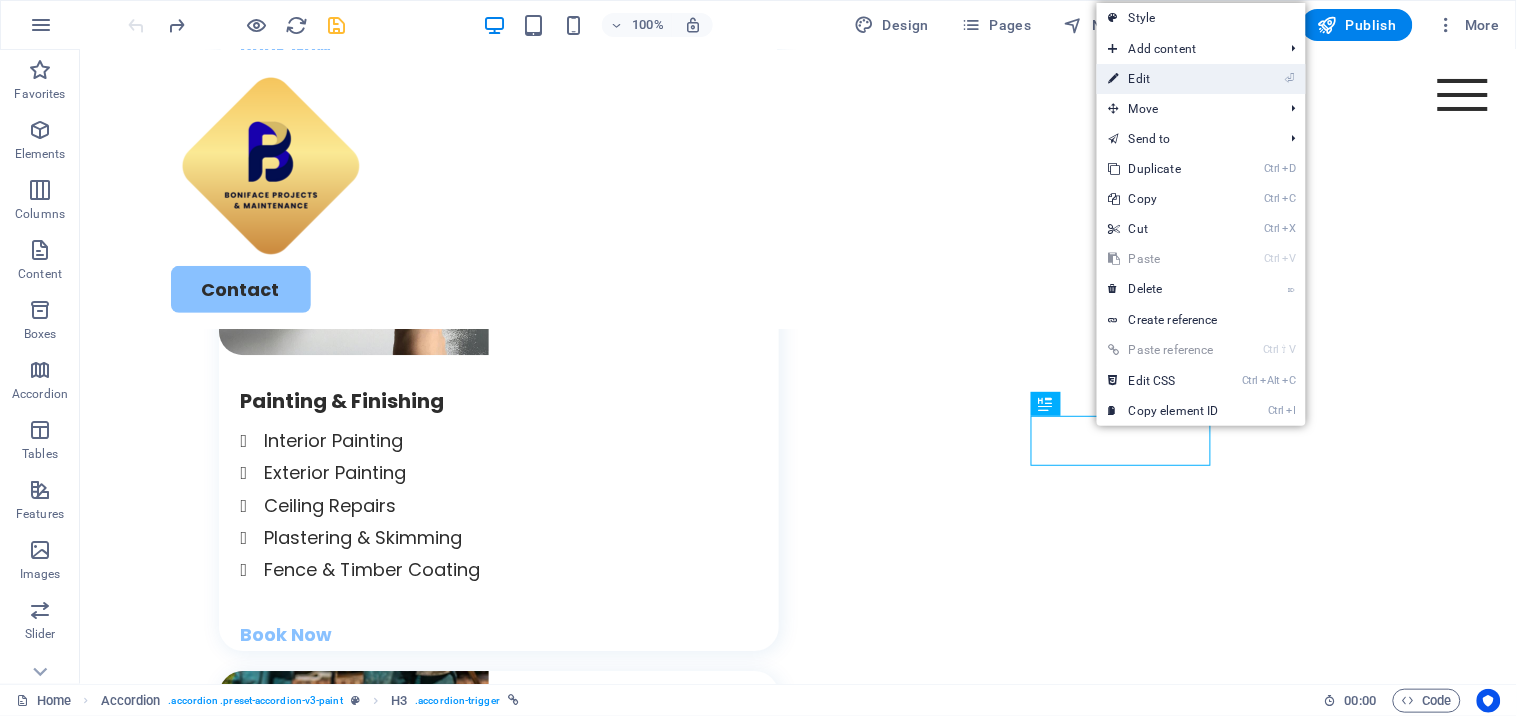 click on "⏎  Edit" at bounding box center (1164, 79) 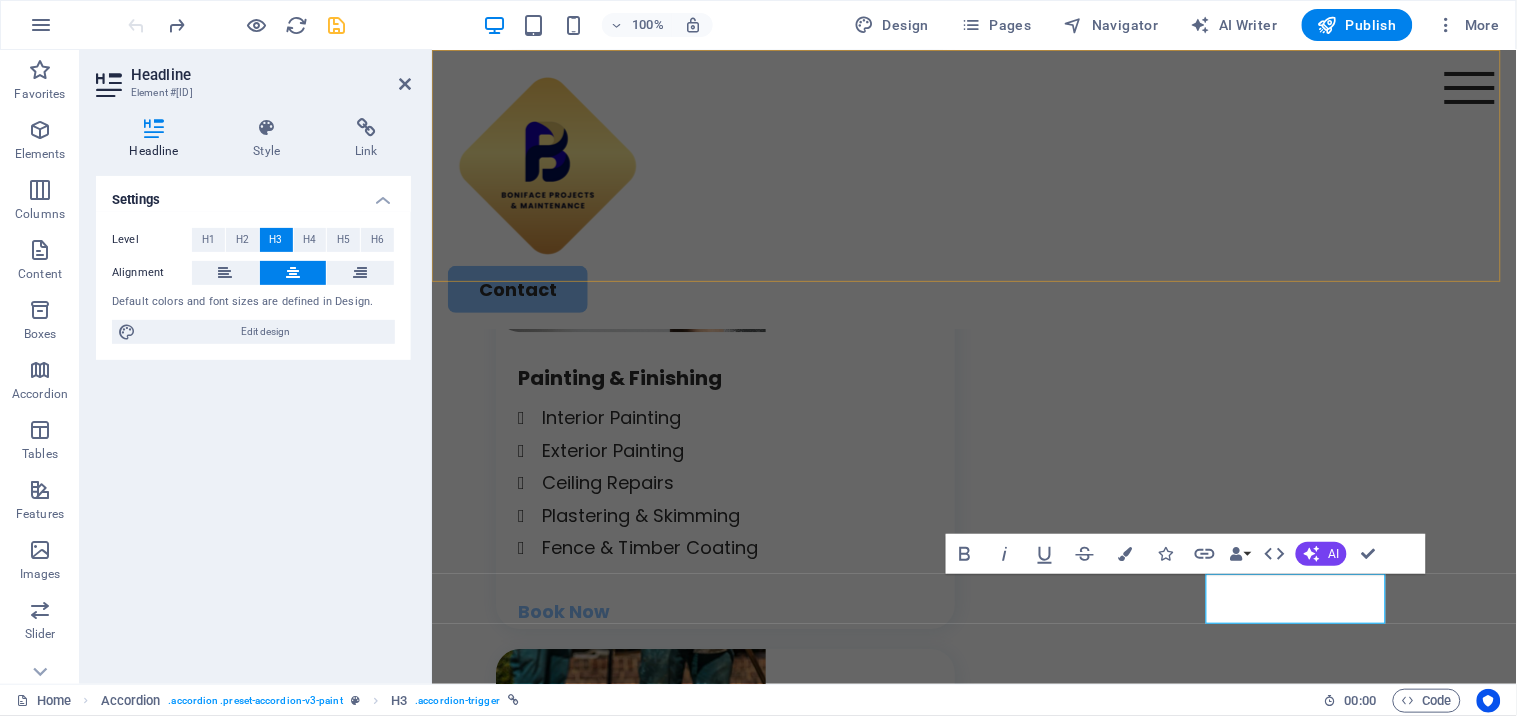 scroll, scrollTop: 3104, scrollLeft: 0, axis: vertical 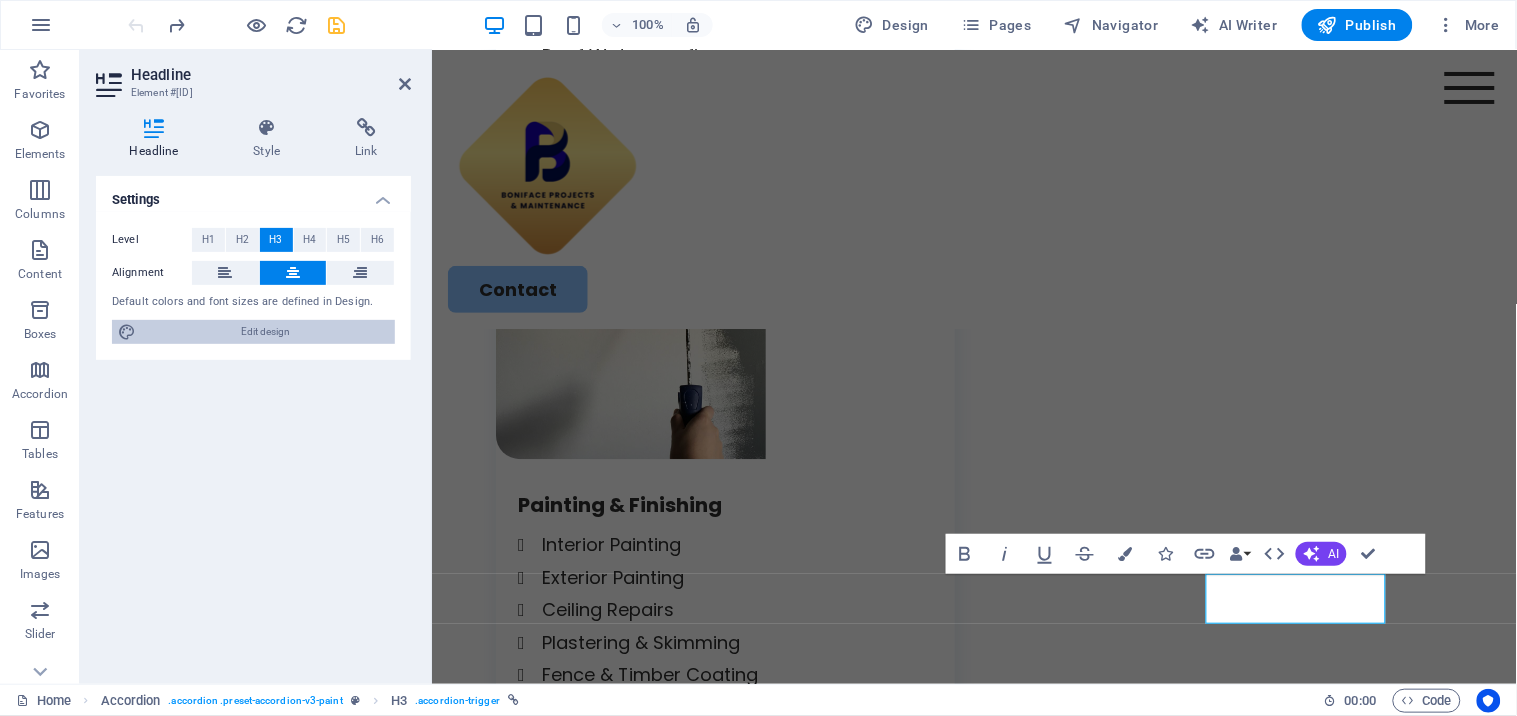 click on "Edit design" at bounding box center [265, 332] 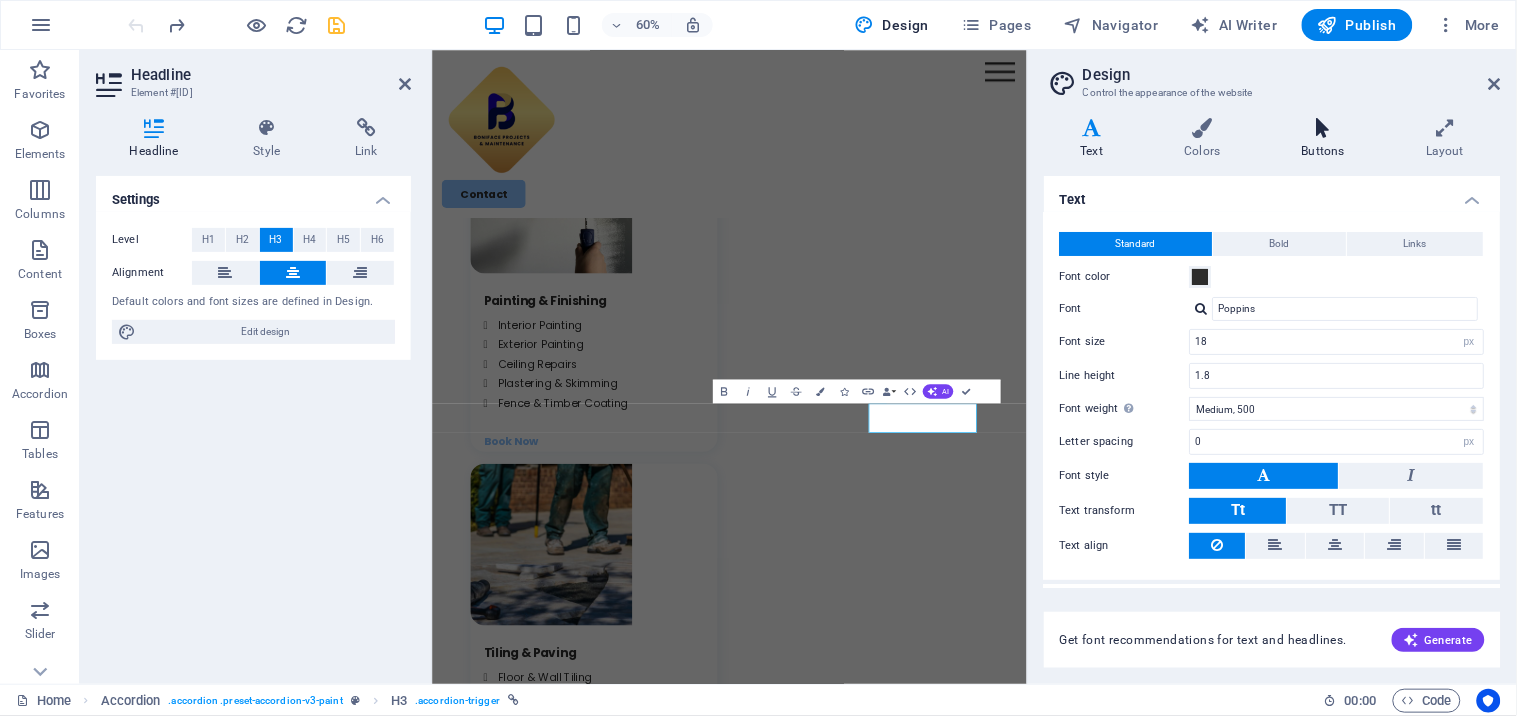 click at bounding box center [1323, 128] 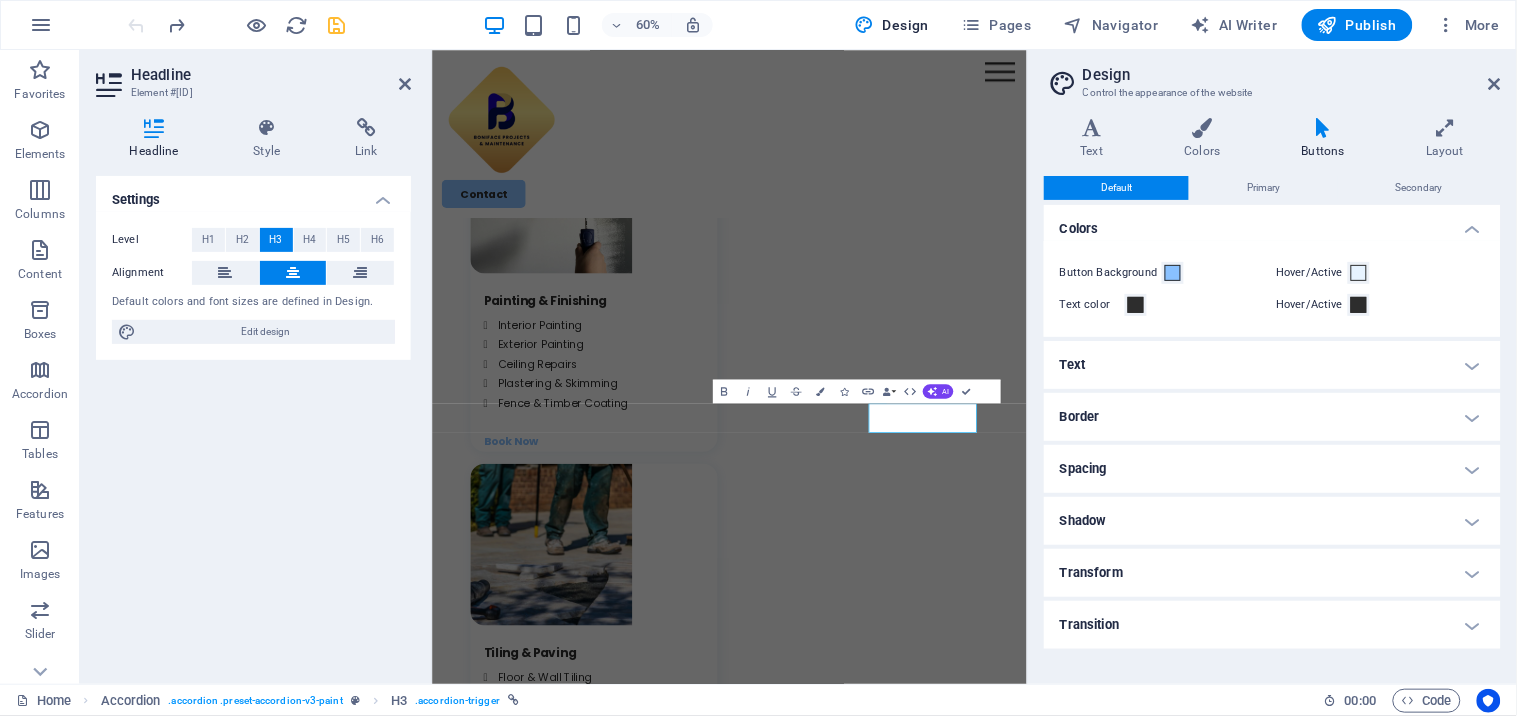 scroll, scrollTop: 3234, scrollLeft: 0, axis: vertical 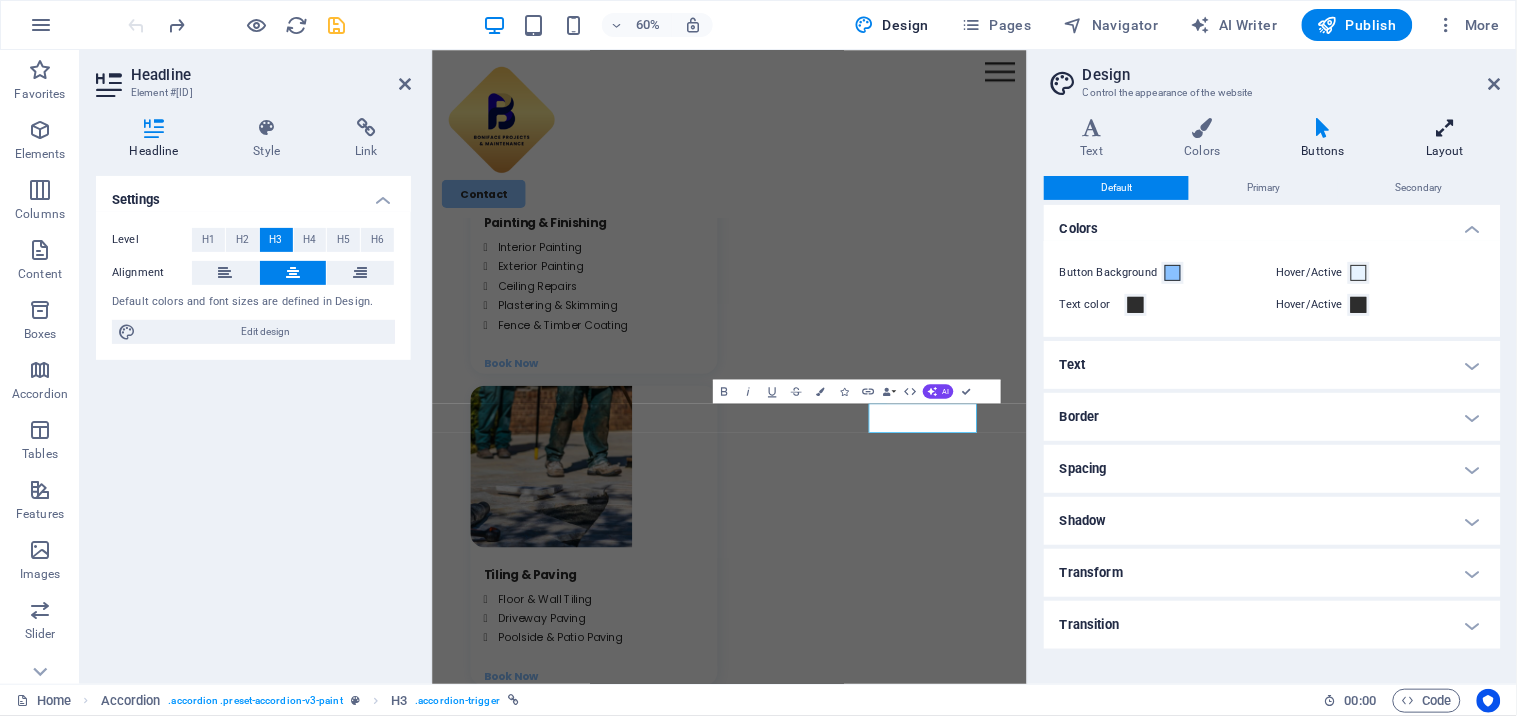 click at bounding box center (1445, 128) 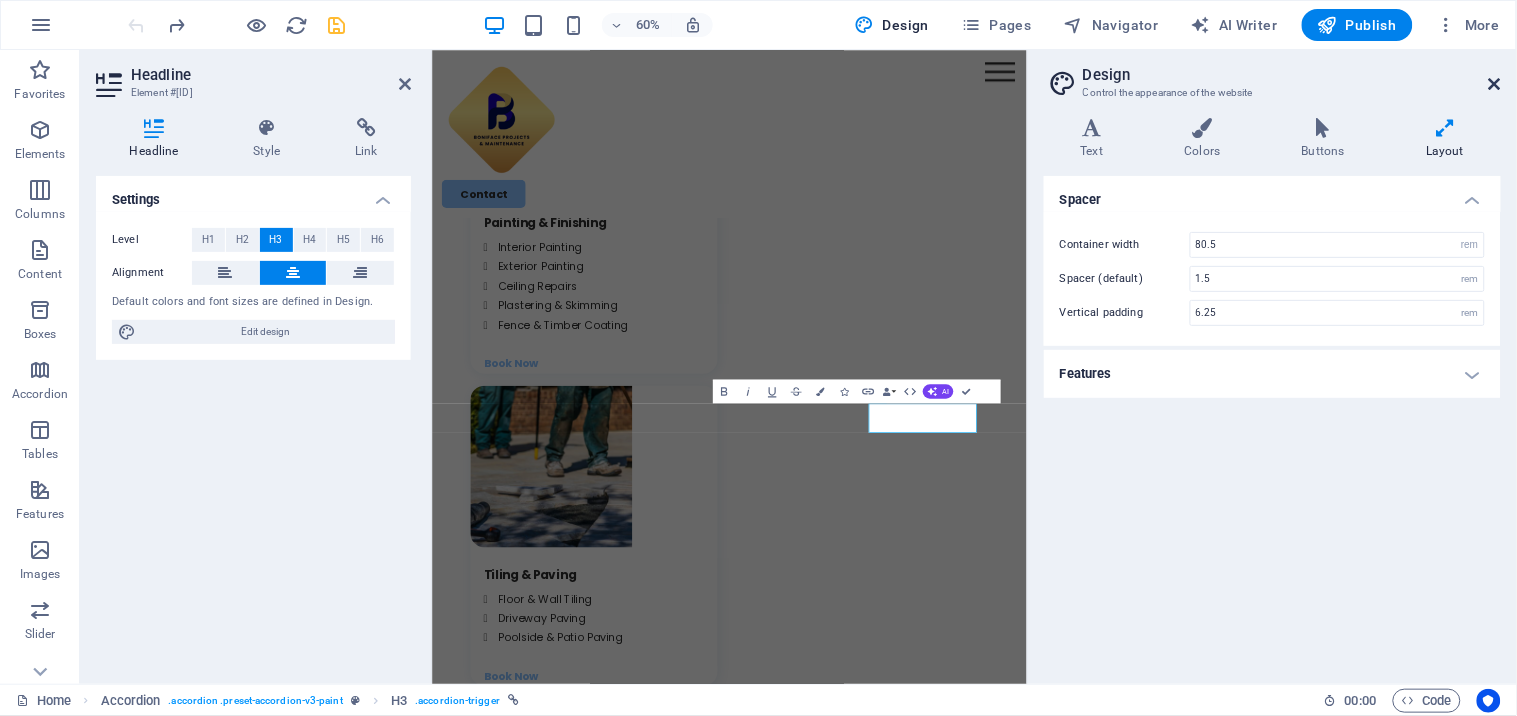 click at bounding box center [1495, 84] 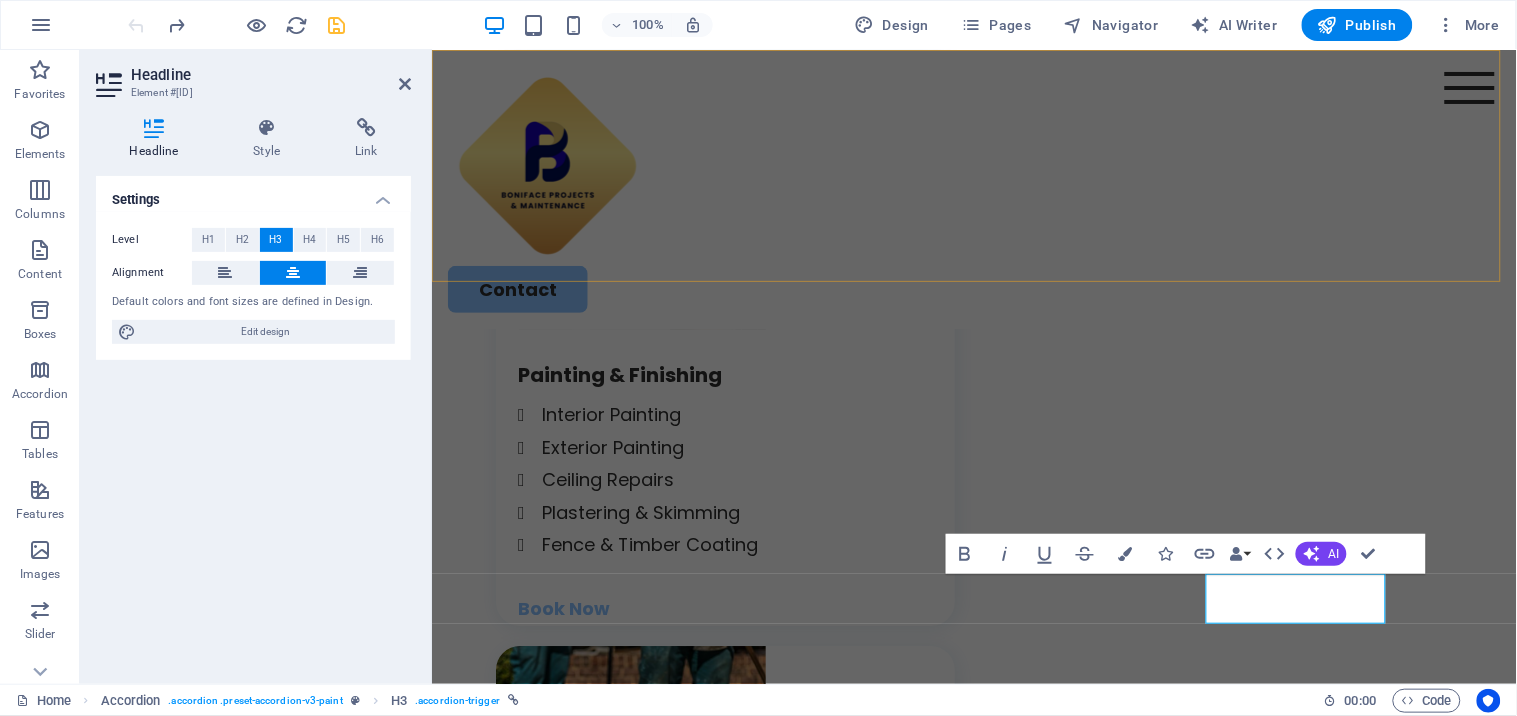 scroll, scrollTop: 3104, scrollLeft: 0, axis: vertical 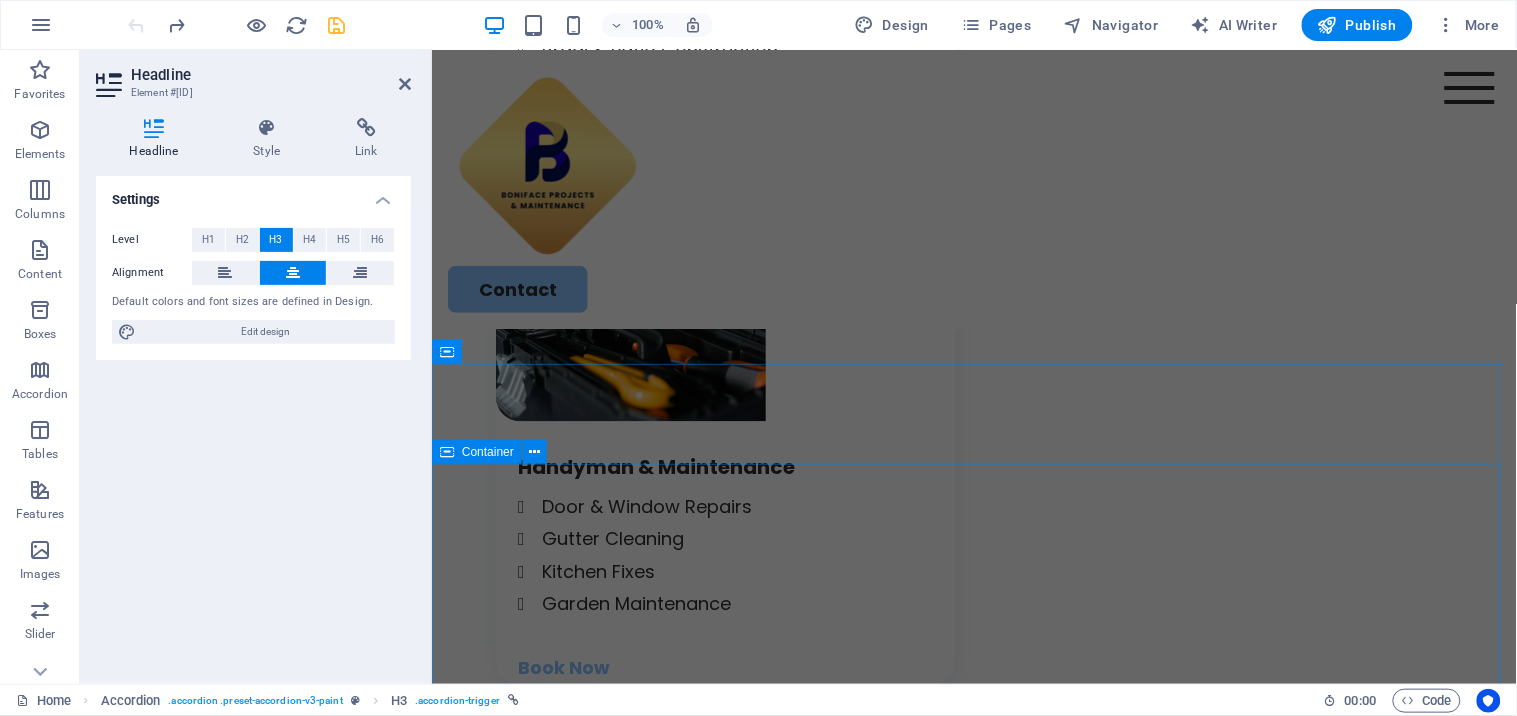 click on "Contact Us Let’s bring your property back to life — contact us for expert, affordable solutions.   I have read and understand the privacy policy. Unreadable? Load new Submit" at bounding box center (973, 2646) 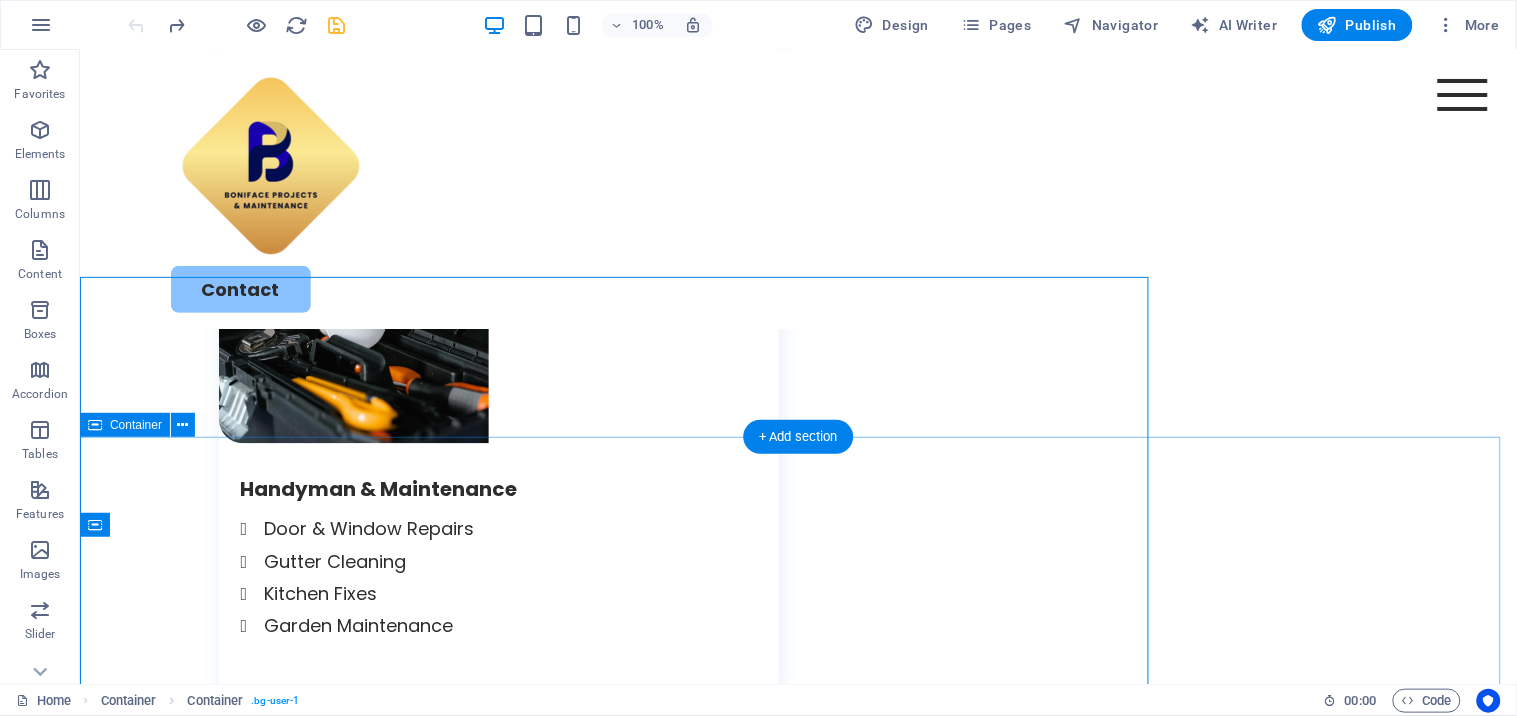 scroll, scrollTop: 4958, scrollLeft: 0, axis: vertical 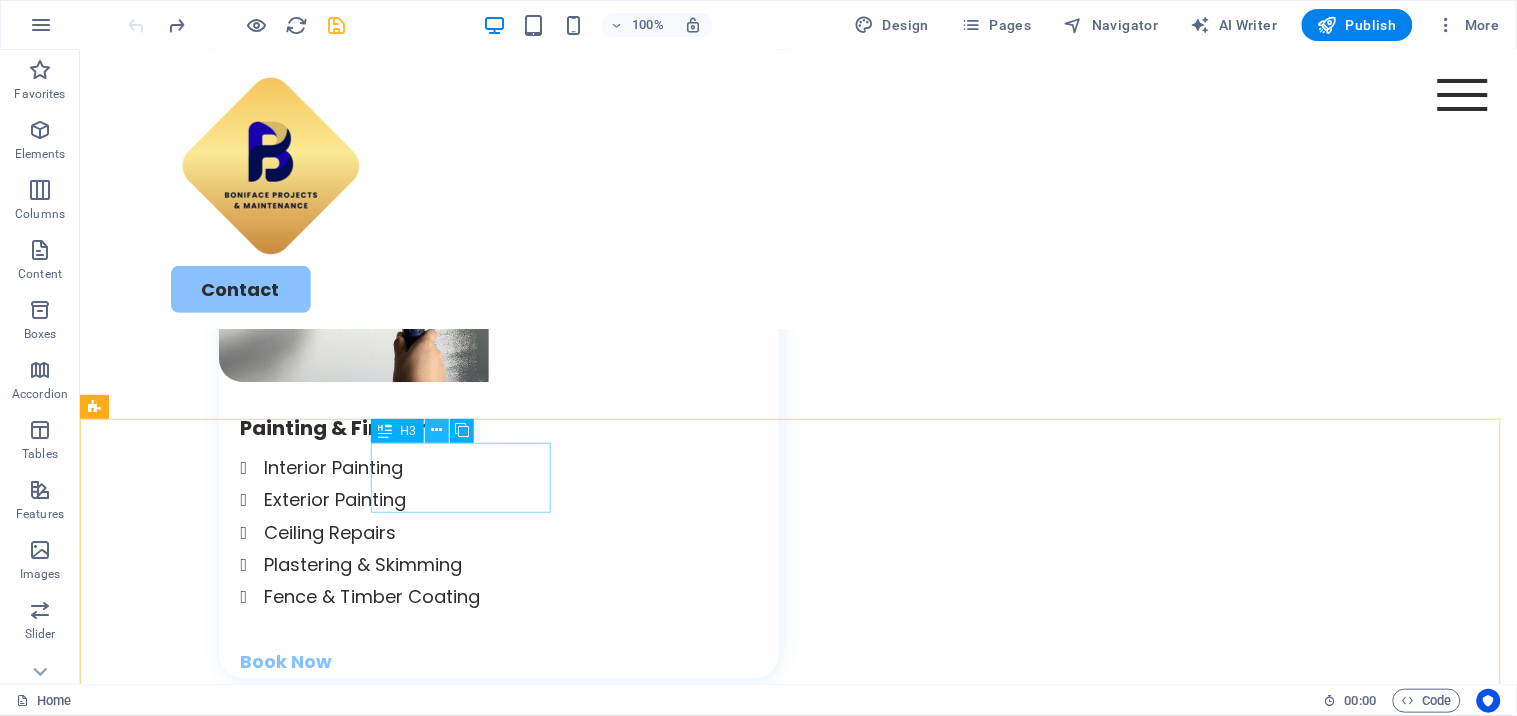 click at bounding box center [436, 430] 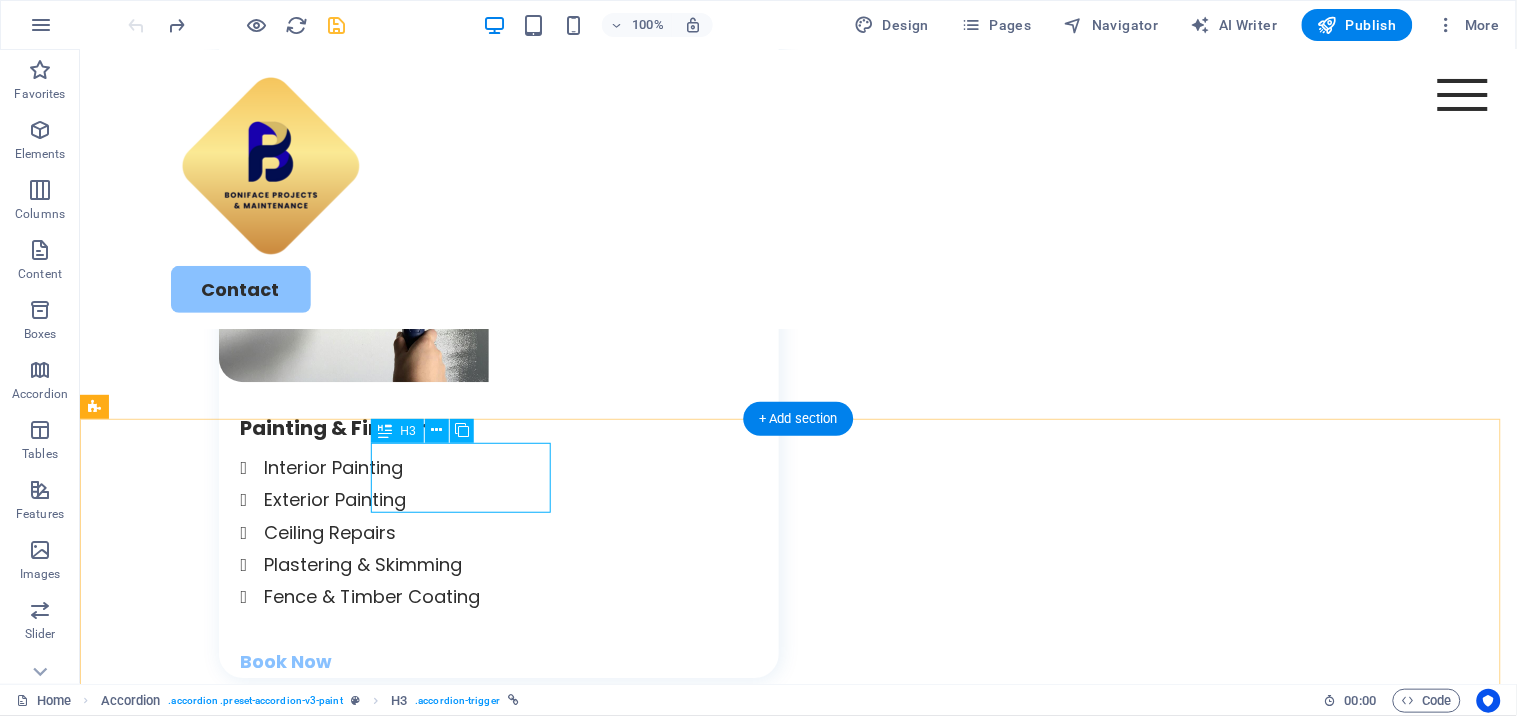 click on "Kitchen" at bounding box center (190, 3072) 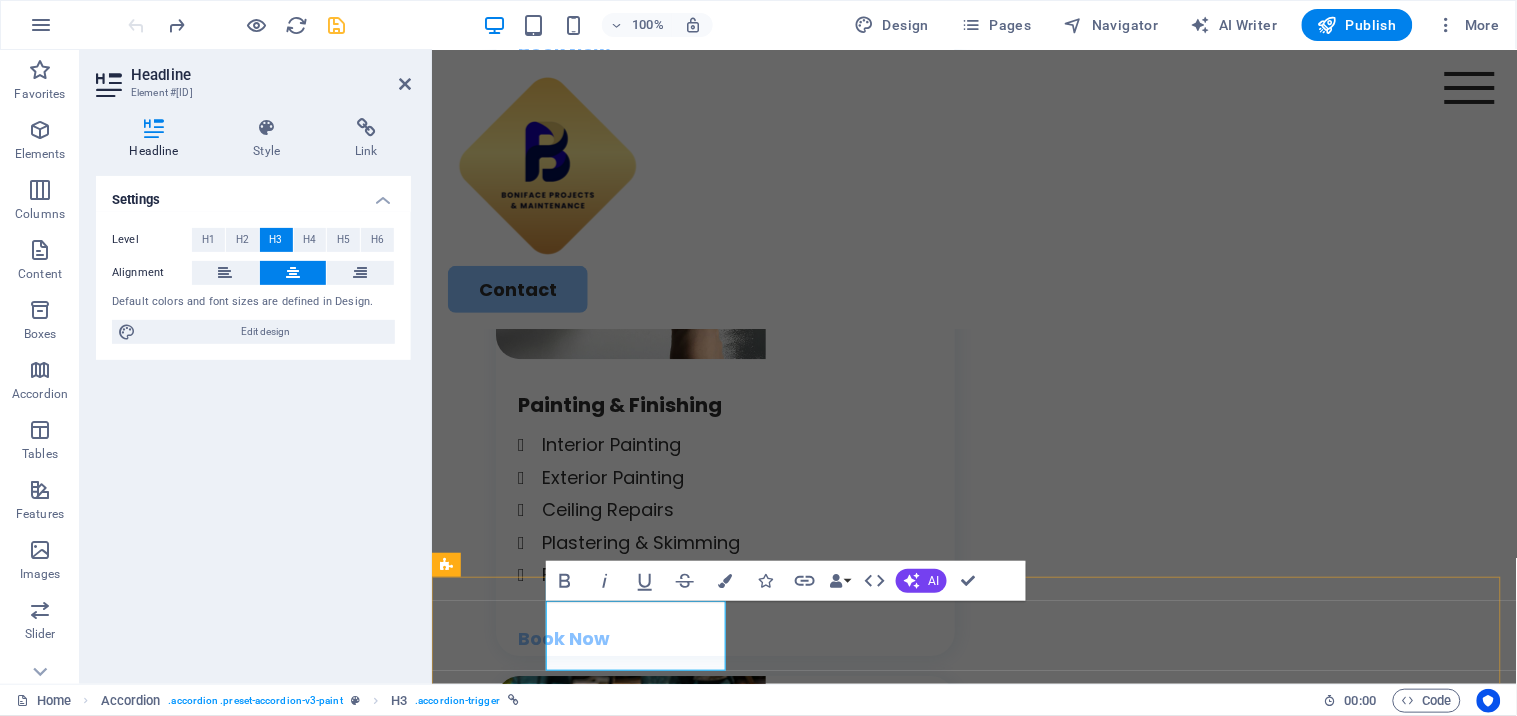 scroll, scrollTop: 3077, scrollLeft: 0, axis: vertical 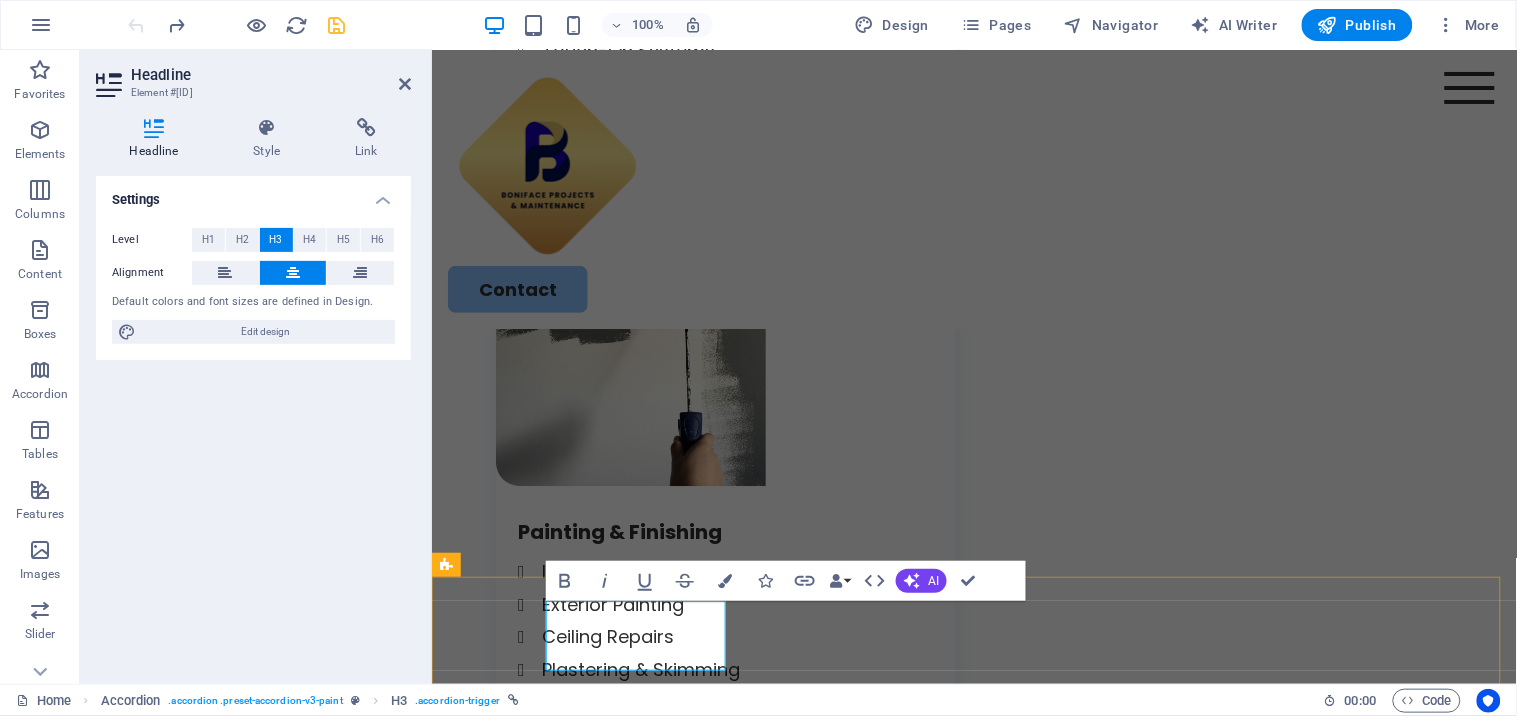 click on "Bedroom" at bounding box center [615, 3088] 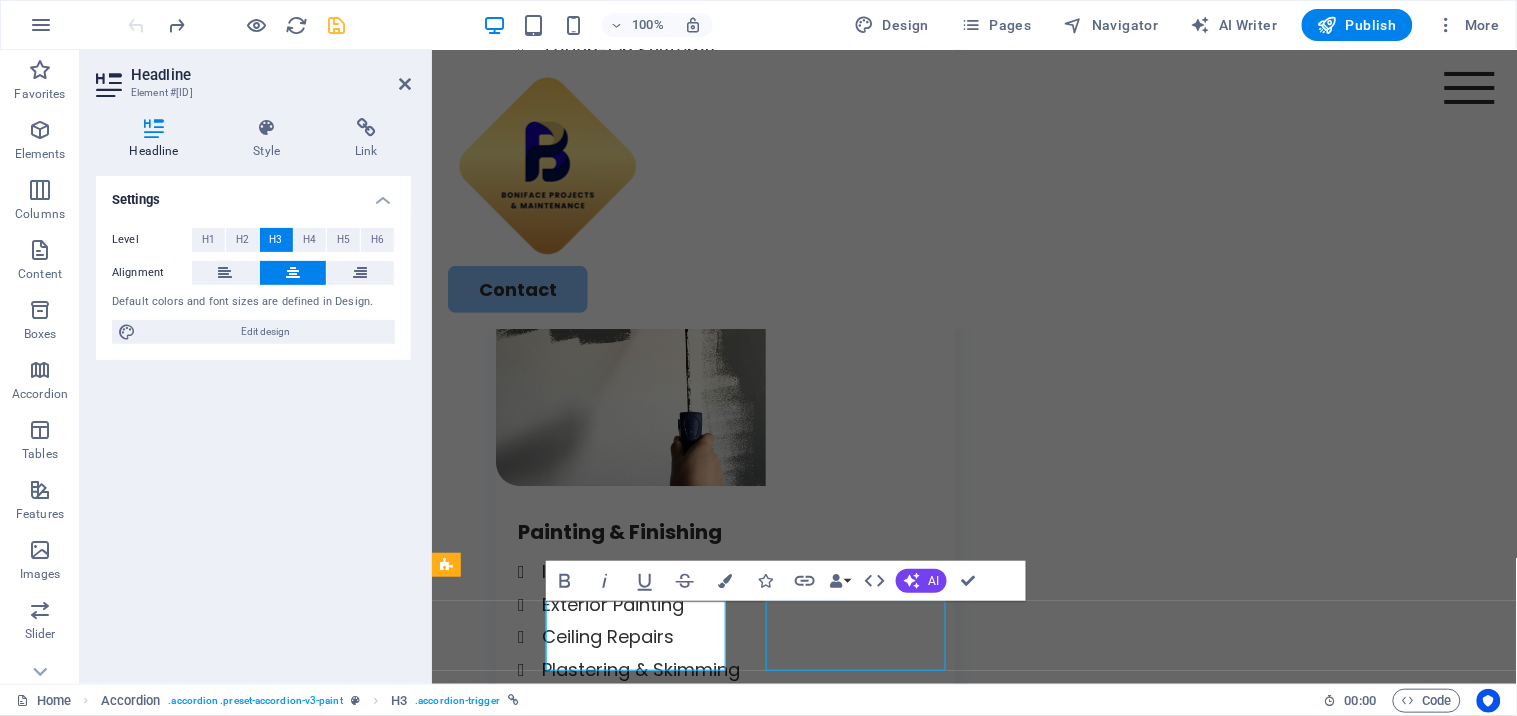 click on "Bedroom" at bounding box center (615, 3088) 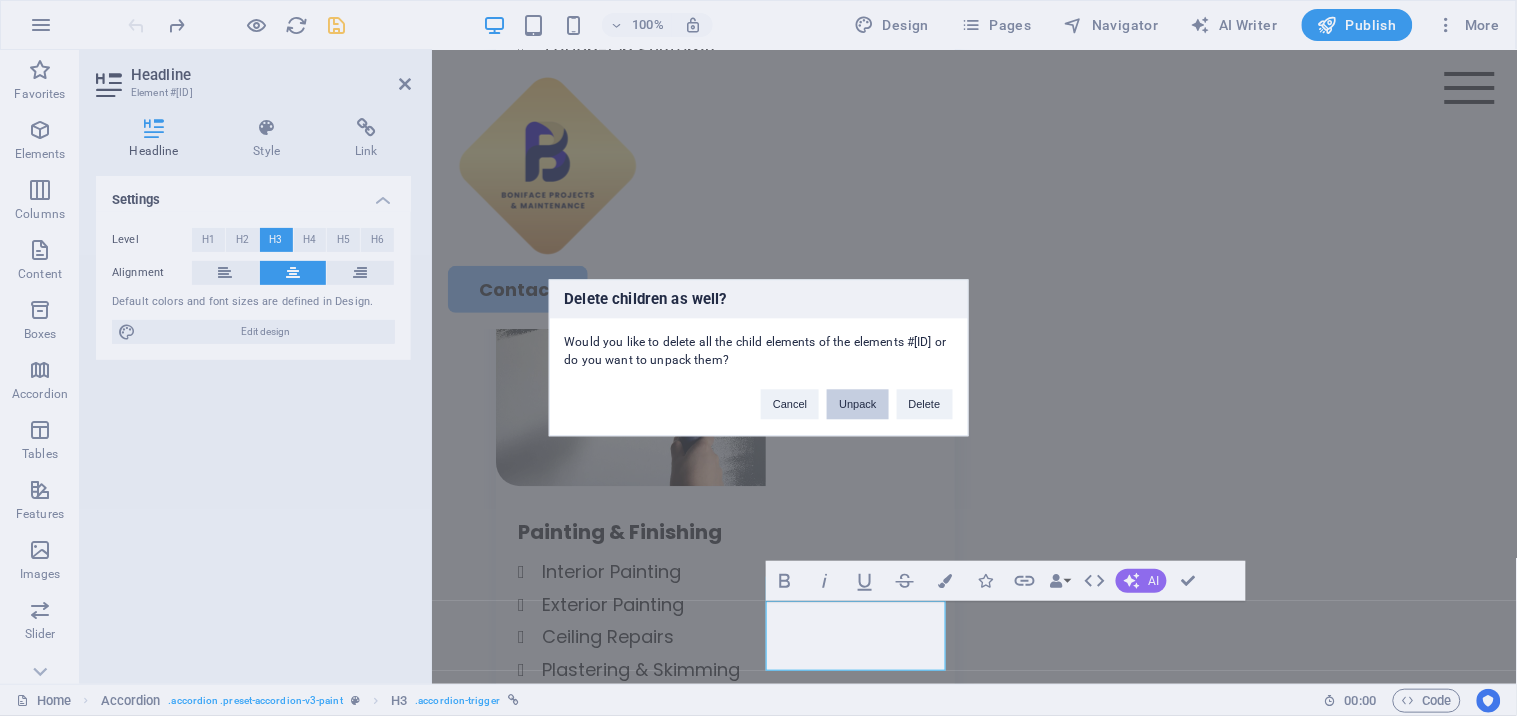click on "Unpack" at bounding box center [857, 405] 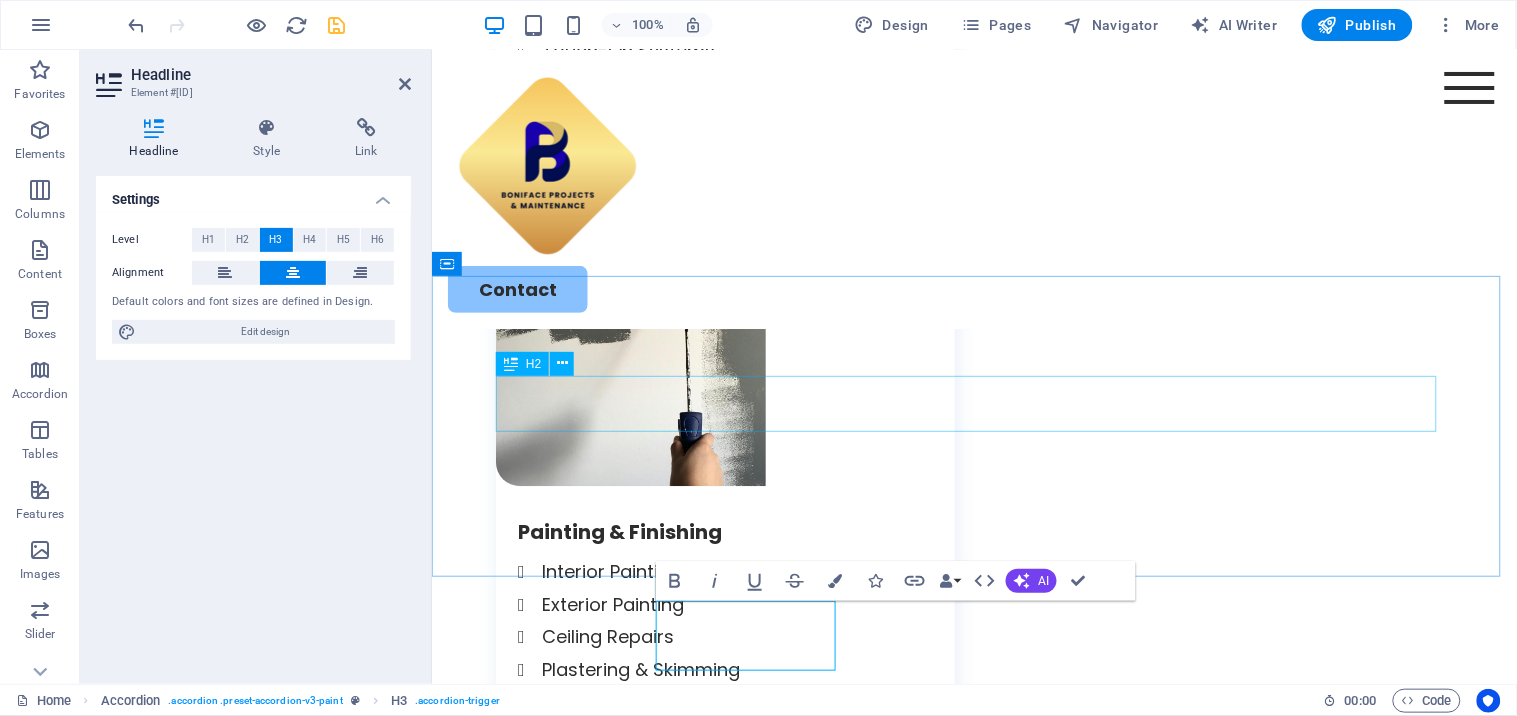click on "Bedroom" at bounding box center (549, 3122) 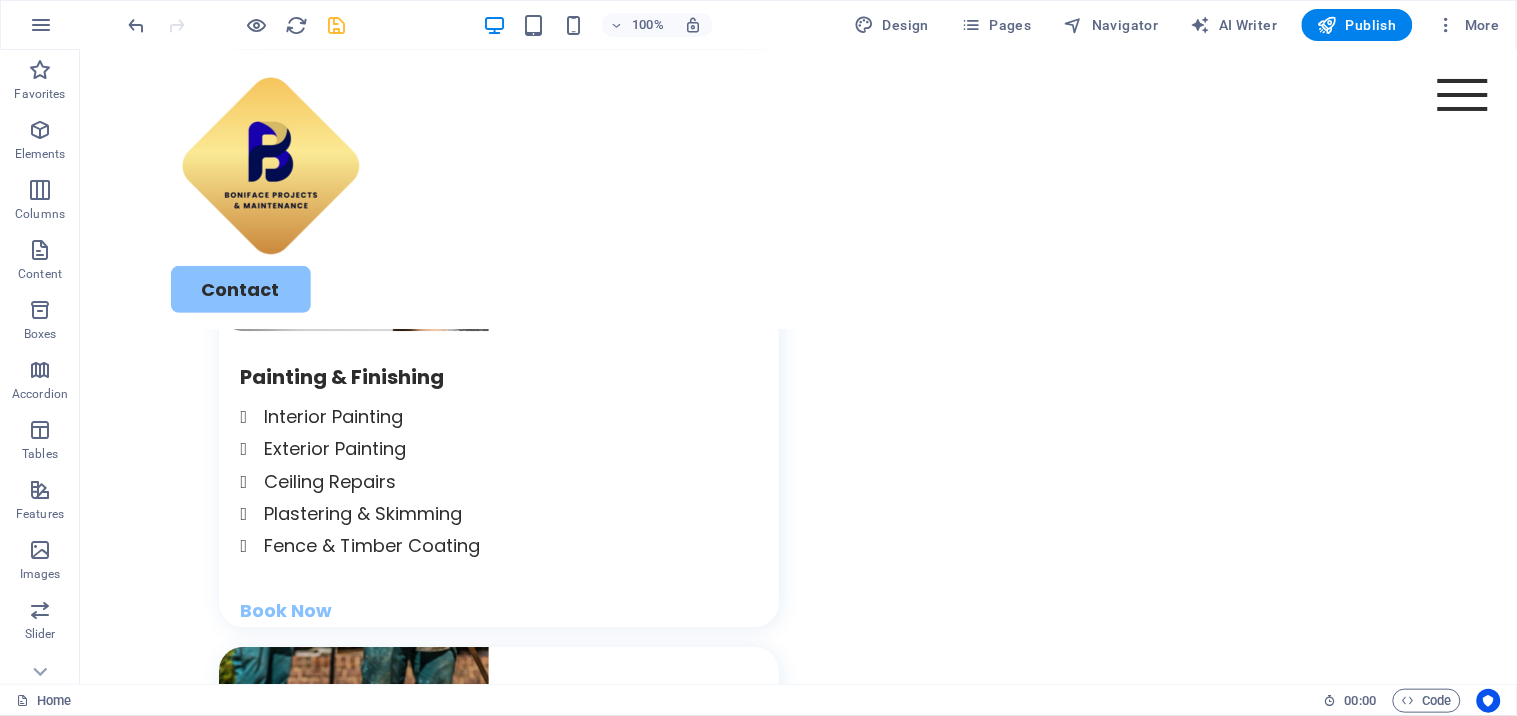 scroll, scrollTop: 3242, scrollLeft: 0, axis: vertical 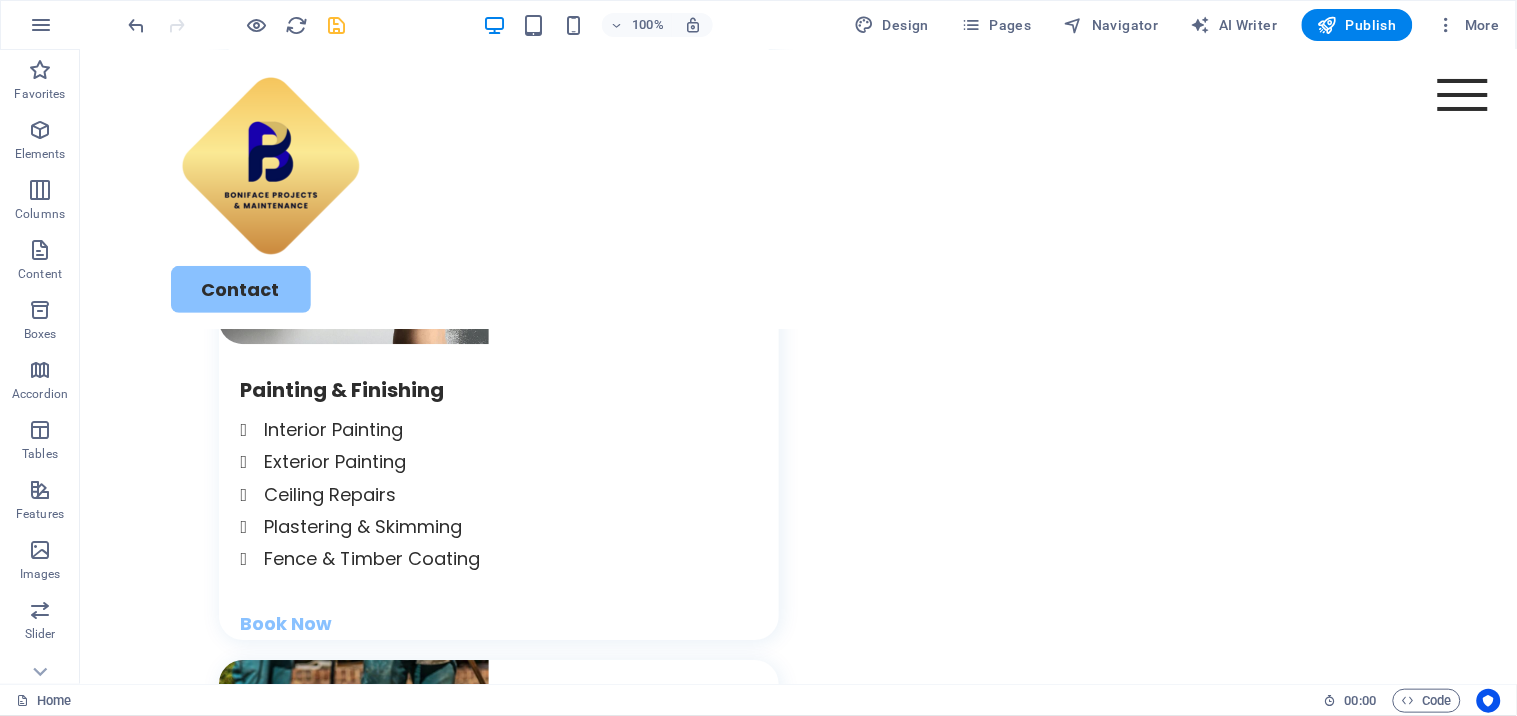 click on "Cabinet" at bounding box center [191, 3213] 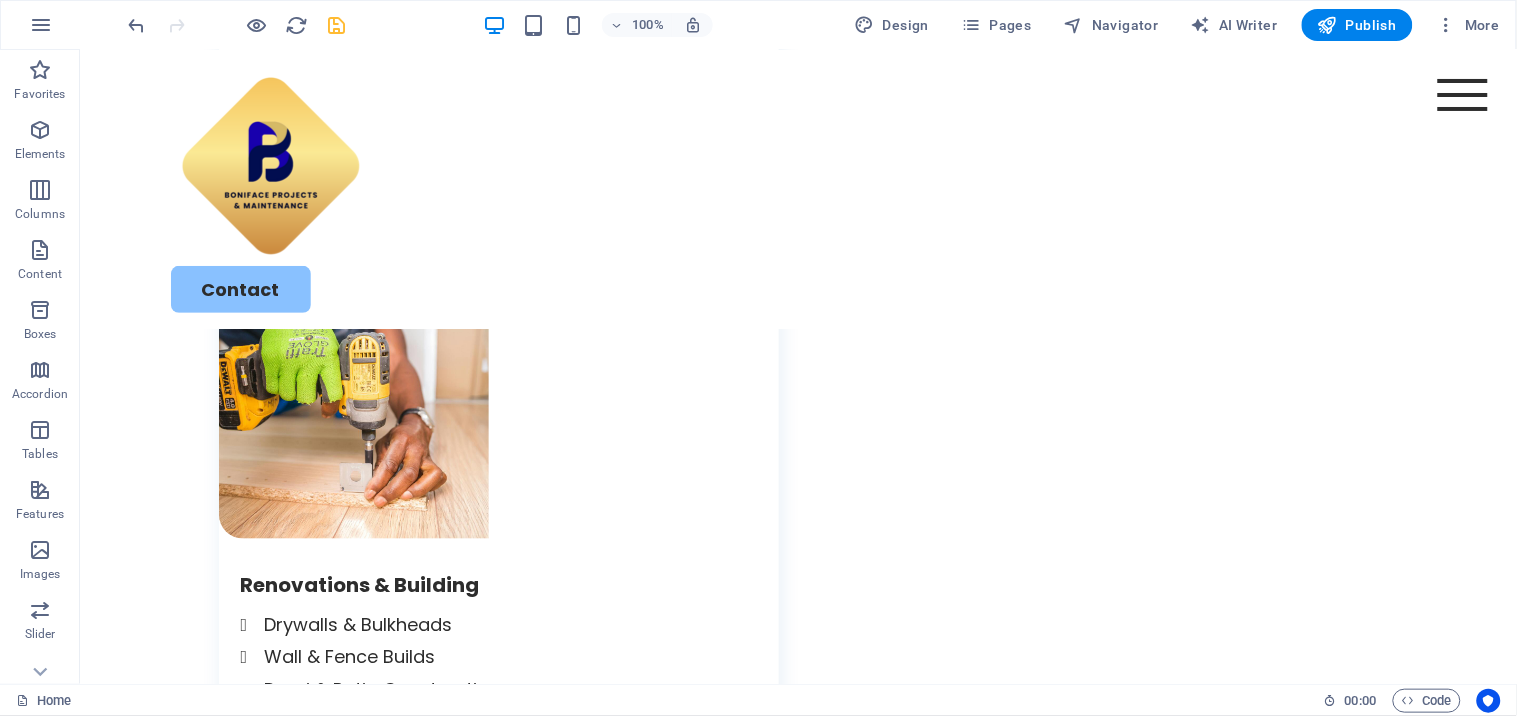 scroll, scrollTop: 4194, scrollLeft: 0, axis: vertical 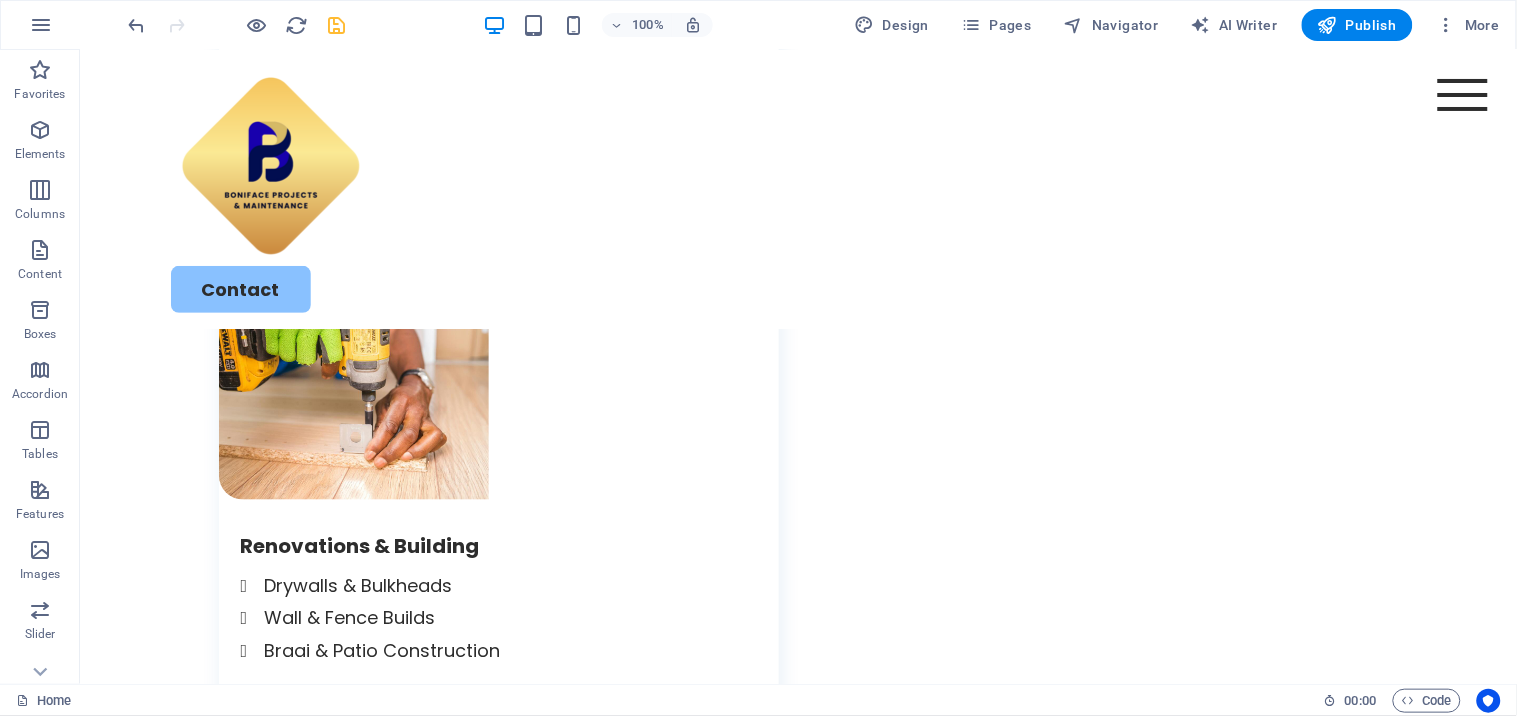 click at bounding box center (723, 2657) 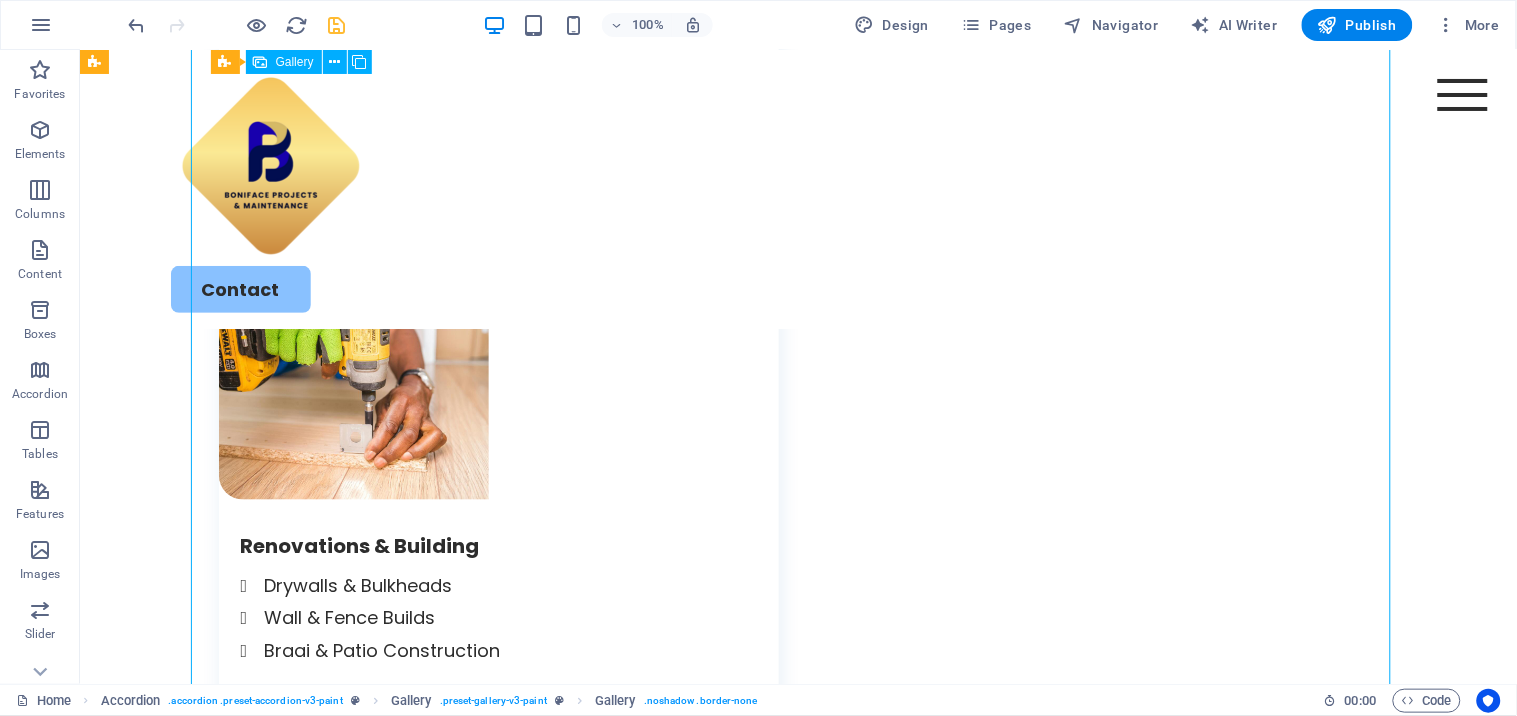 click at bounding box center (723, 2657) 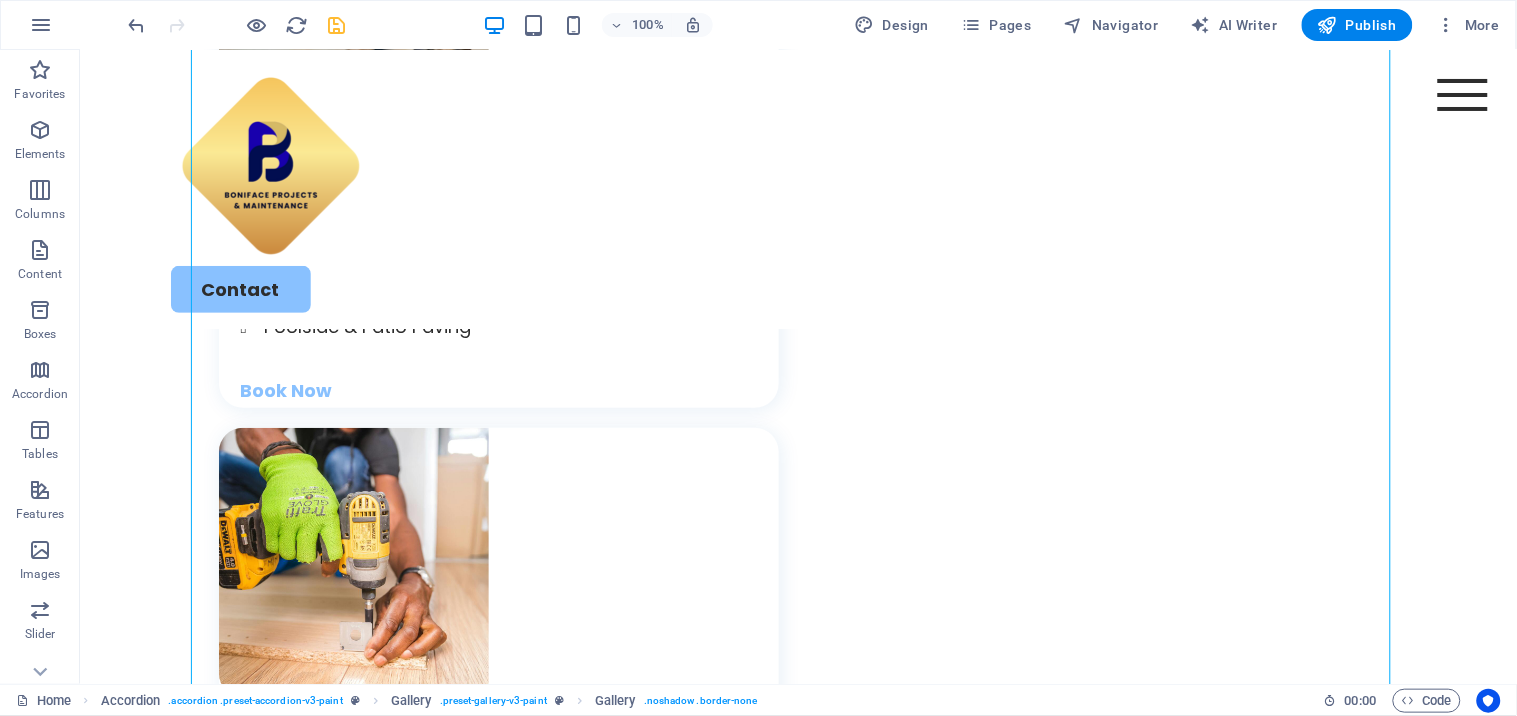 scroll, scrollTop: 4207, scrollLeft: 0, axis: vertical 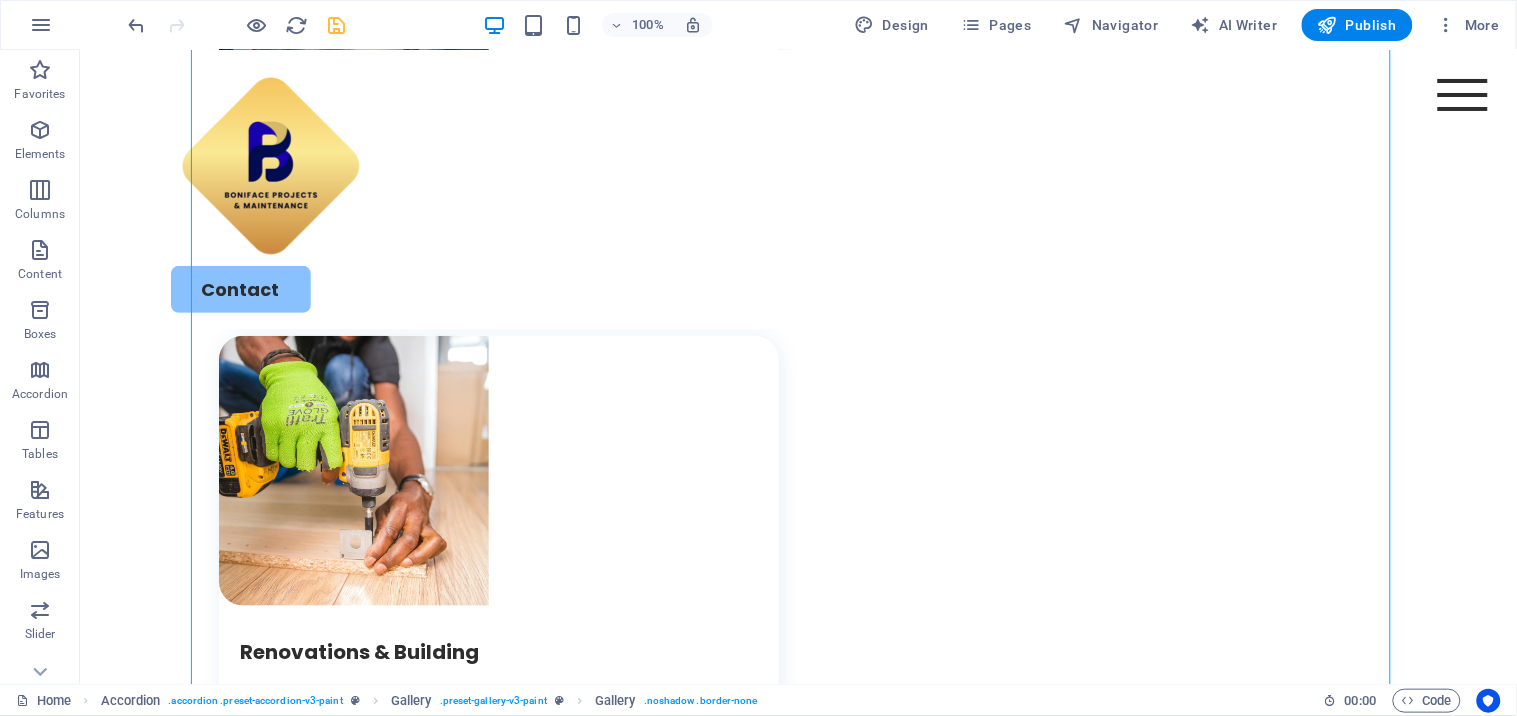 click at bounding box center [723, 2763] 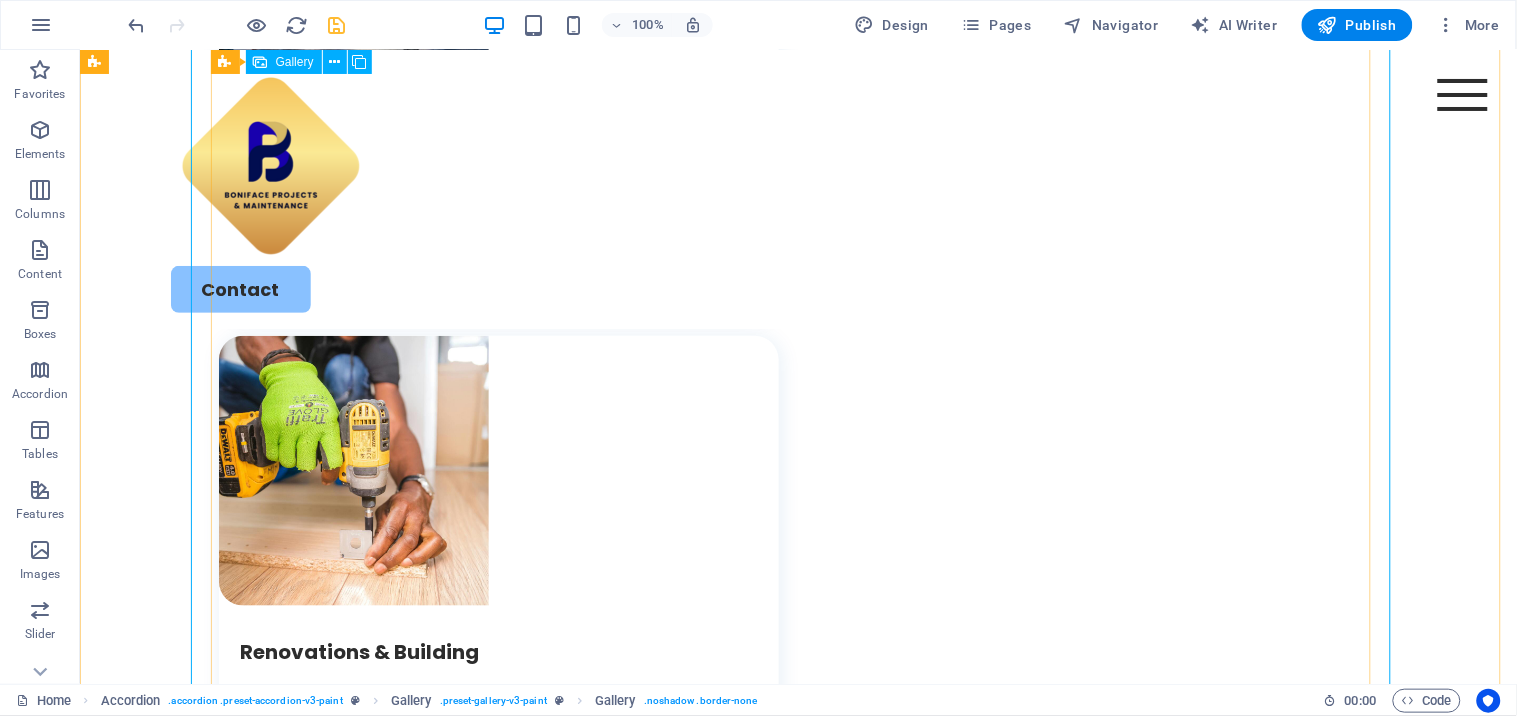 click at bounding box center (723, 2763) 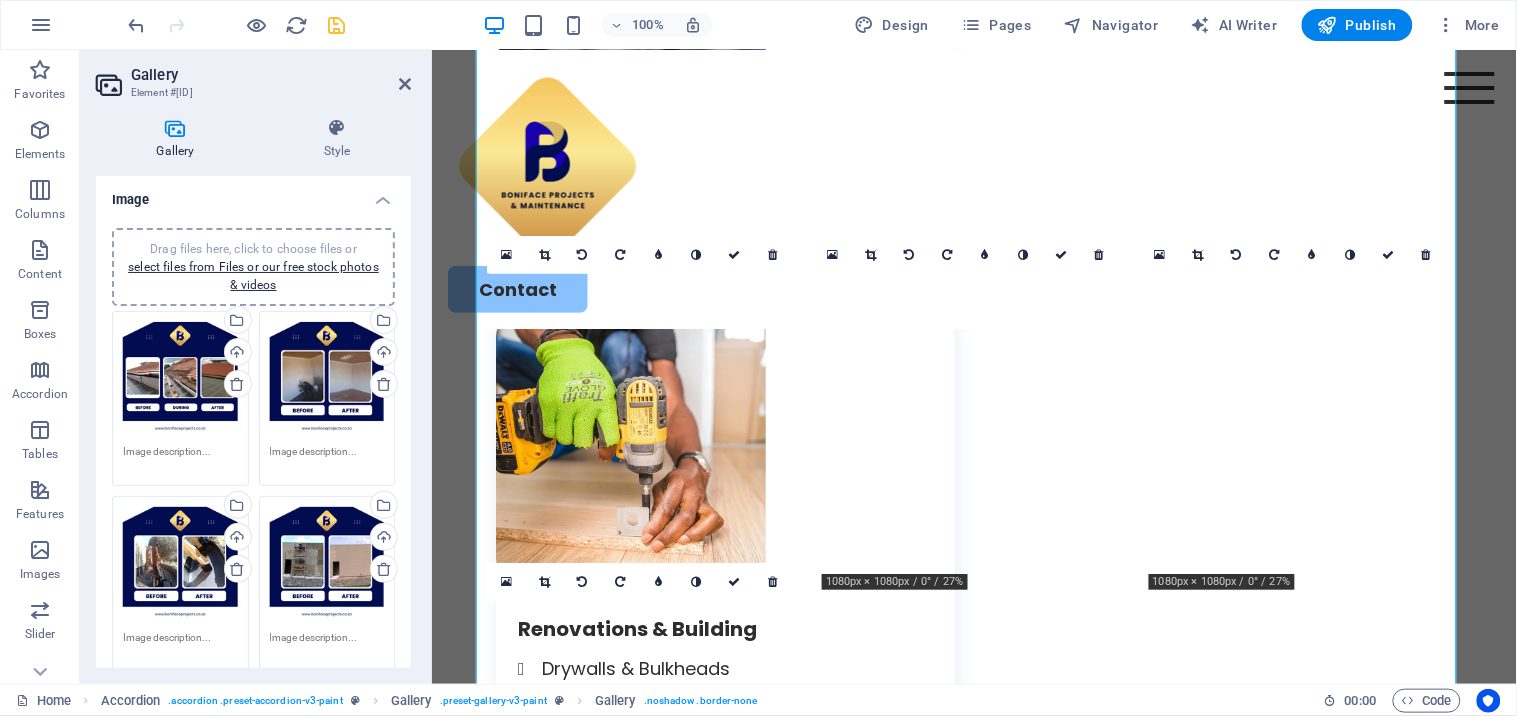 scroll, scrollTop: 4046, scrollLeft: 0, axis: vertical 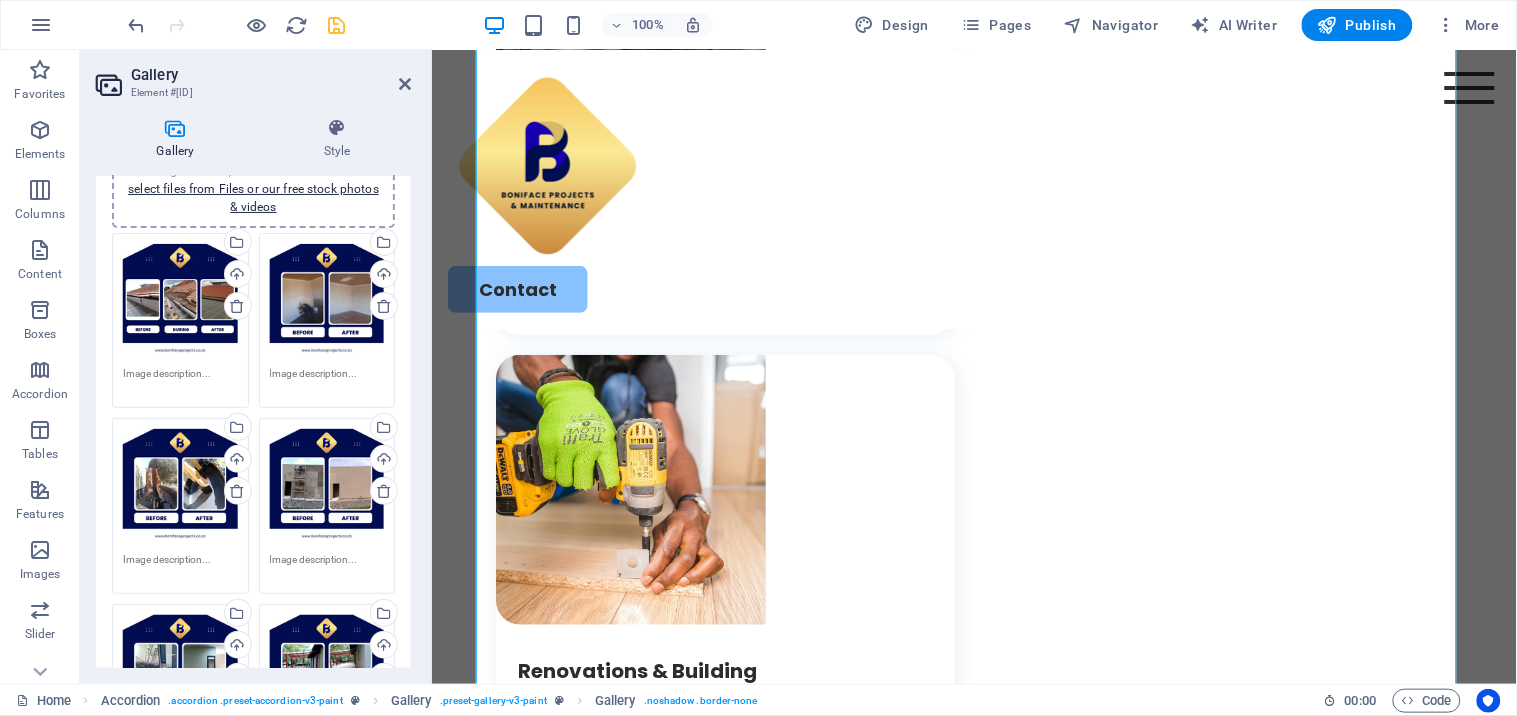 drag, startPoint x: 411, startPoint y: 321, endPoint x: 413, endPoint y: 363, distance: 42.047592 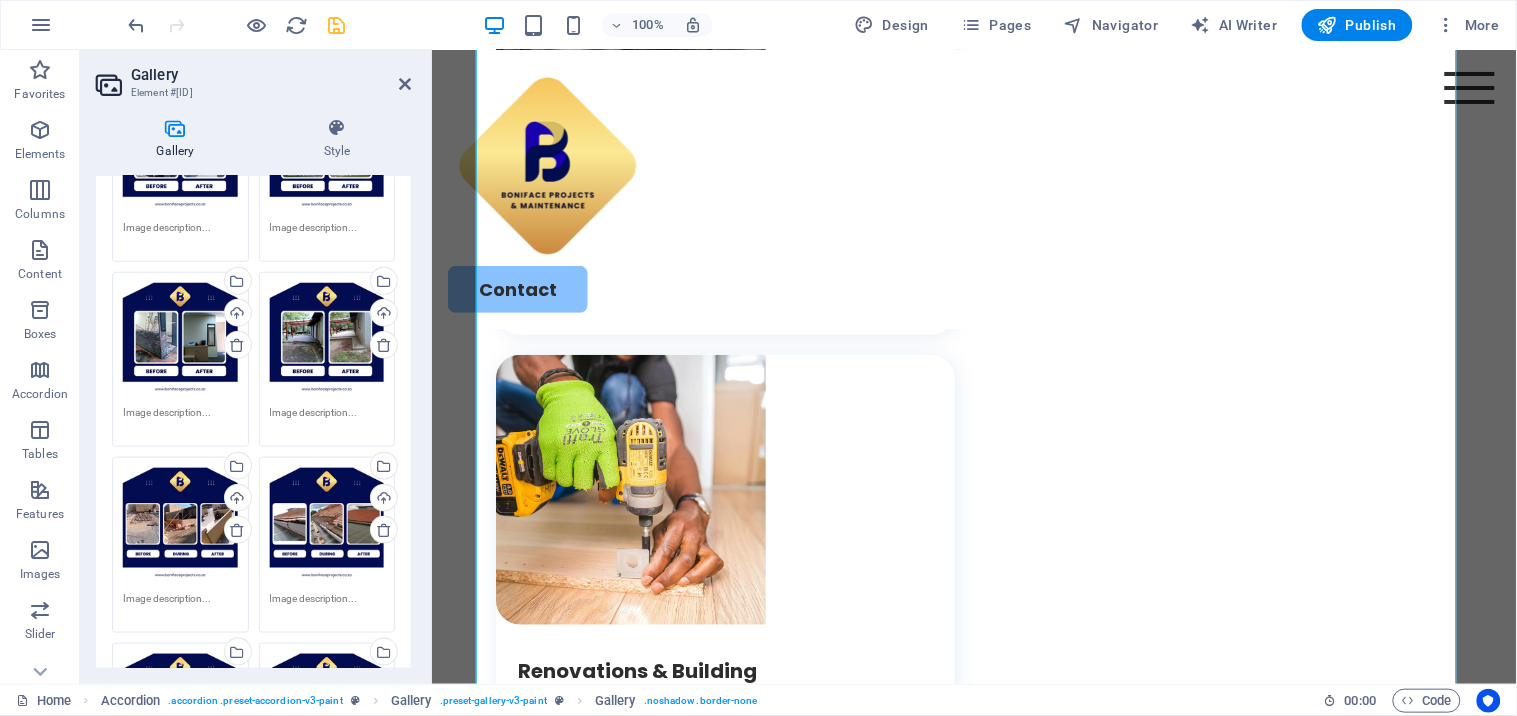 scroll, scrollTop: 438, scrollLeft: 0, axis: vertical 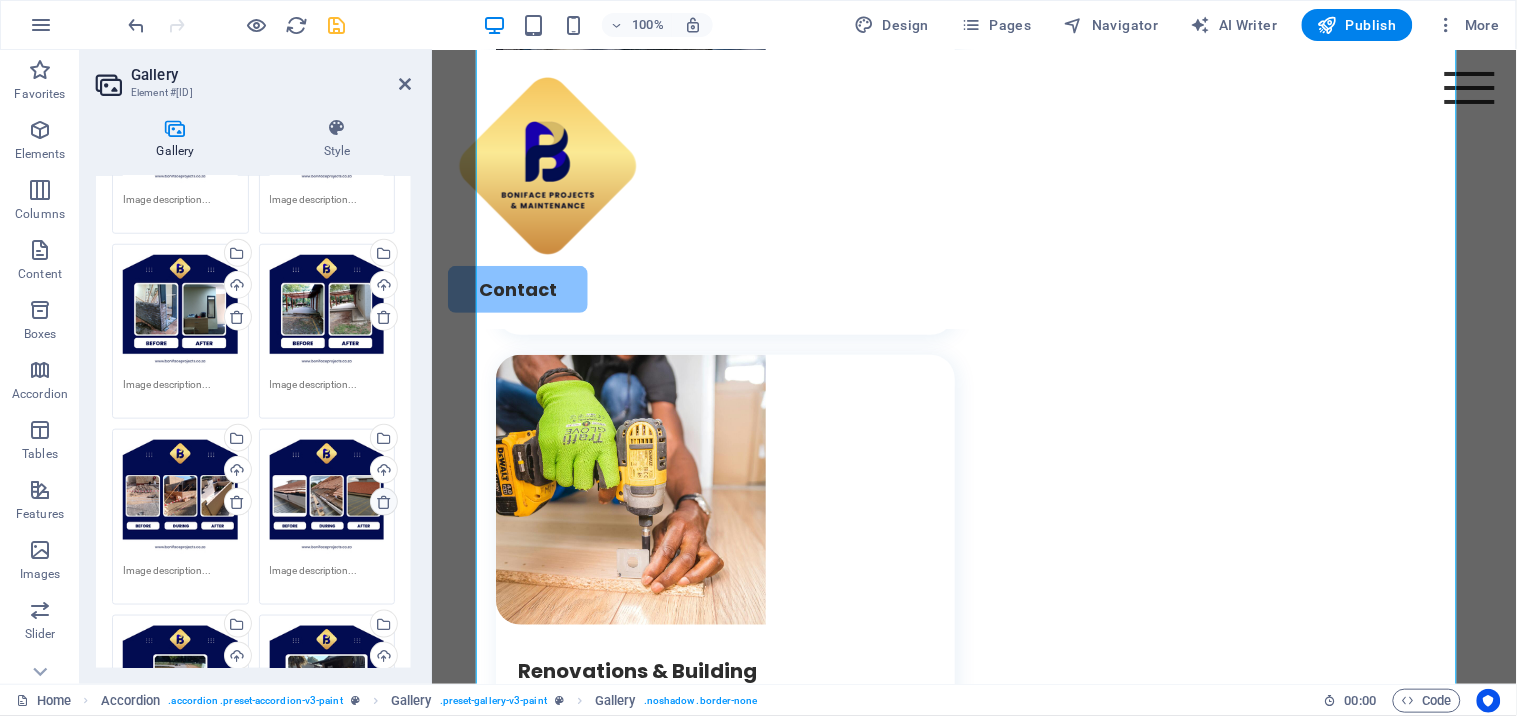 click at bounding box center [384, 502] 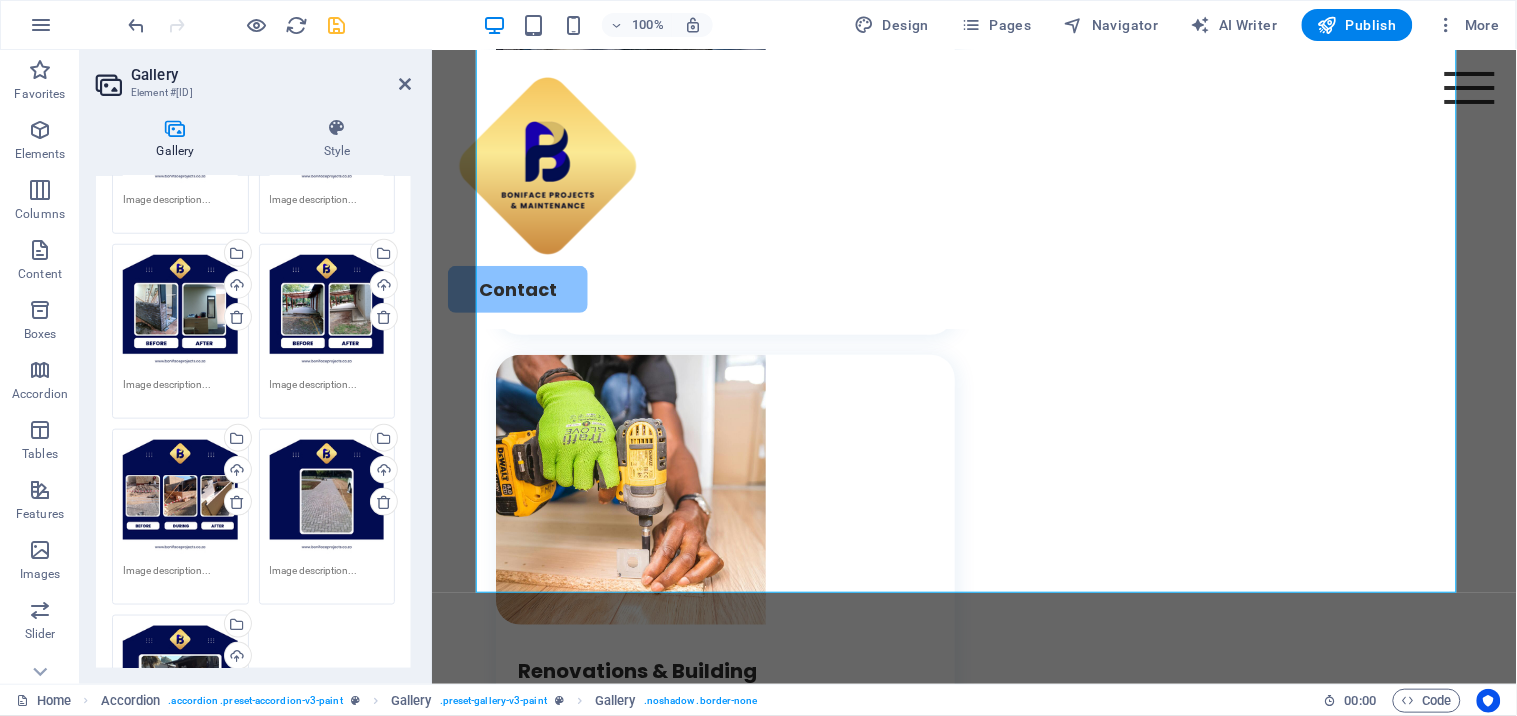 click at bounding box center [973, 2319] 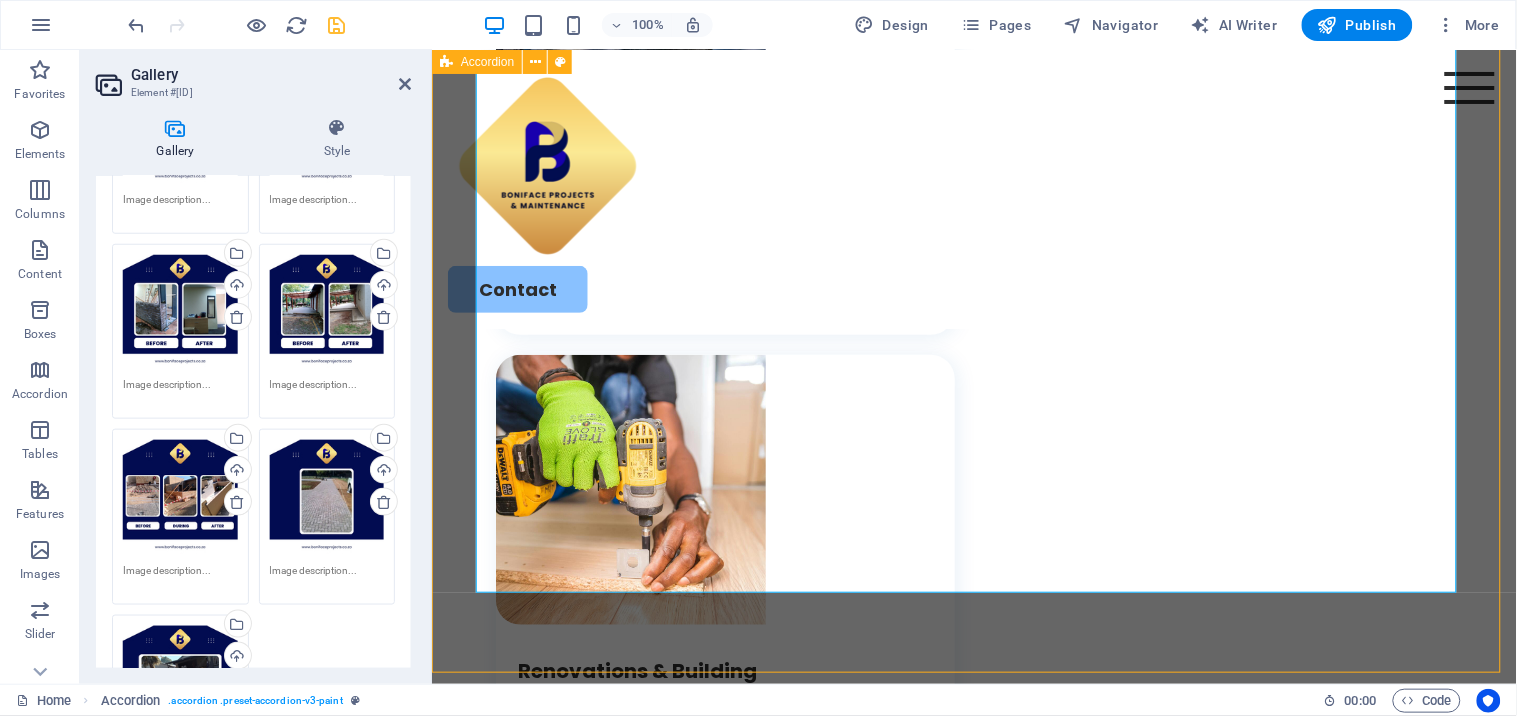 click at bounding box center [973, 2613] 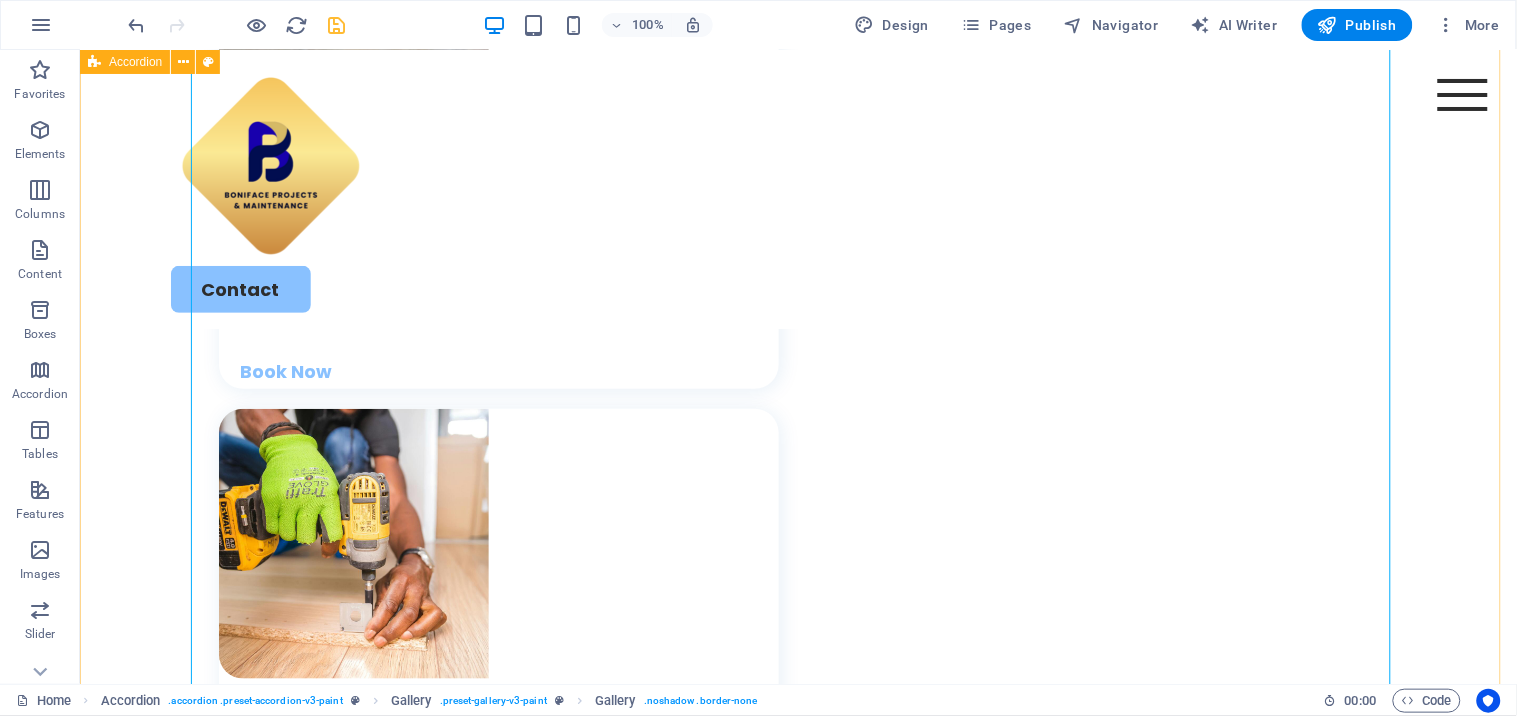 click at bounding box center [797, 2474] 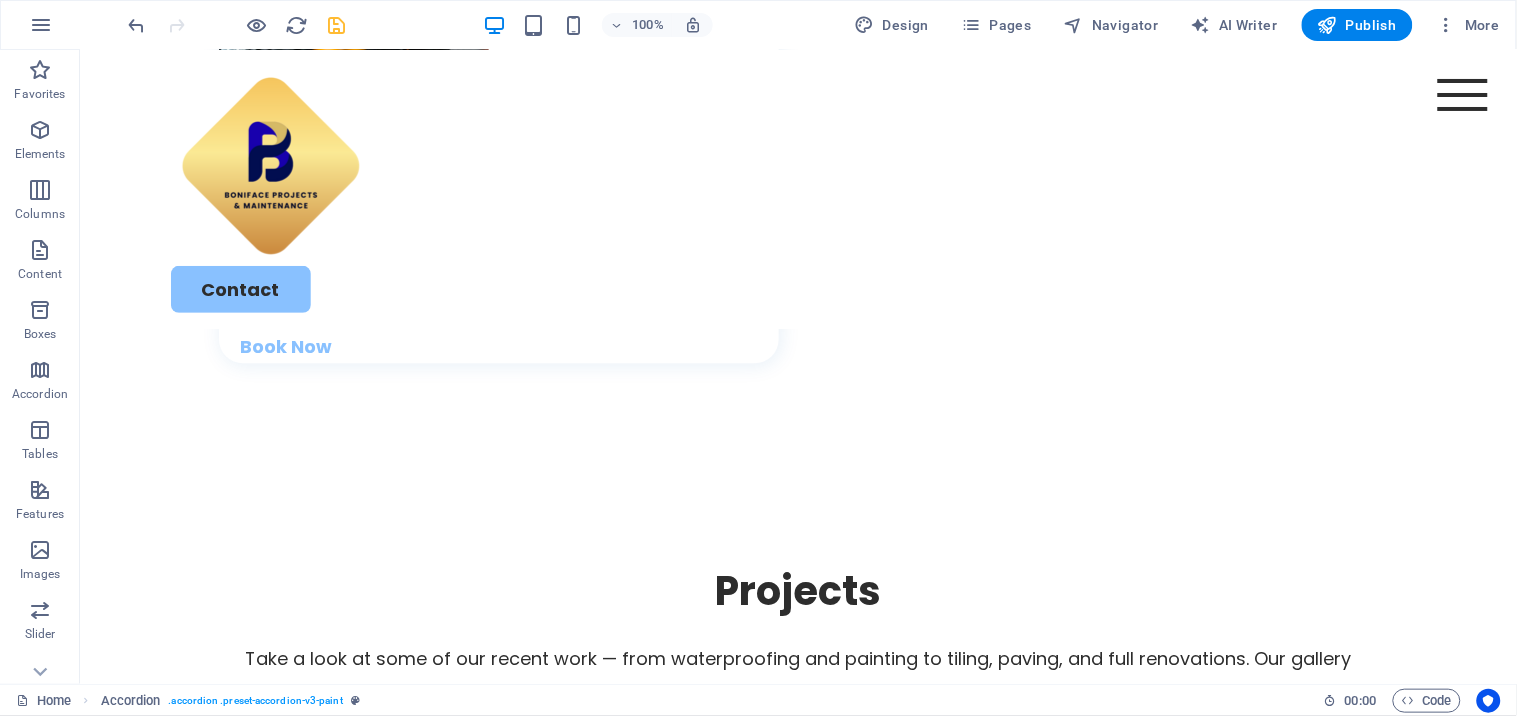 scroll, scrollTop: 5130, scrollLeft: 0, axis: vertical 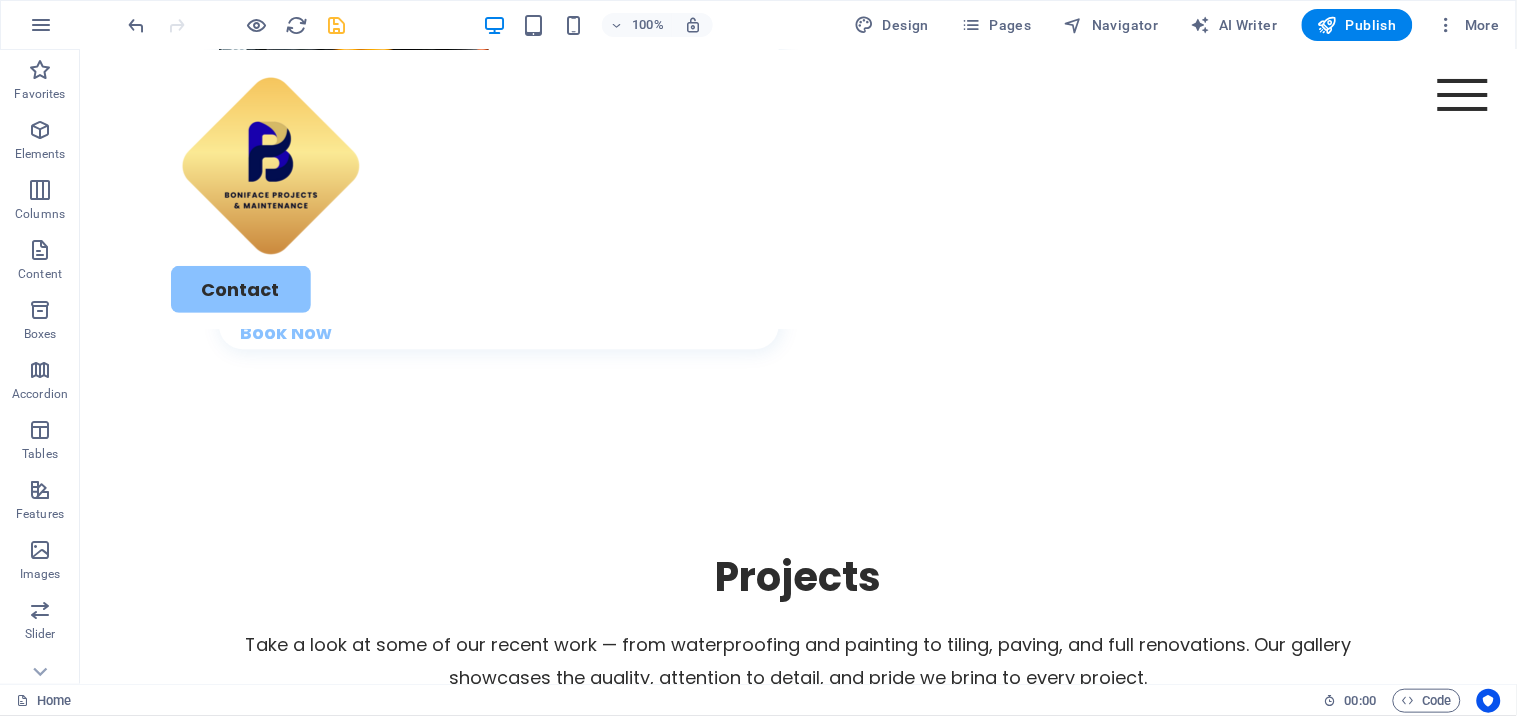click on "Contact Us Let’s bring your property back to life — contact us for expert, affordable solutions.   I have read and understand the privacy policy. Unreadable? Load new Submit" at bounding box center (797, 2992) 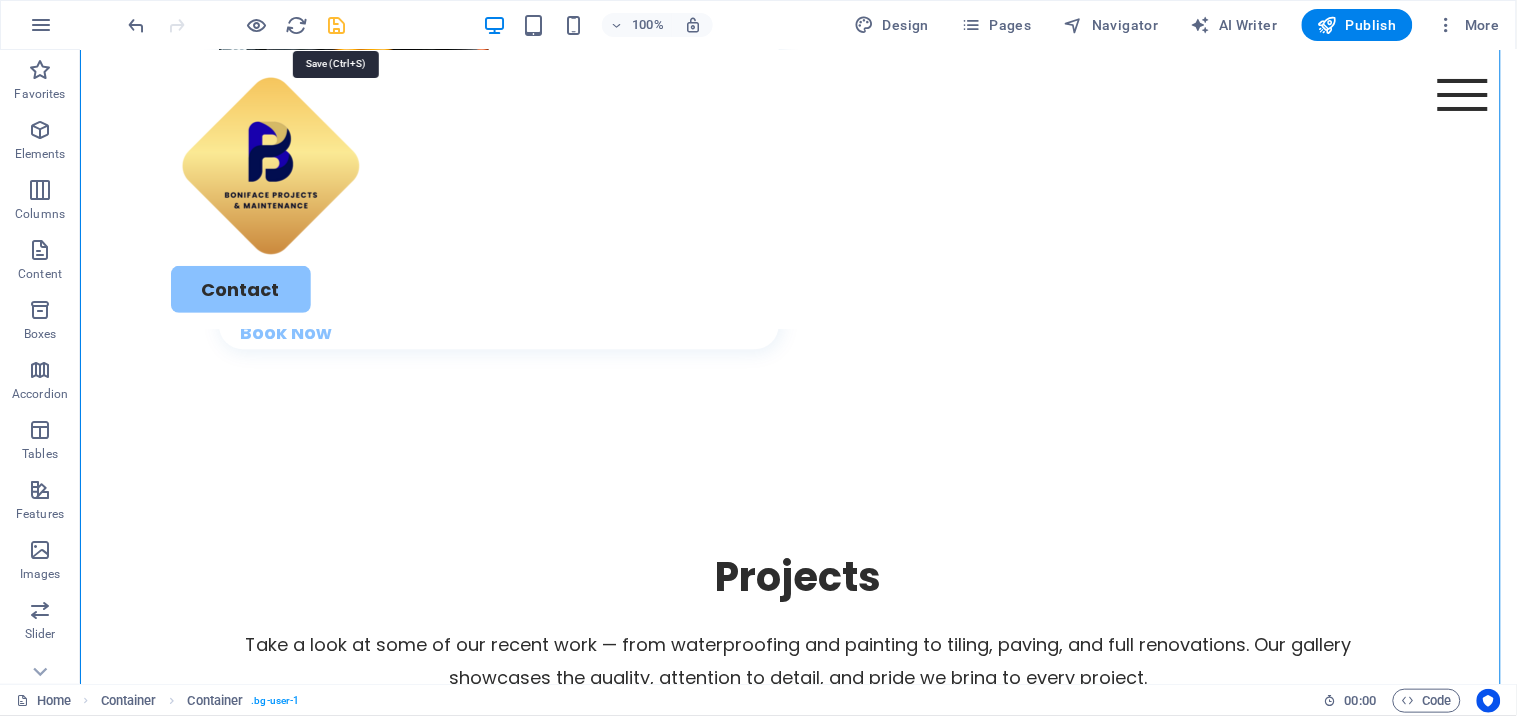 click at bounding box center [337, 25] 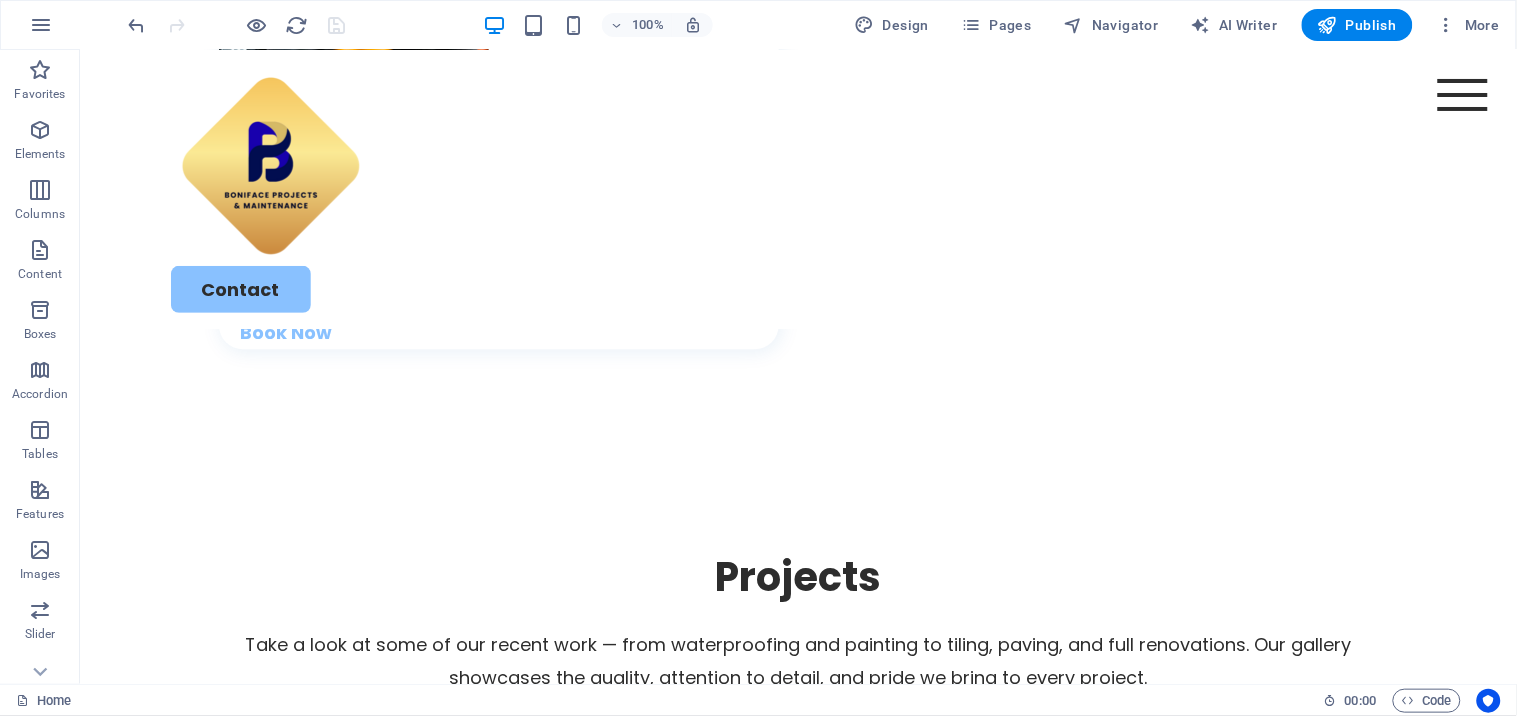 click on "Contact Us Let’s bring your property back to life — contact us for expert, affordable solutions.   I have read and understand the privacy policy. Unreadable? Load new Submit" at bounding box center (797, 2992) 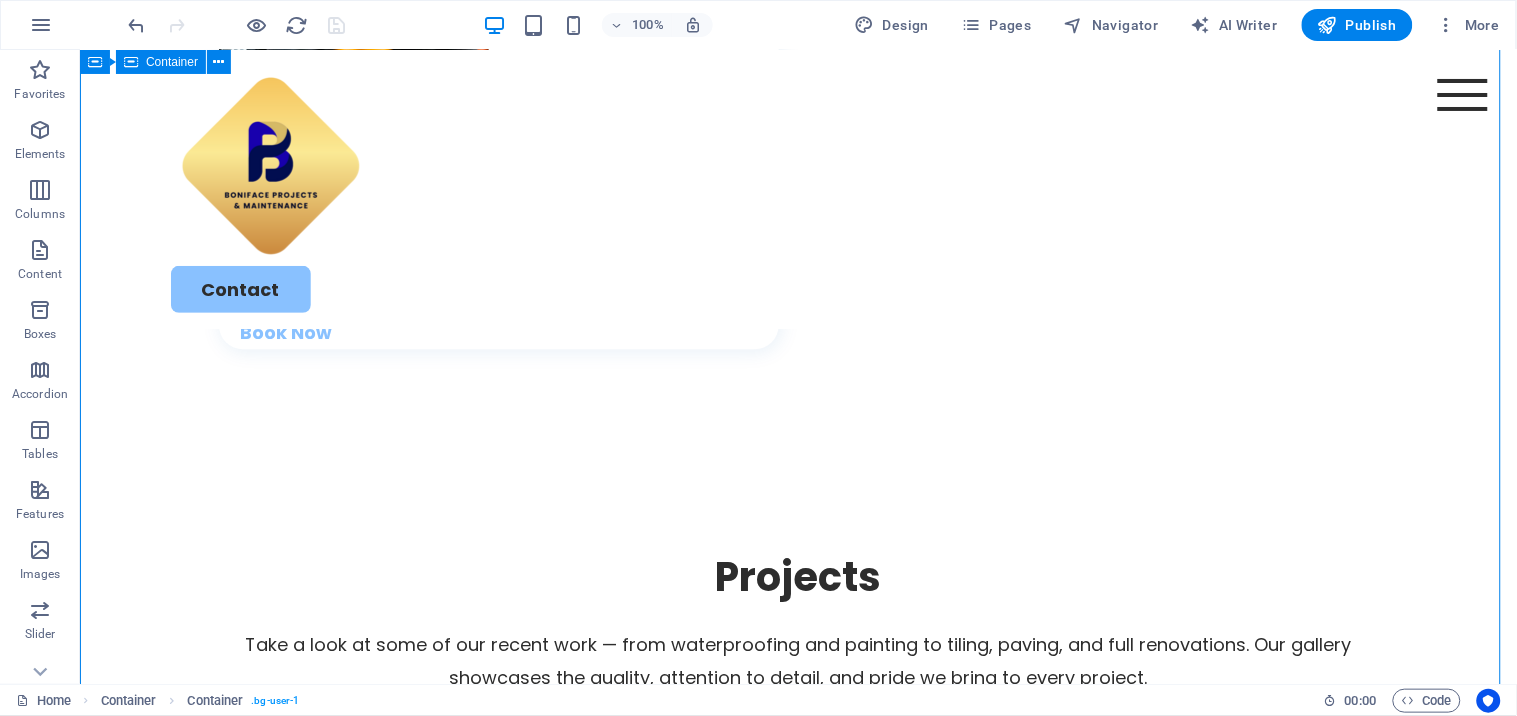 click on "Contact Us Let’s bring your property back to life — contact us for expert, affordable solutions.   I have read and understand the privacy policy. Unreadable? Load new Submit" at bounding box center (797, 2992) 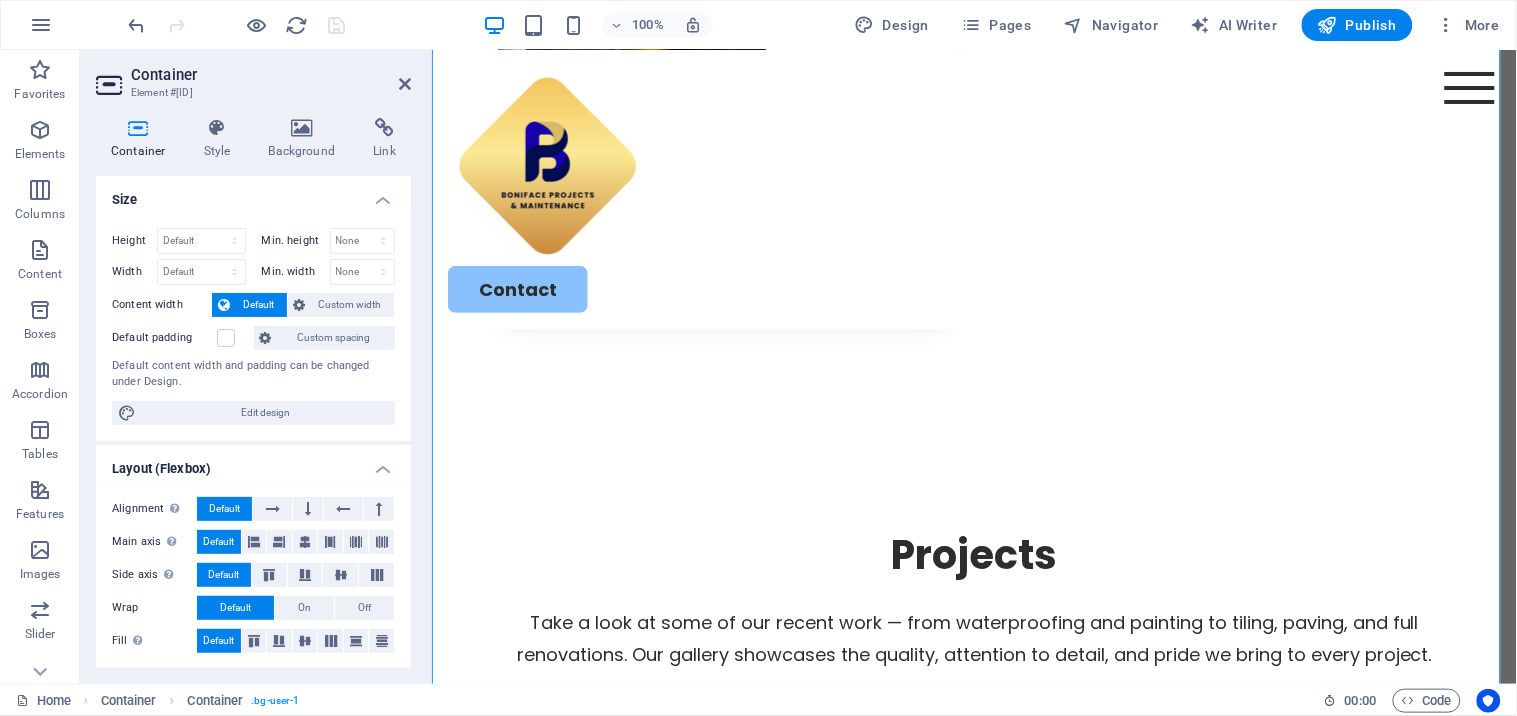 click on "Container Style Background Link Size Height Default px rem % vh vw Min. height None px rem % vh vw Width Default px rem % em vh vw Min. width None px rem % vh vw Content width Default Custom width Width Default px rem % em vh vw Min. width None px rem % vh vw Default padding Custom spacing Default content width and padding can be changed under Design. Edit design Layout (Flexbox) Alignment Determines the flex direction. Default Main axis Determine how elements should behave along the main axis inside this container (justify content). Default Side axis Control the vertical direction of the element inside of the container (align items). Default Wrap Default On Off Fill Controls the distances and direction of elements on the y-axis across several lines (align content). Default Accessibility ARIA helps assistive technologies (like screen readers) to understand the role, state, and behavior of web elements Role The ARIA role defines the purpose of an element.  None Alert Article Banner Comment Fan" at bounding box center [253, 393] 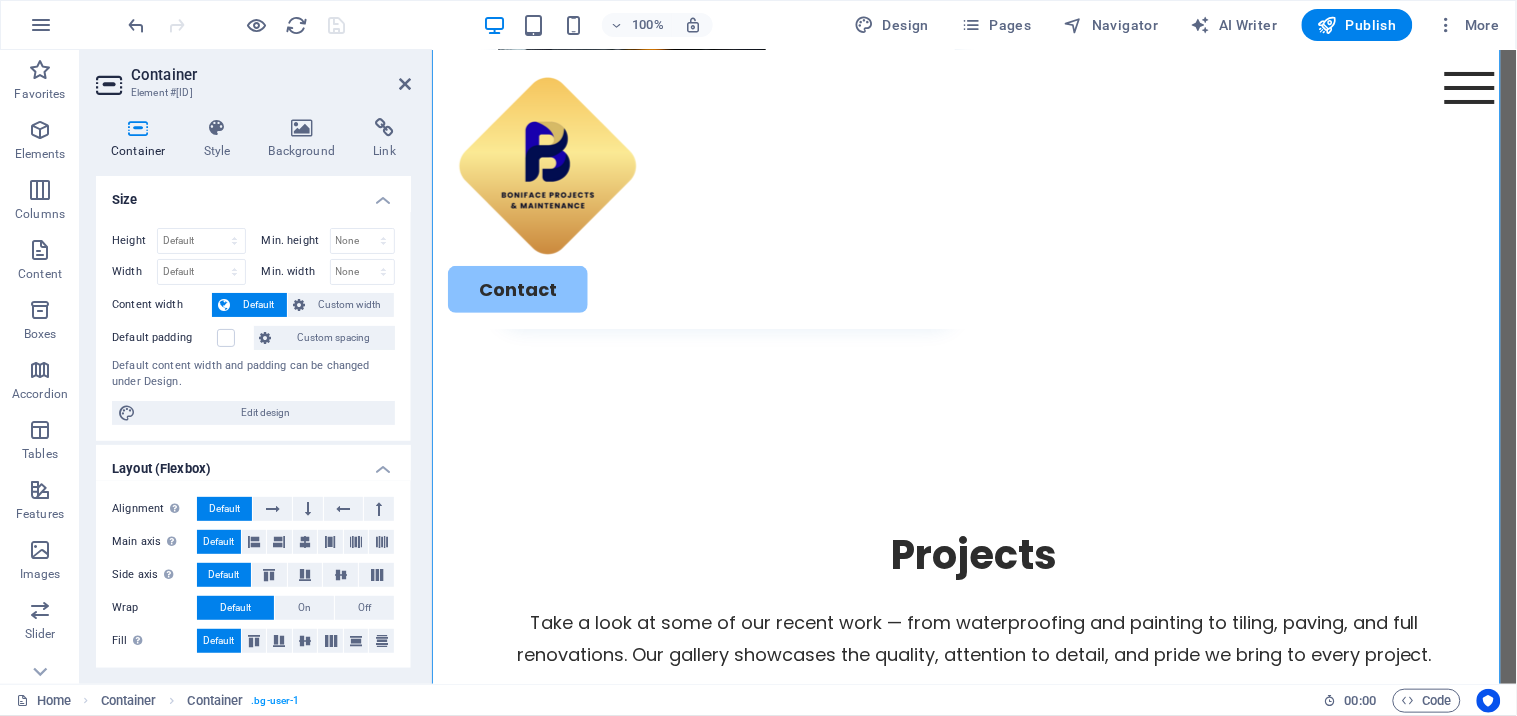 scroll, scrollTop: 4948, scrollLeft: 0, axis: vertical 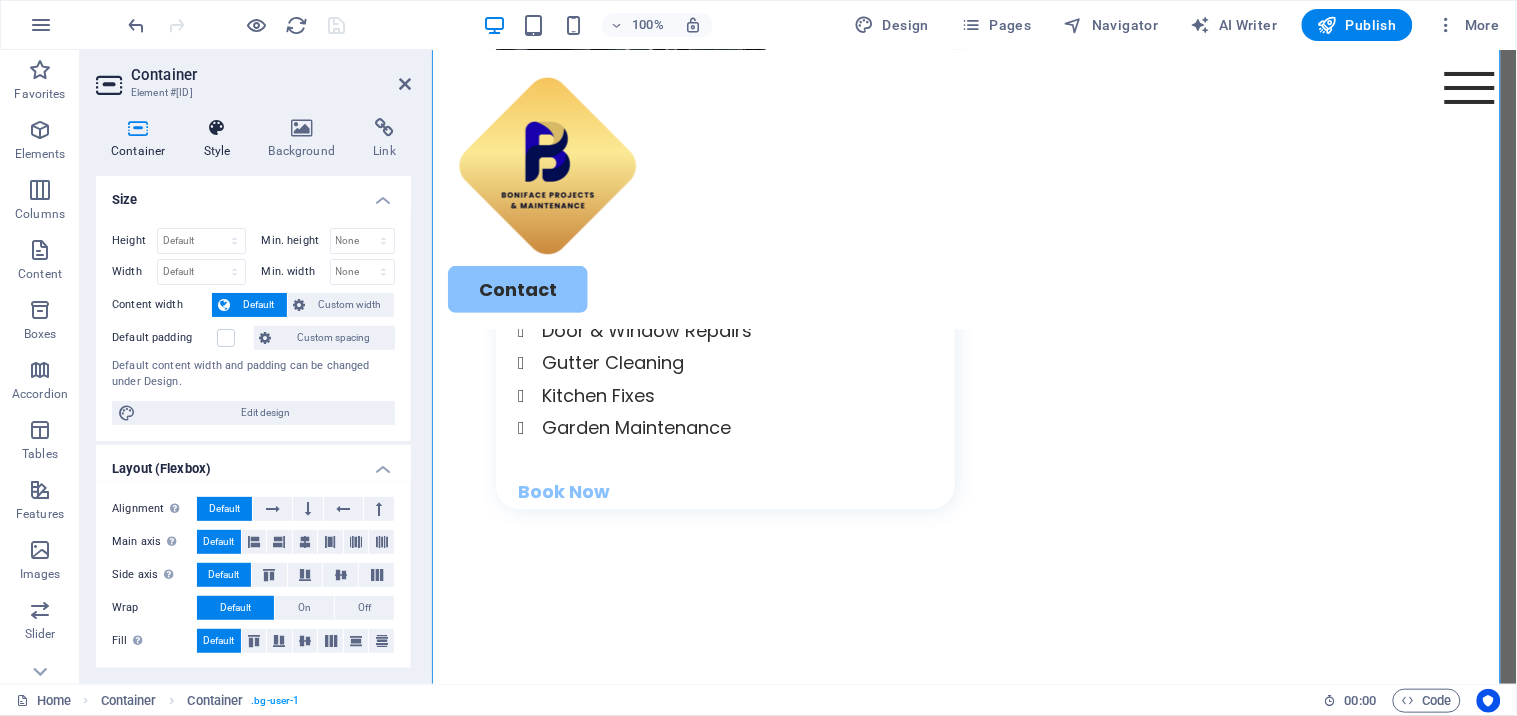 click at bounding box center [217, 128] 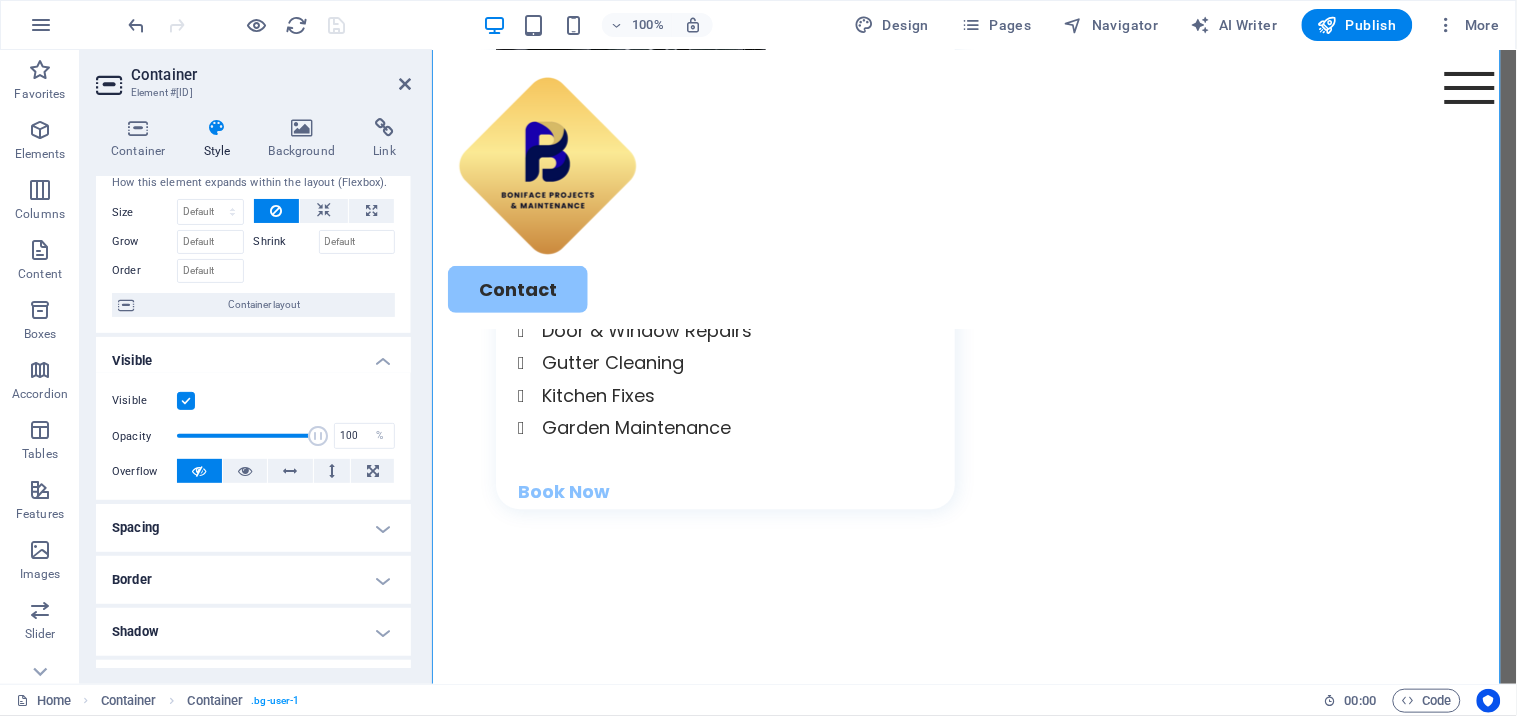 scroll, scrollTop: 0, scrollLeft: 0, axis: both 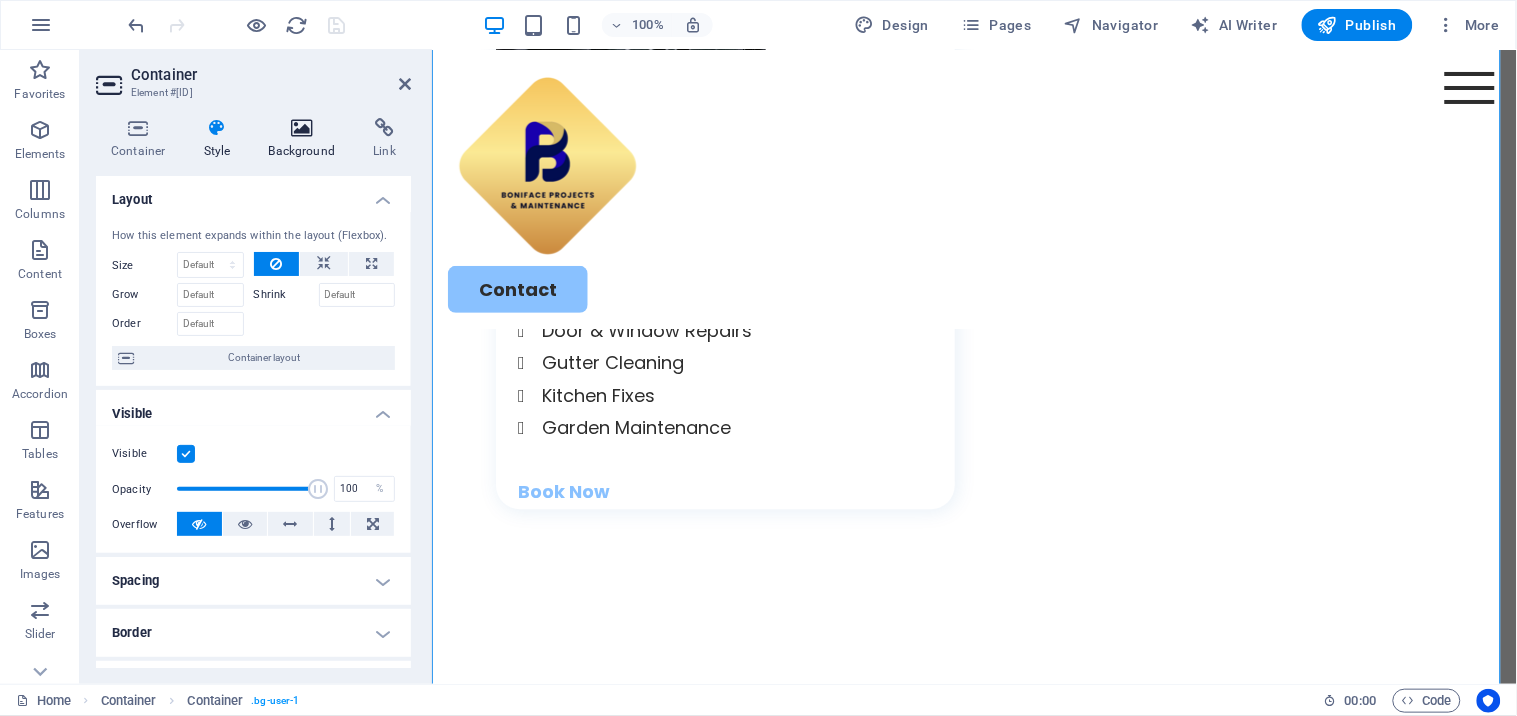 click on "Background" at bounding box center [306, 139] 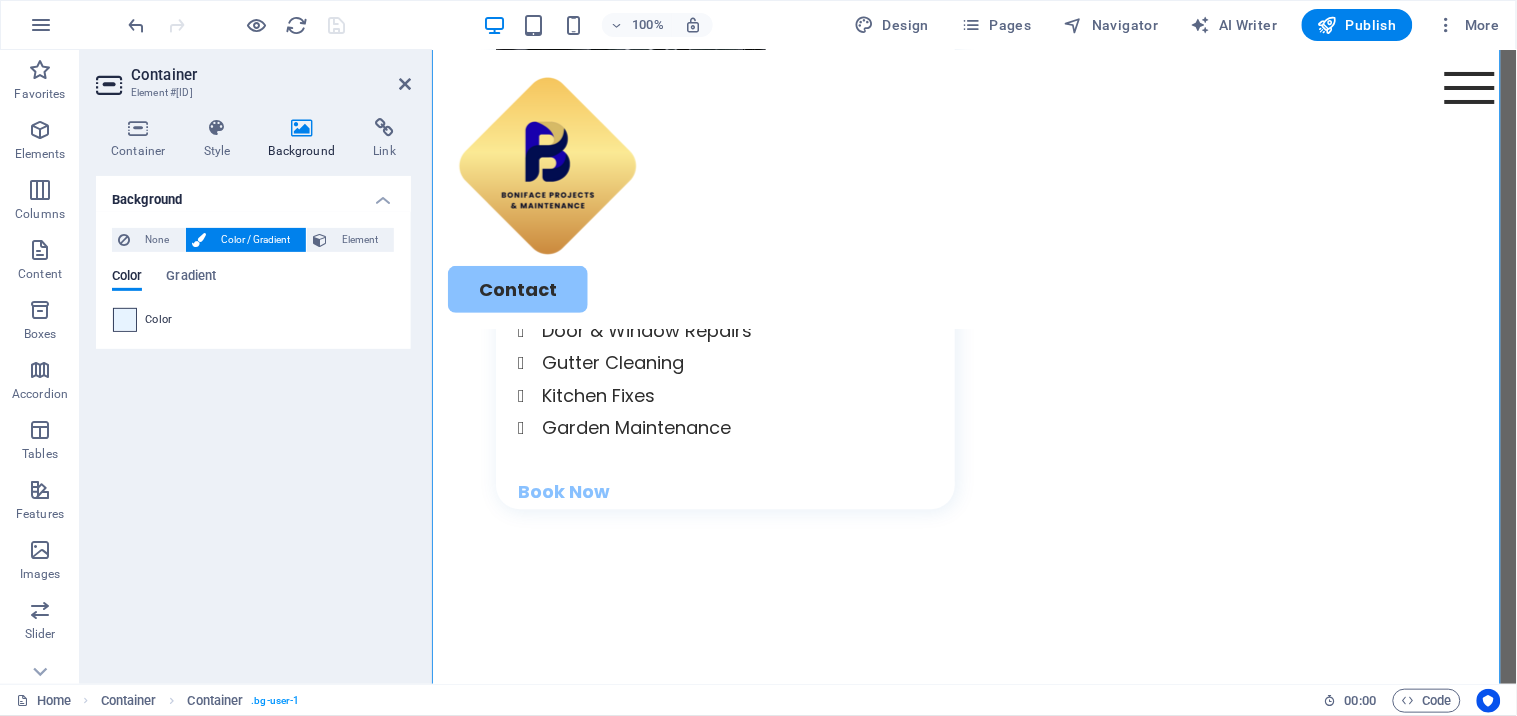 click at bounding box center [125, 320] 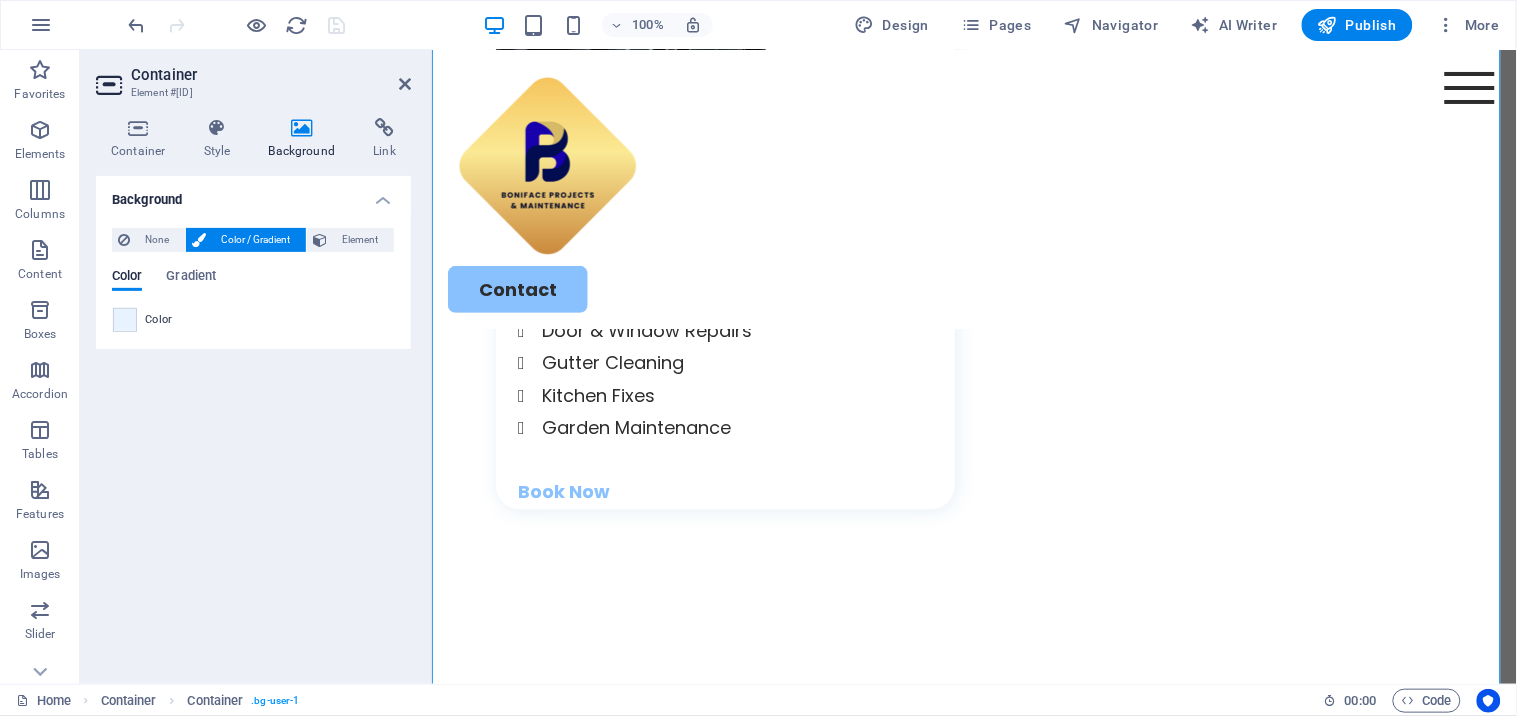 click at bounding box center (0, 0) 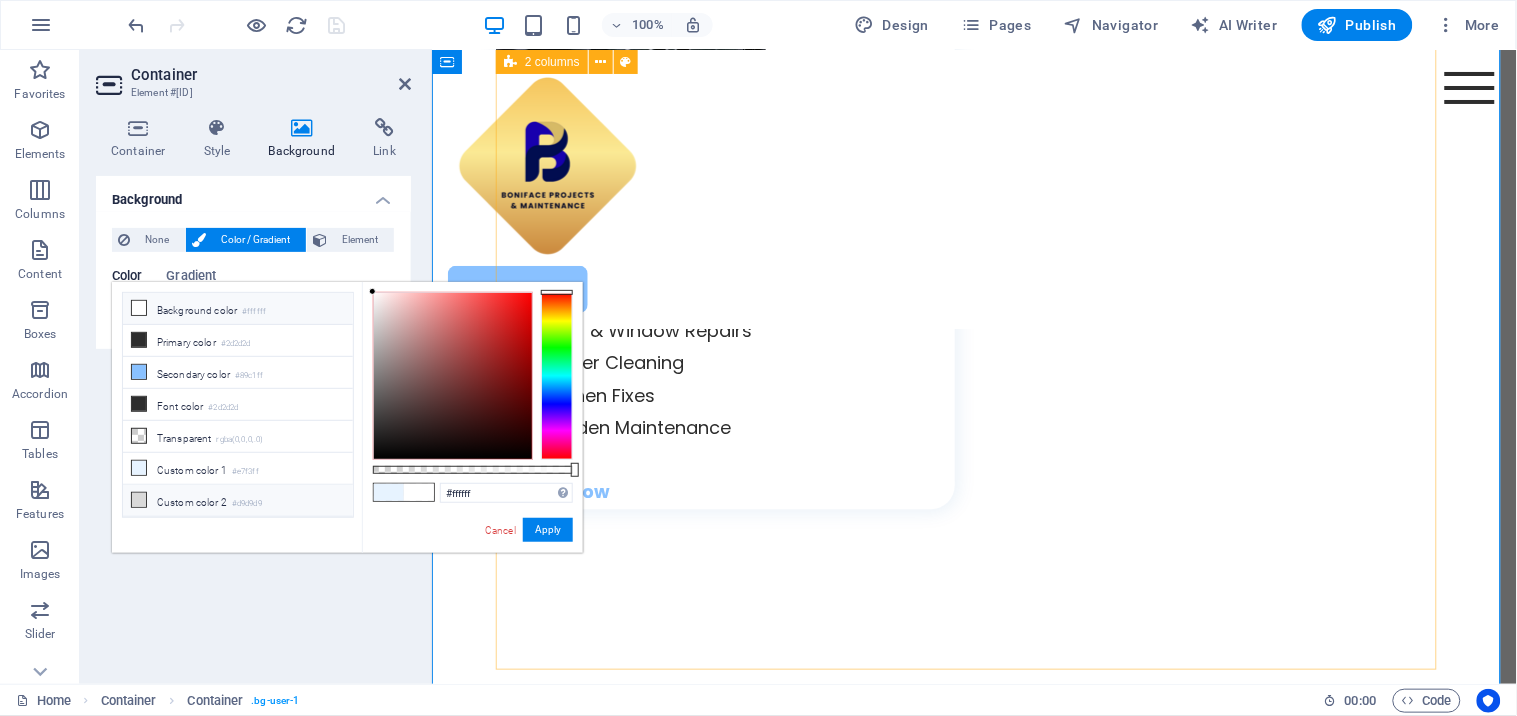 click at bounding box center [139, 500] 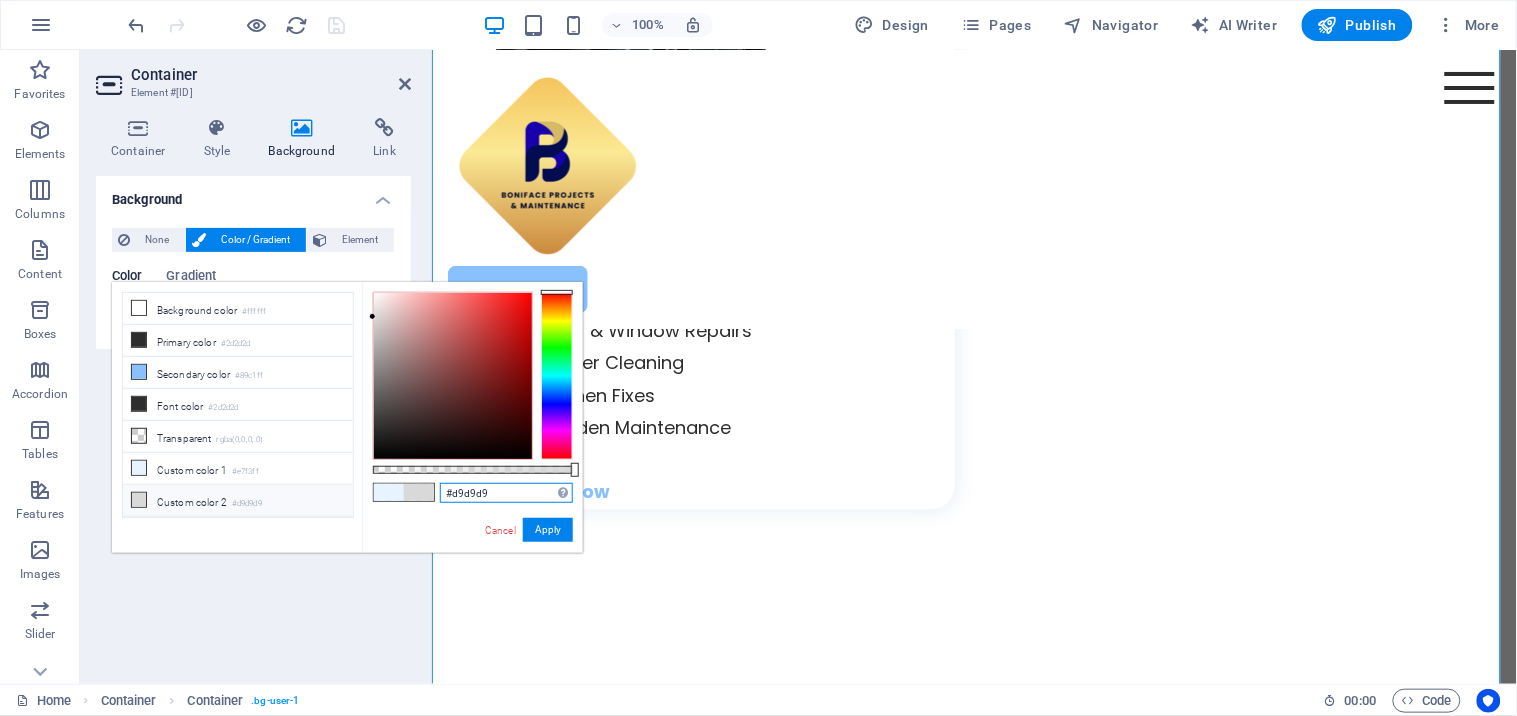 drag, startPoint x: 518, startPoint y: 495, endPoint x: 428, endPoint y: 494, distance: 90.005554 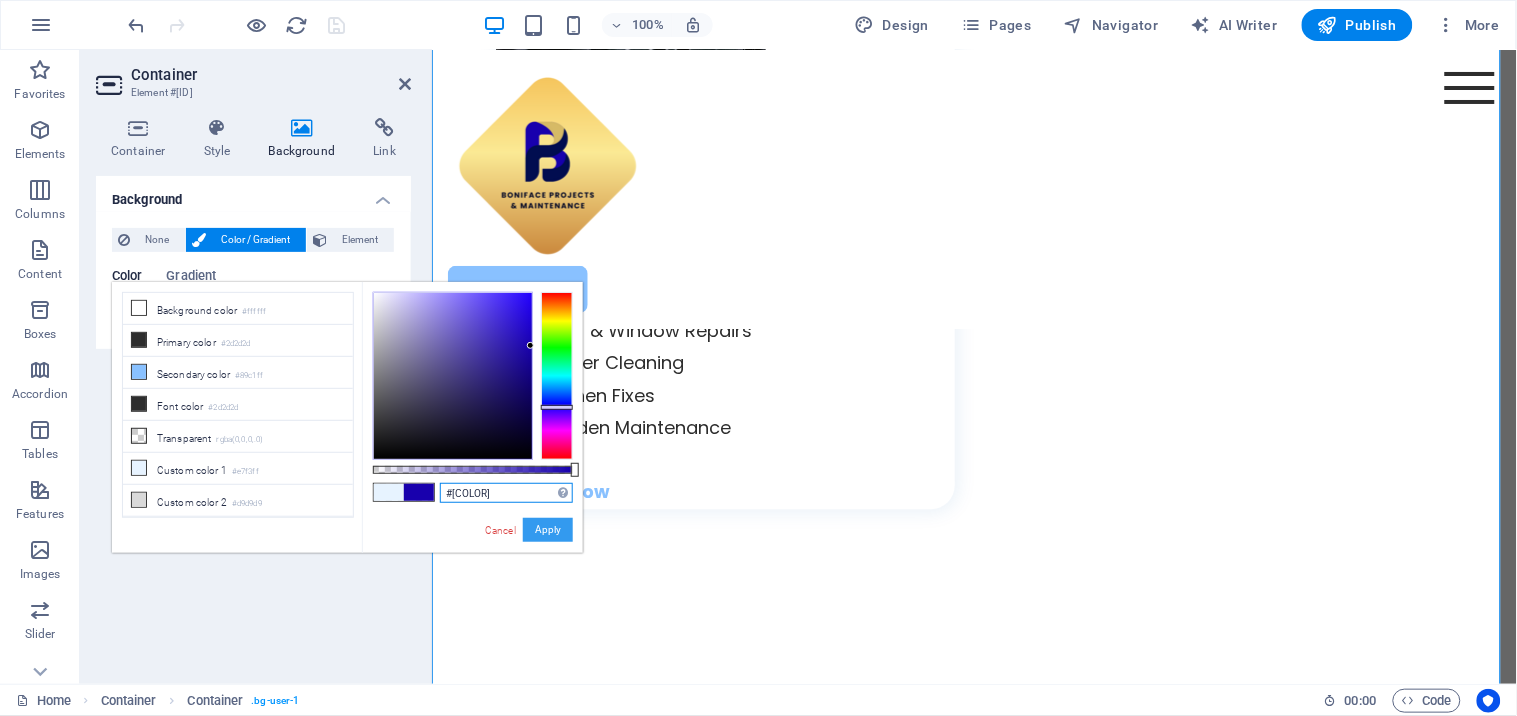 type on "#[COLOR]" 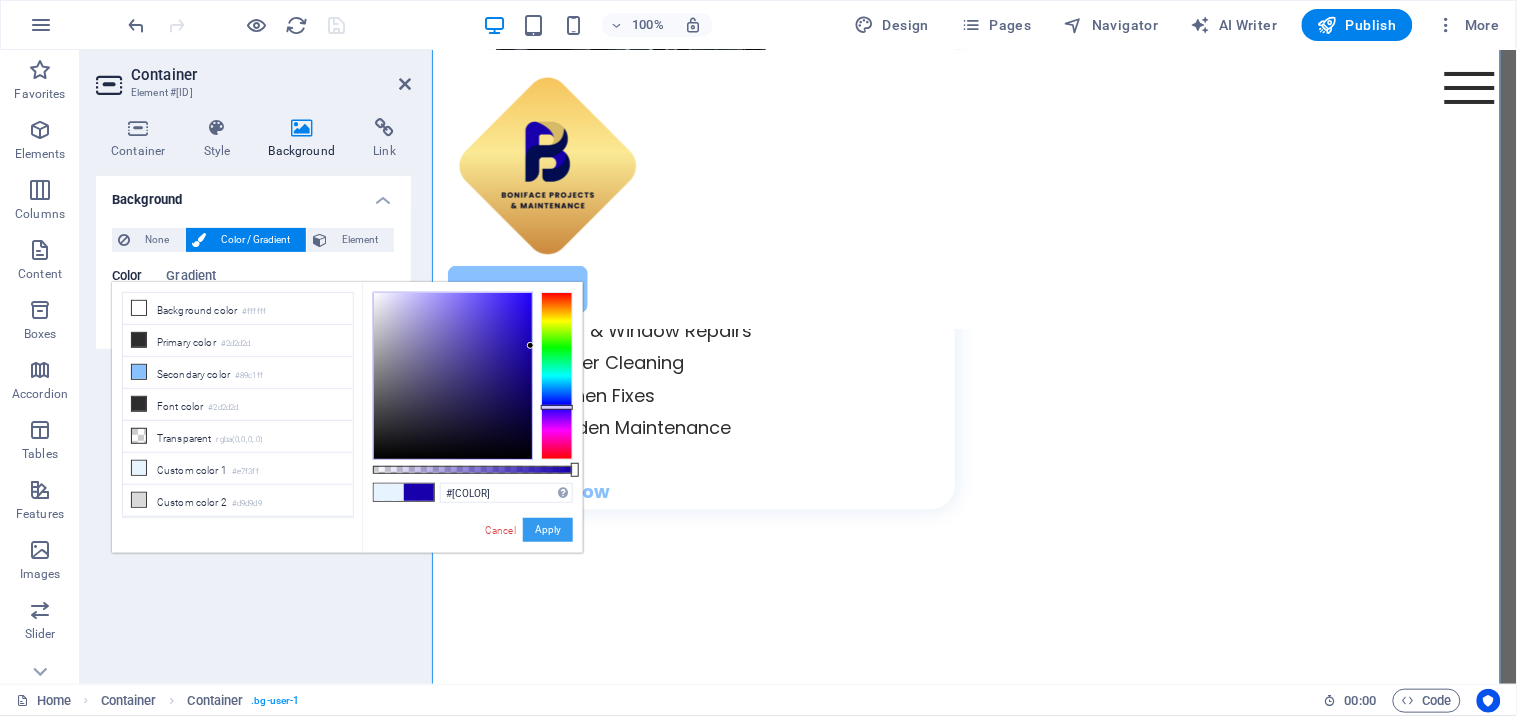 click on "Apply" at bounding box center (548, 530) 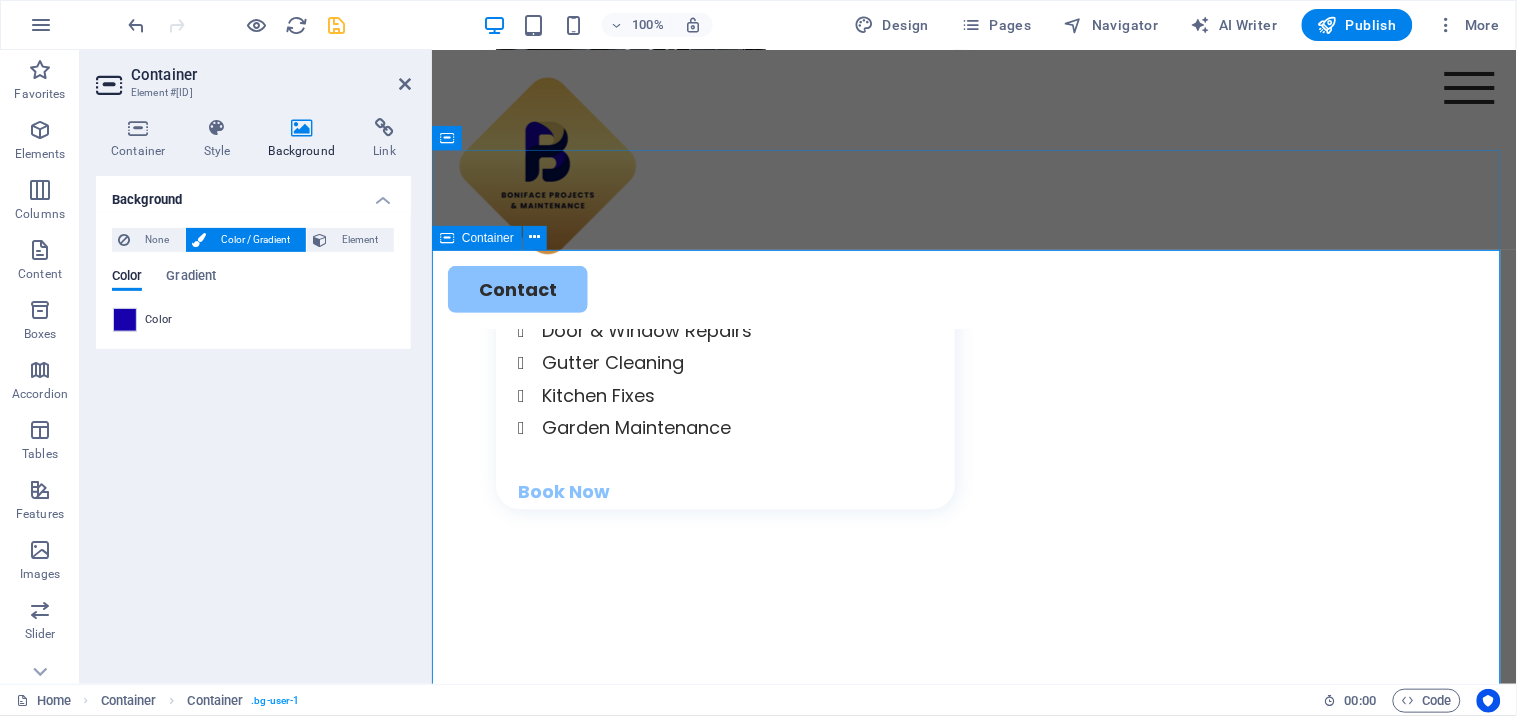 scroll, scrollTop: 4570, scrollLeft: 0, axis: vertical 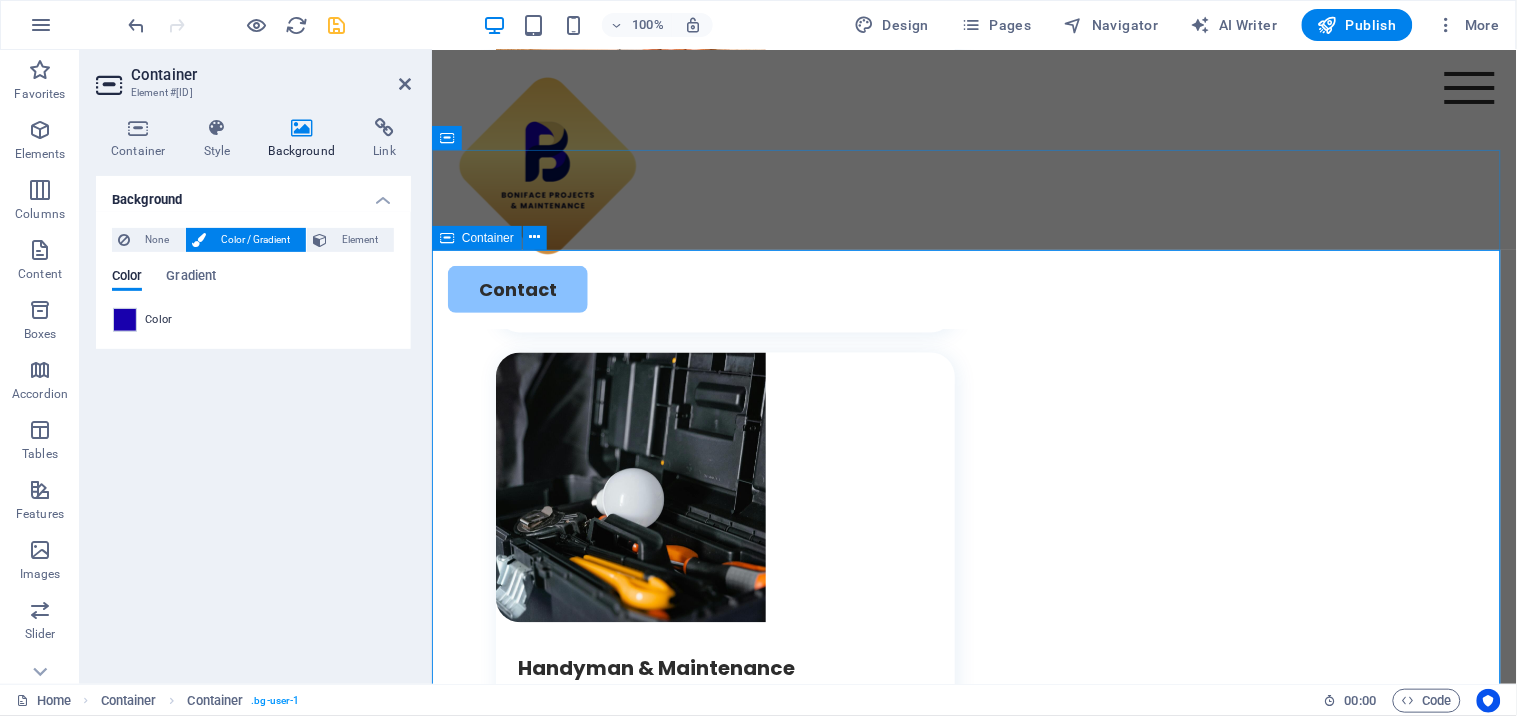 click on "Let’s bring your property back to life — contact us for expert, affordable solutions." at bounding box center [714, 3364] 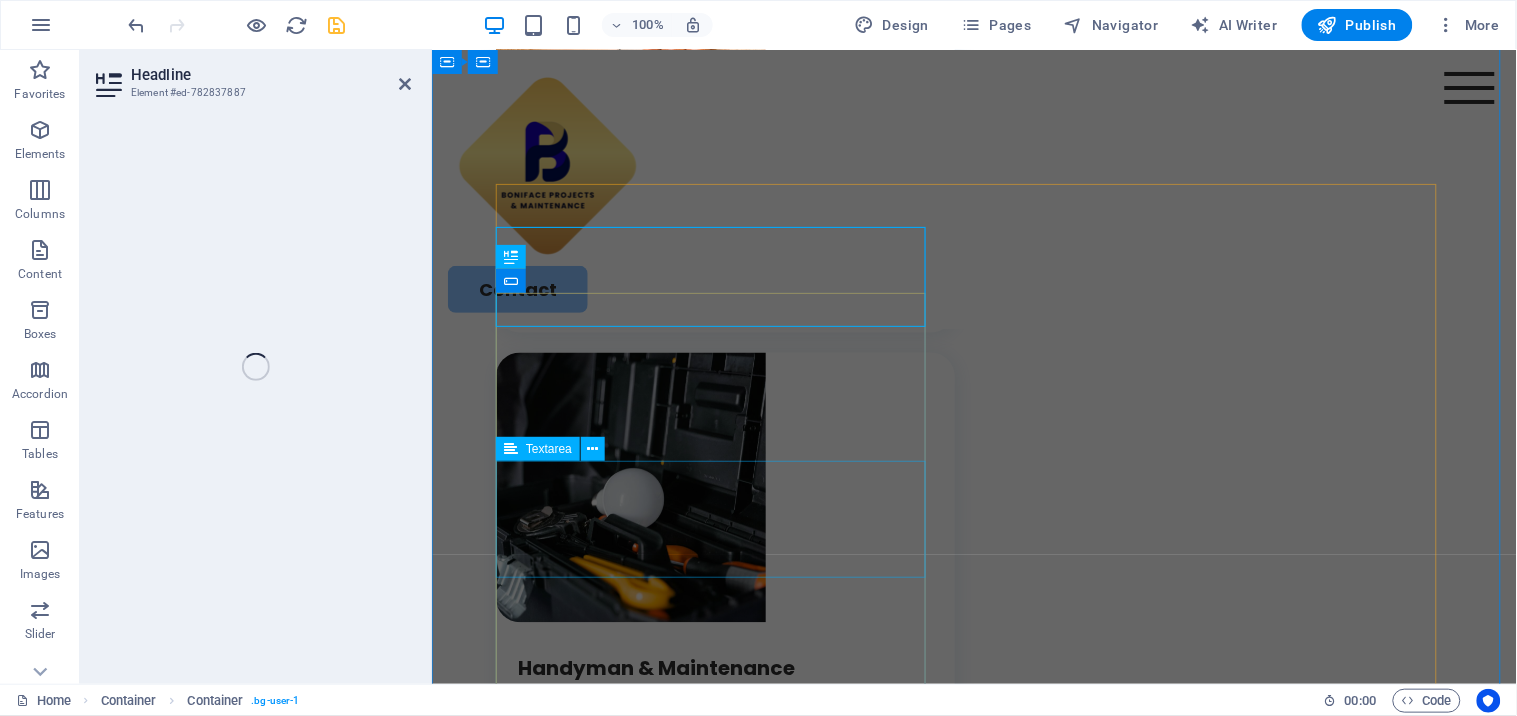 click at bounding box center [722, 3608] 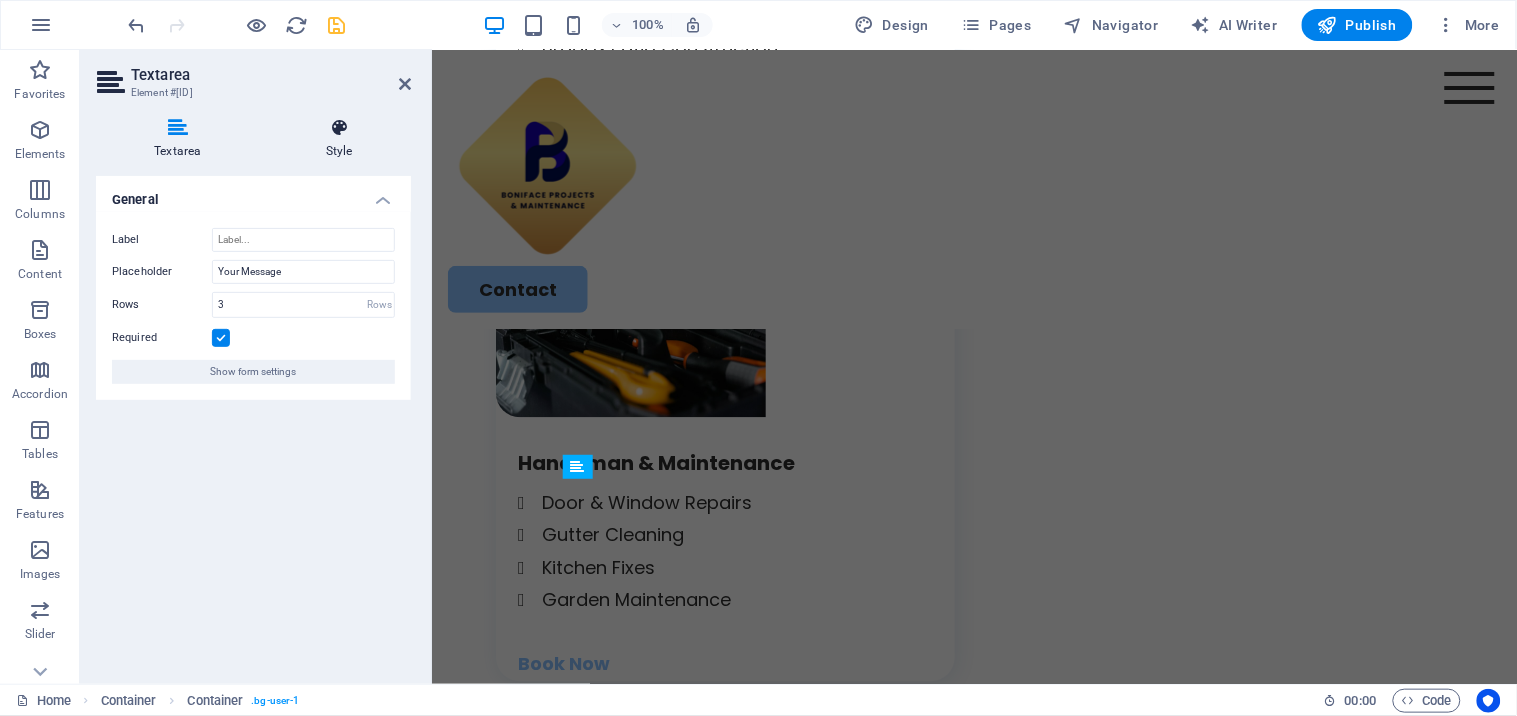 click on "Style" at bounding box center (339, 139) 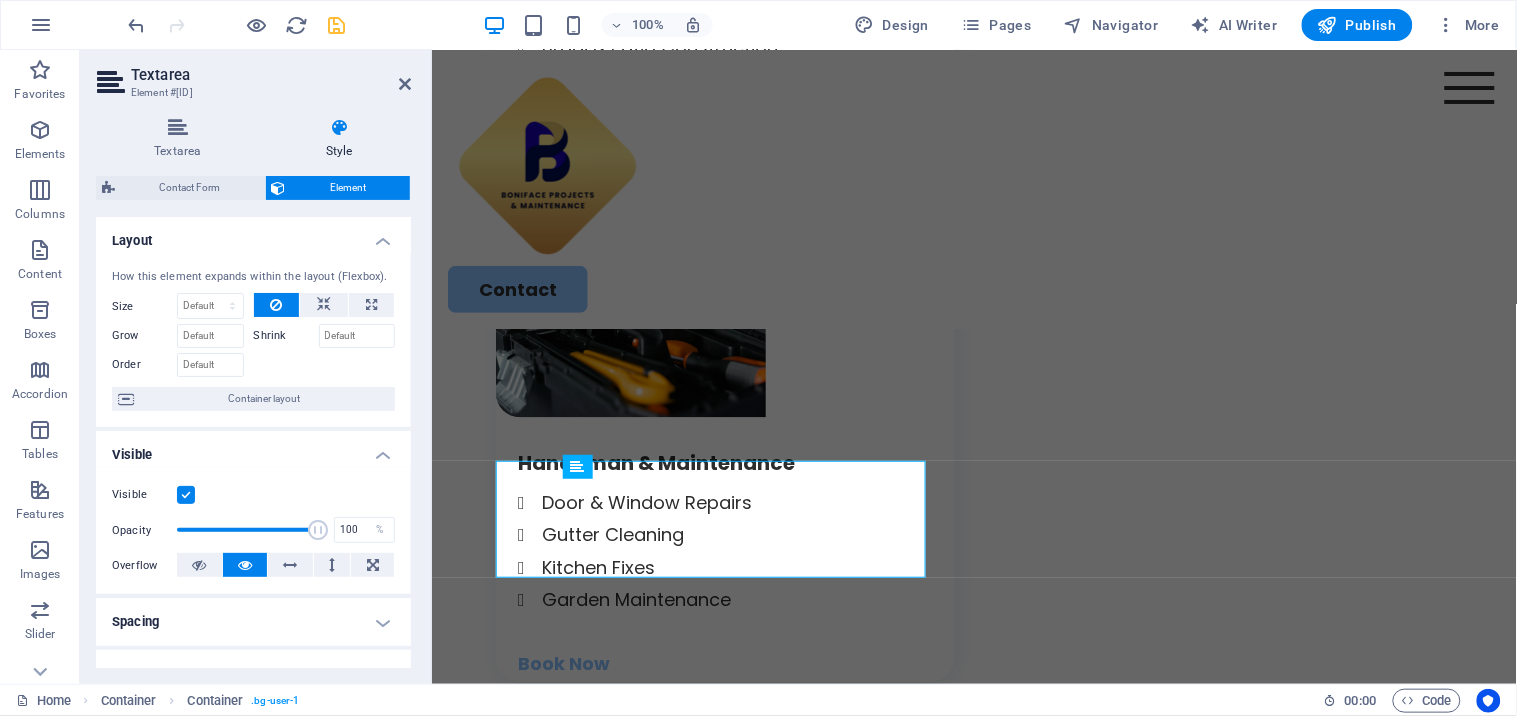 scroll, scrollTop: 4963, scrollLeft: 0, axis: vertical 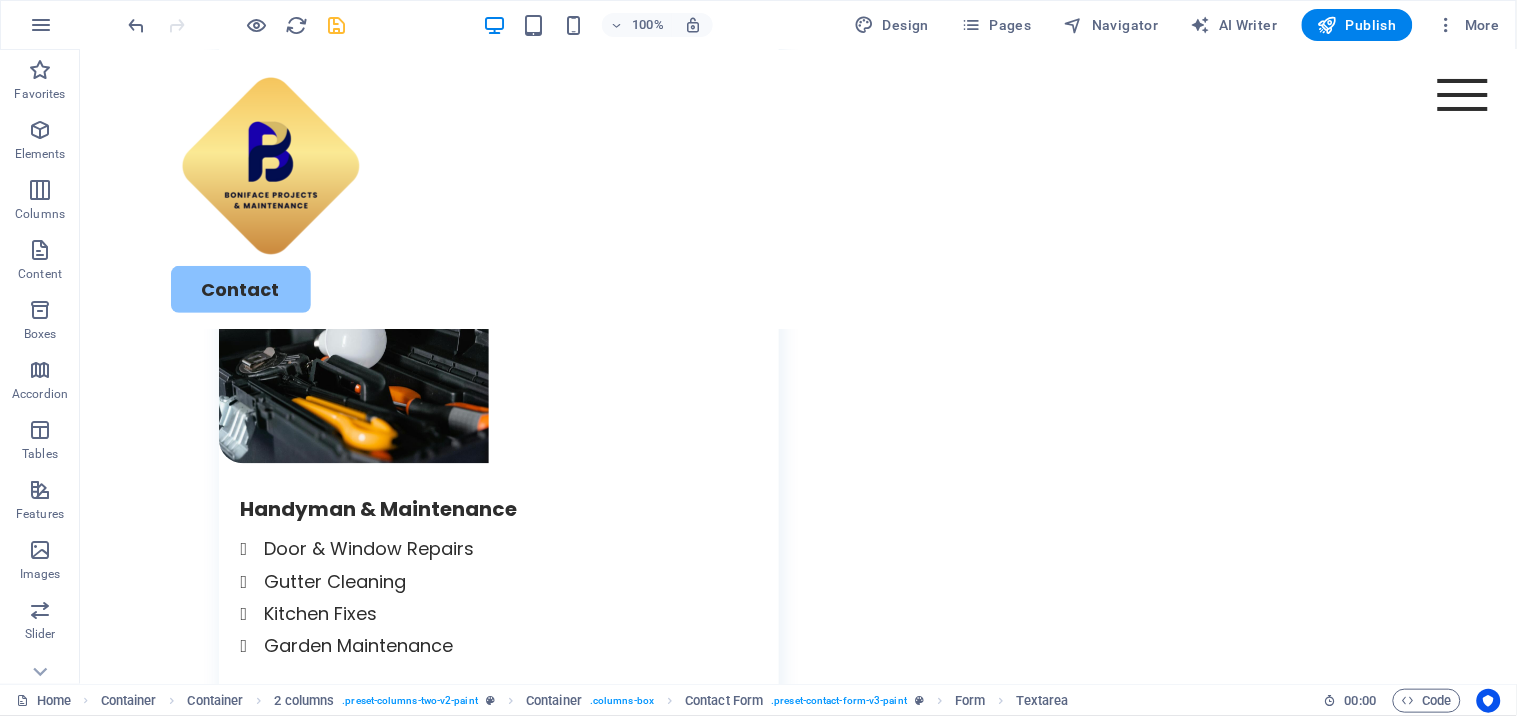 click on "H3" at bounding box center (0, 0) 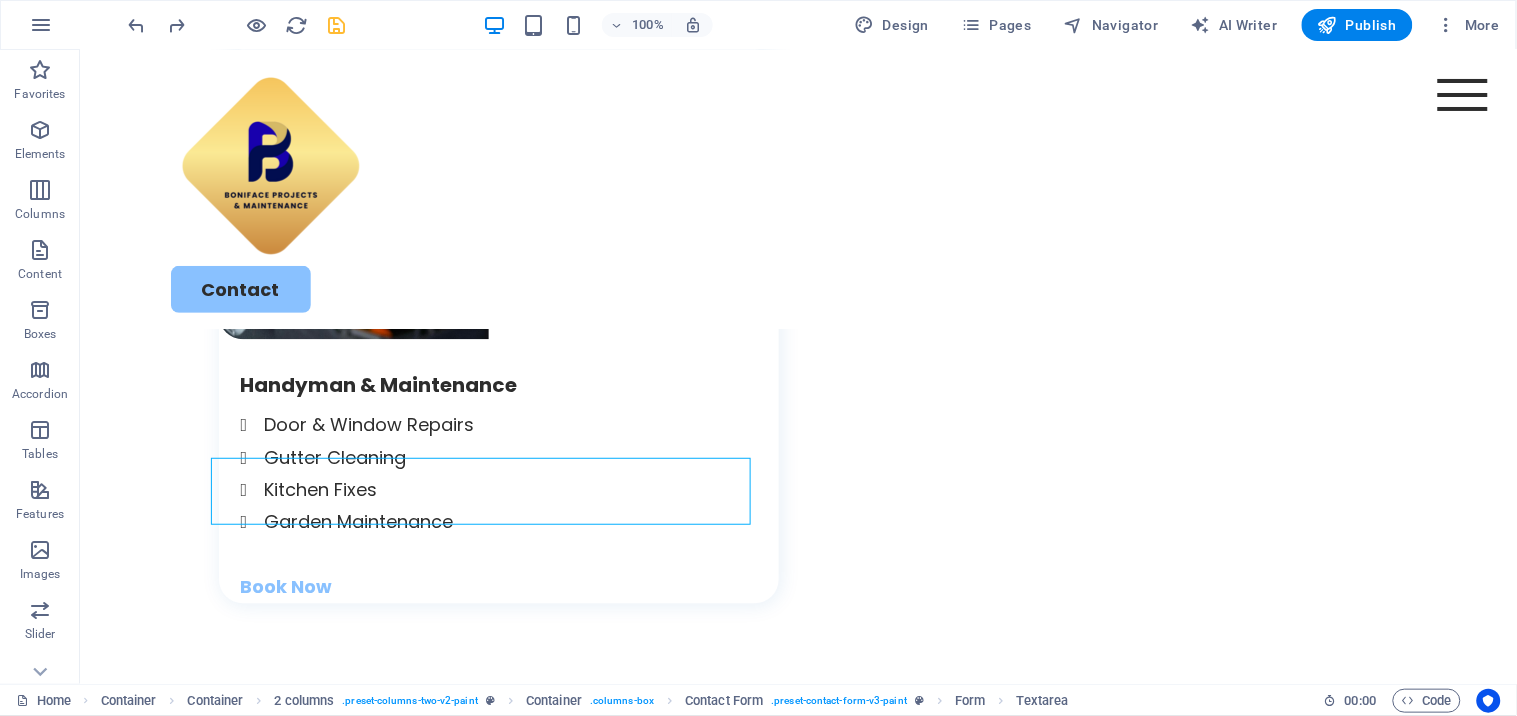 scroll, scrollTop: 4901, scrollLeft: 0, axis: vertical 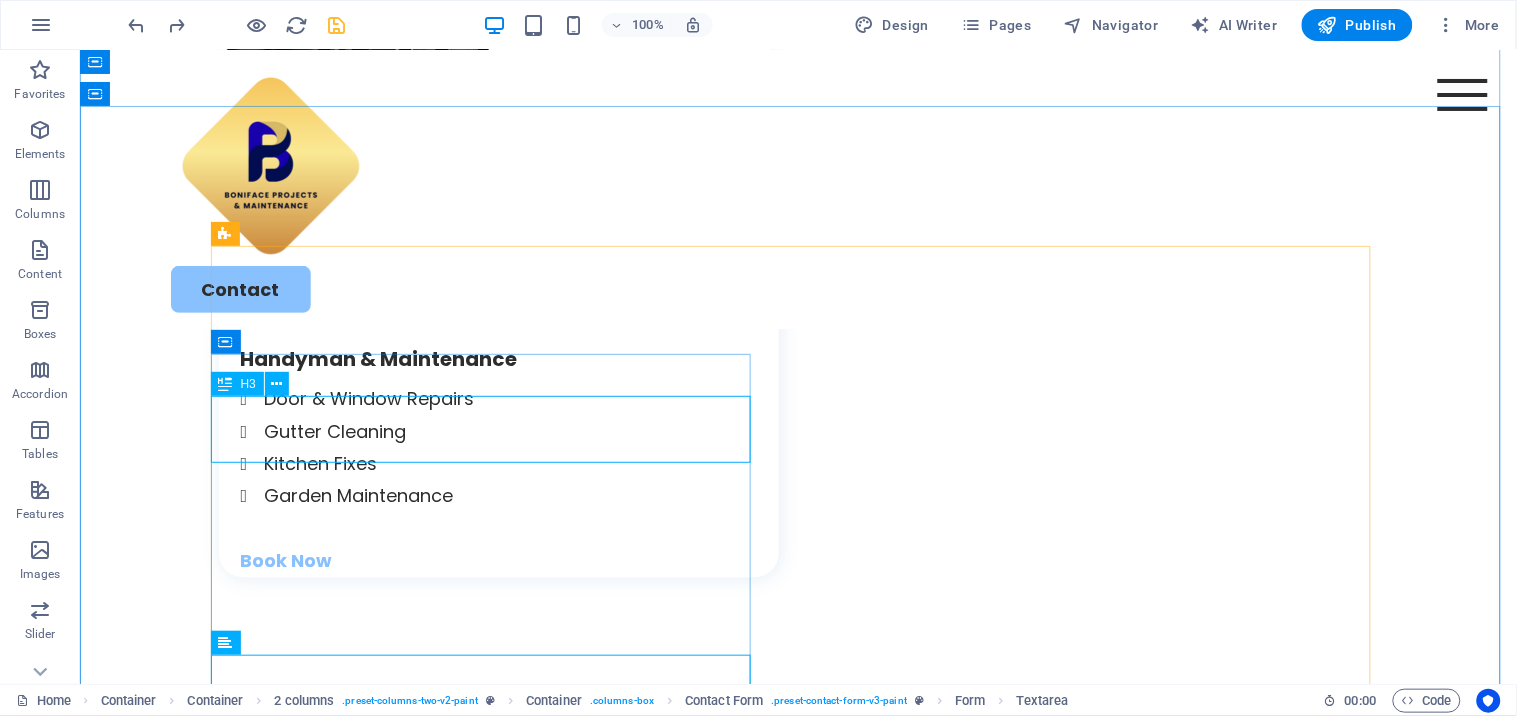 click on "Let’s bring your property back to life — contact us for expert, affordable solutions." at bounding box center (488, 3394) 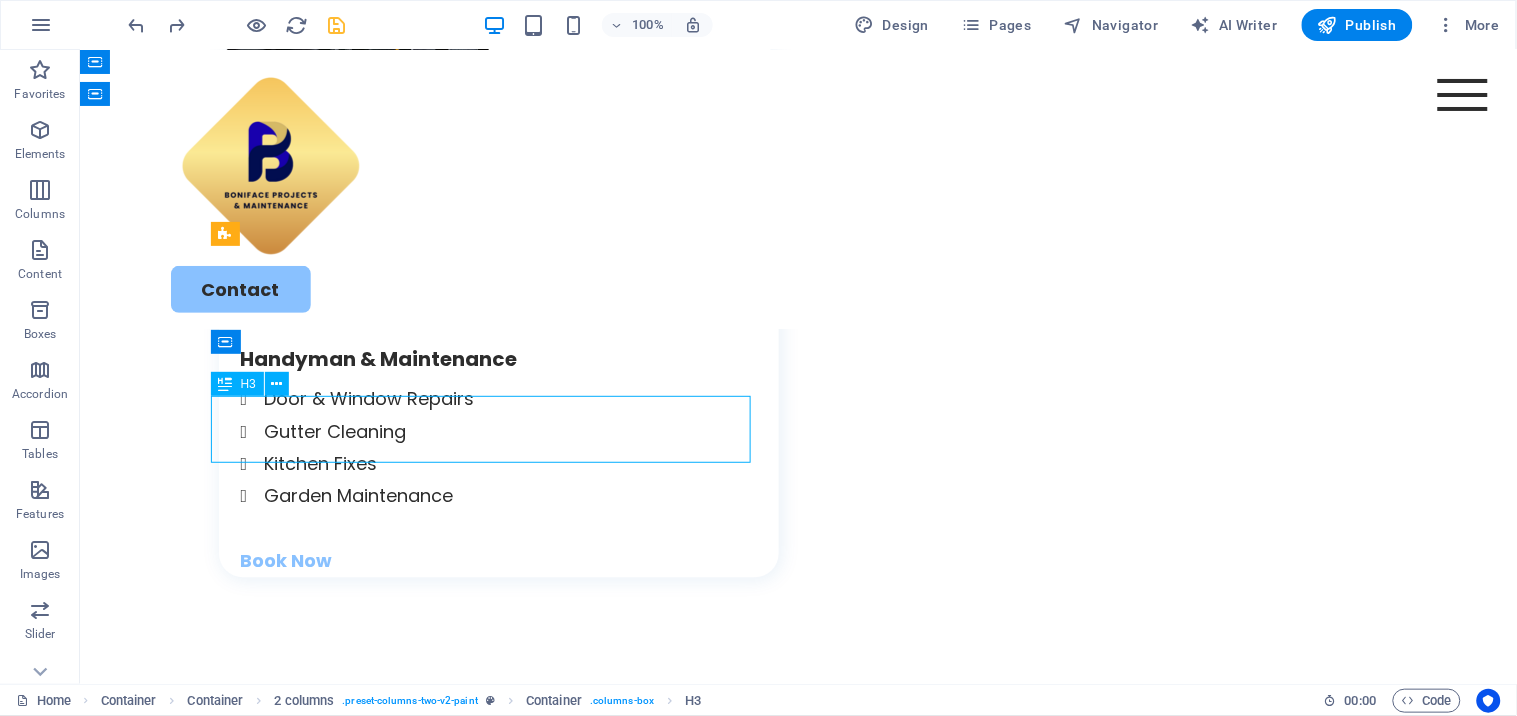 click on "Let’s bring your property back to life — contact us for expert, affordable solutions." at bounding box center [488, 3394] 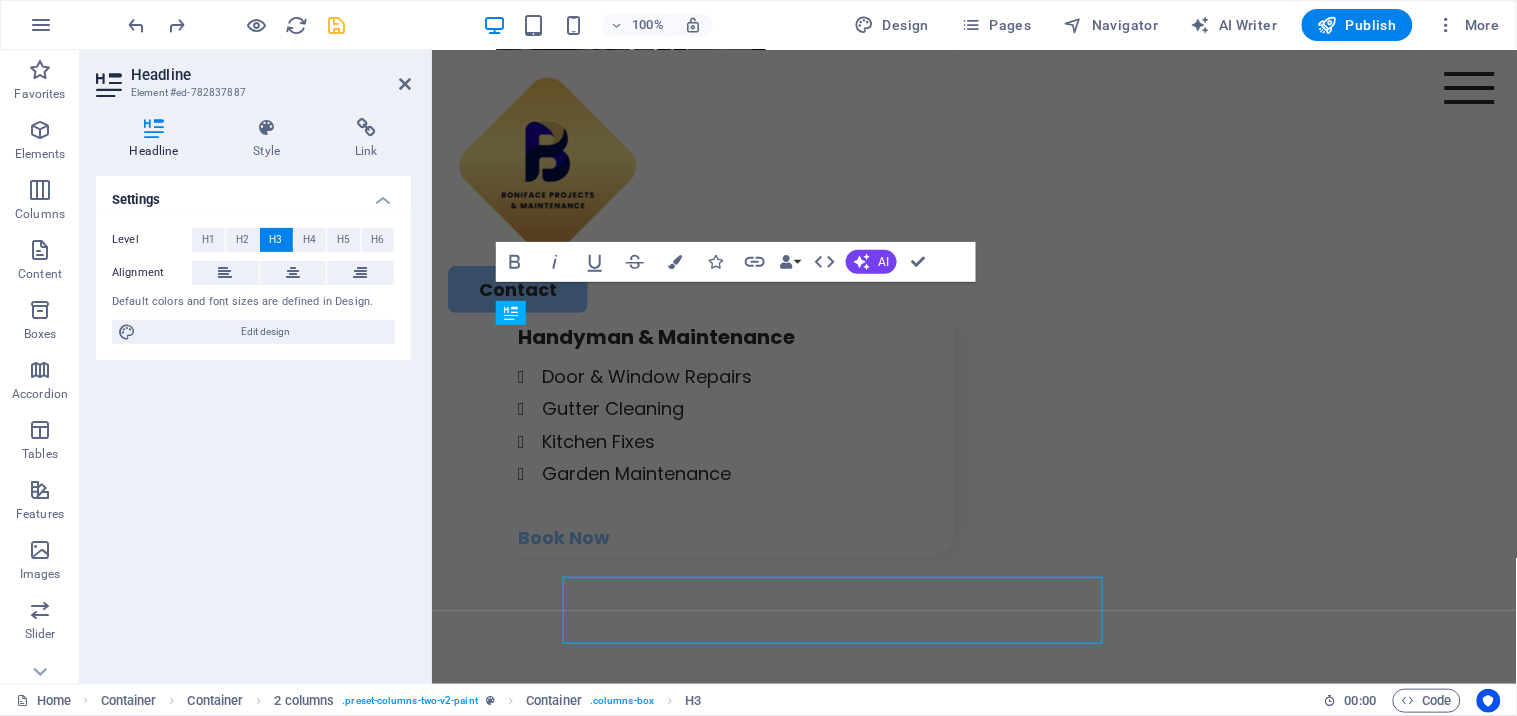 scroll, scrollTop: 4720, scrollLeft: 0, axis: vertical 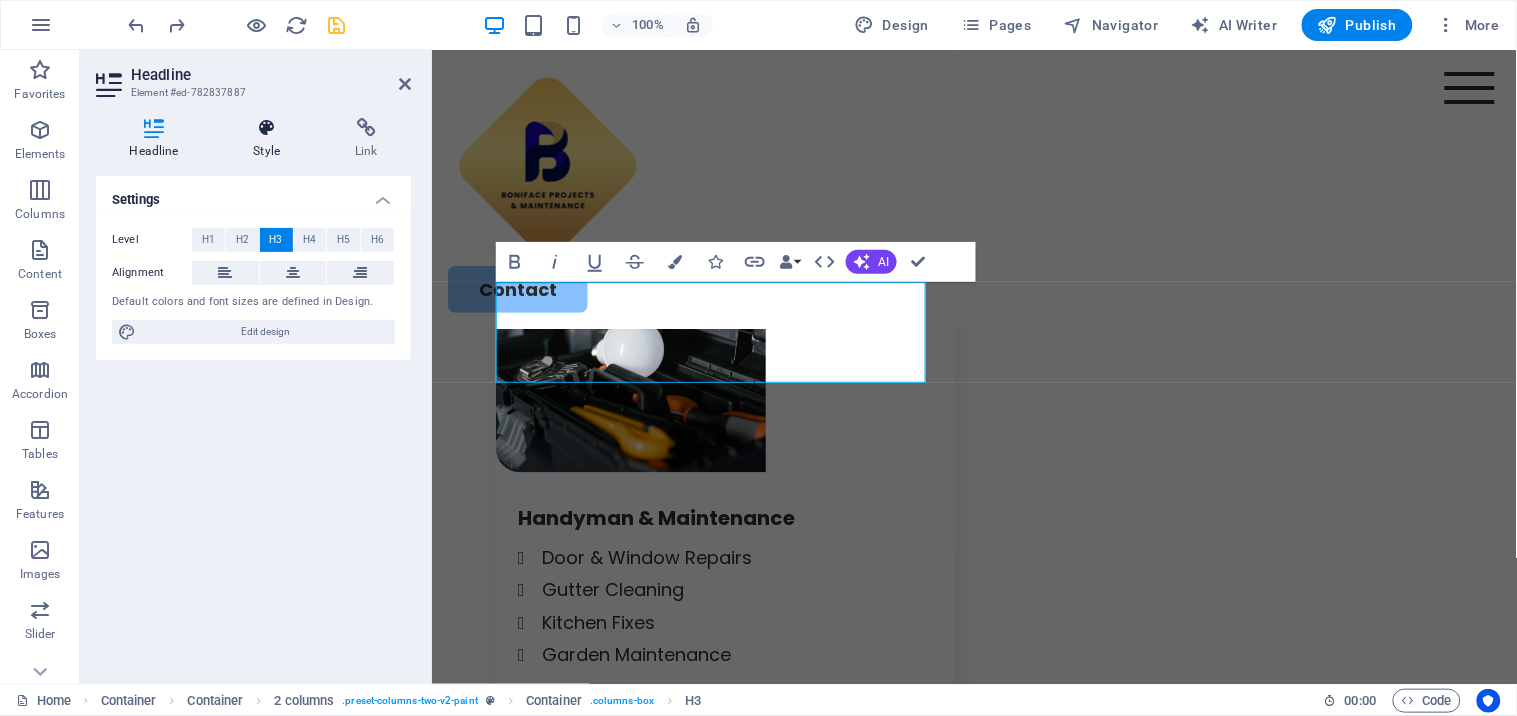 click at bounding box center (267, 128) 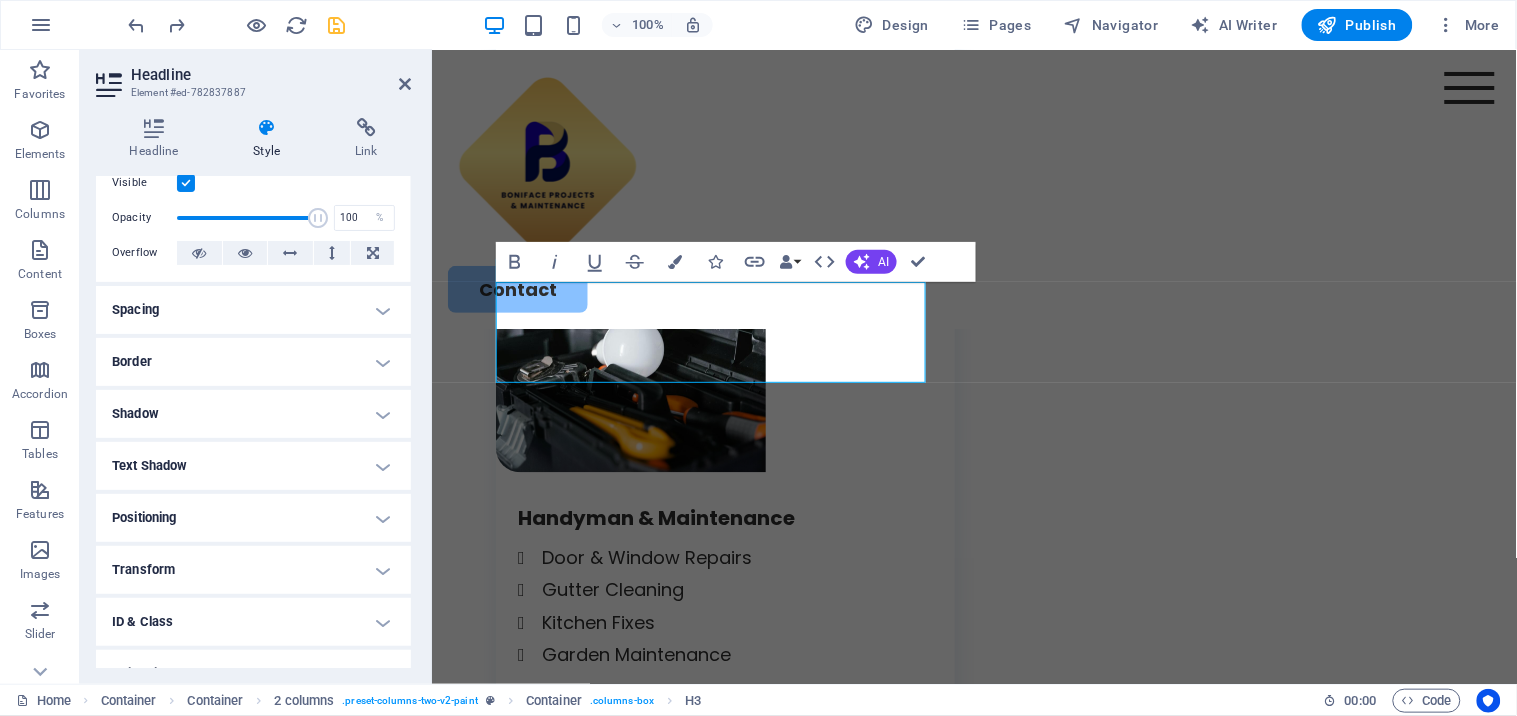 scroll, scrollTop: 0, scrollLeft: 0, axis: both 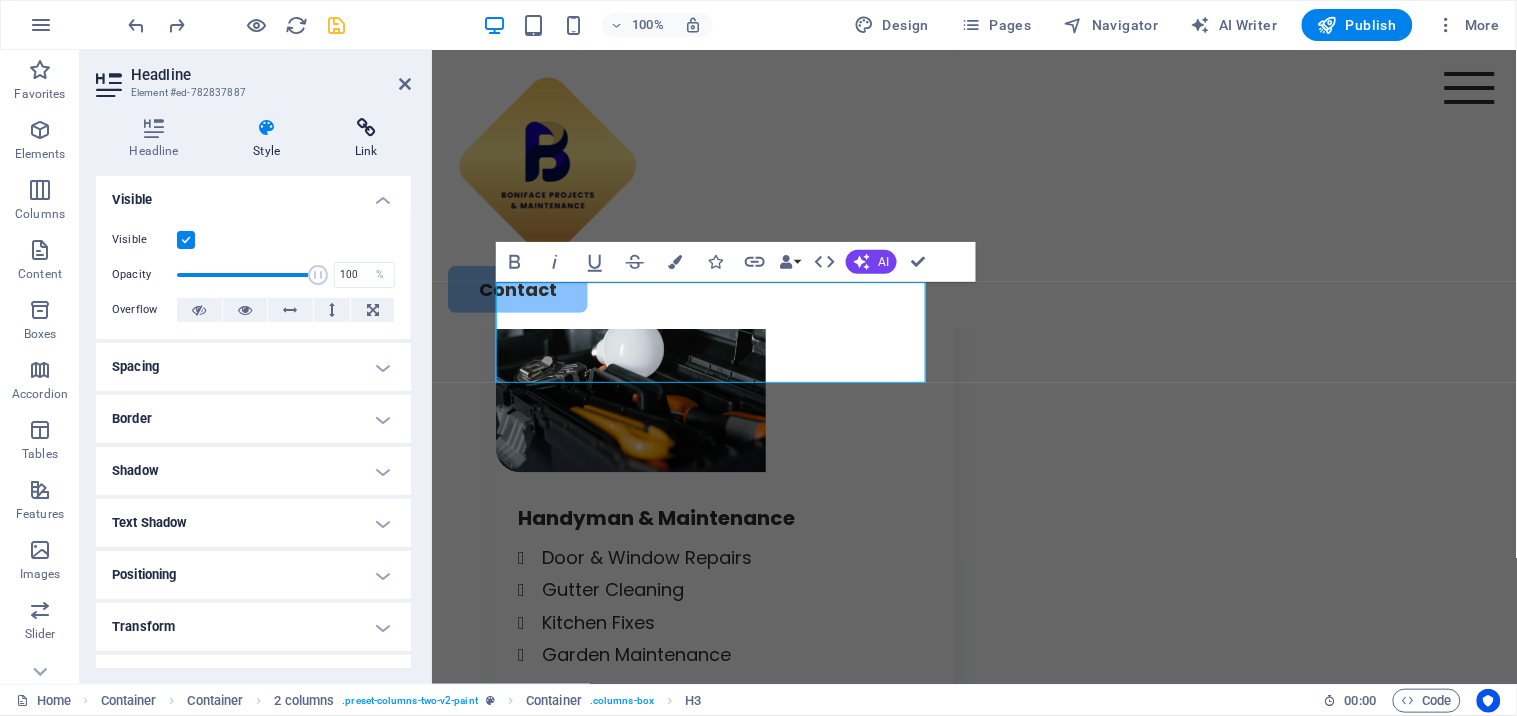click at bounding box center [366, 128] 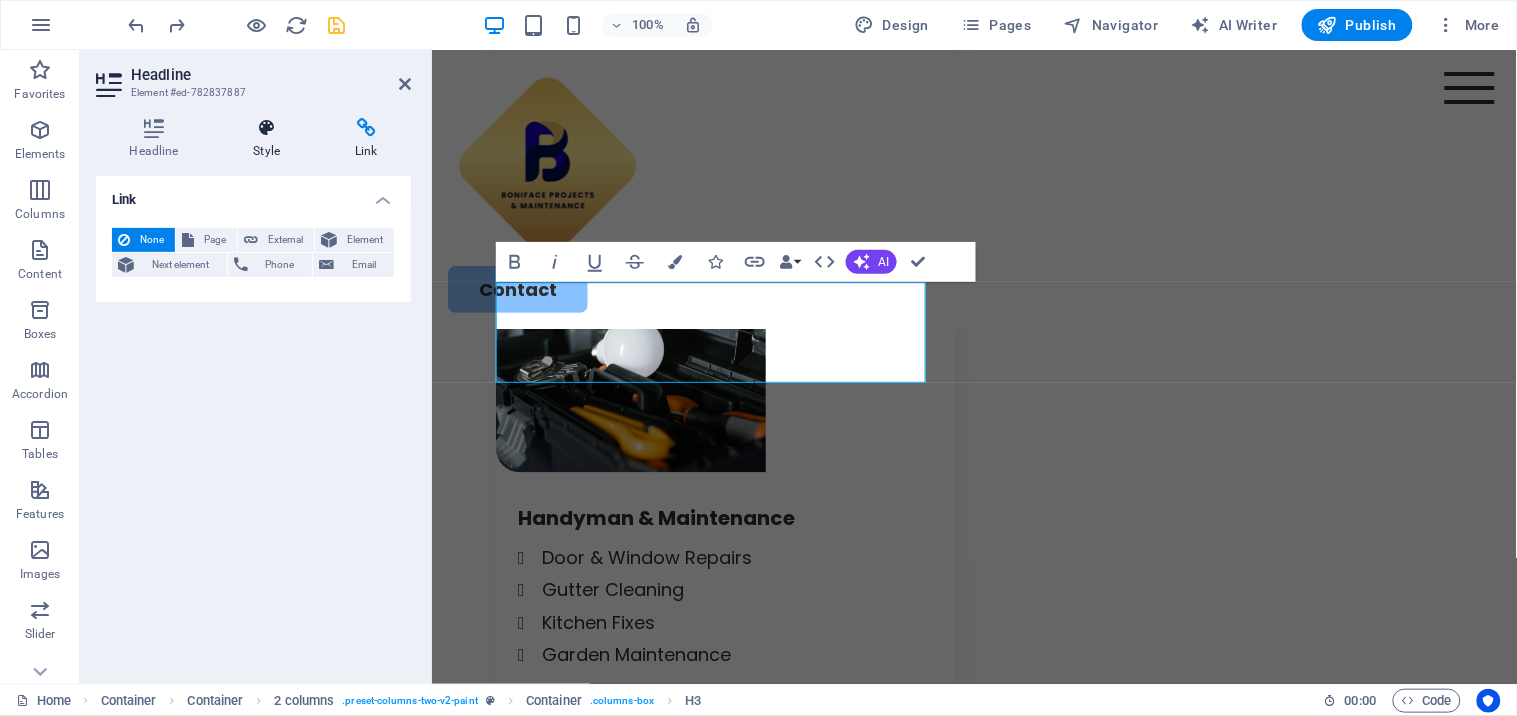 click at bounding box center (267, 128) 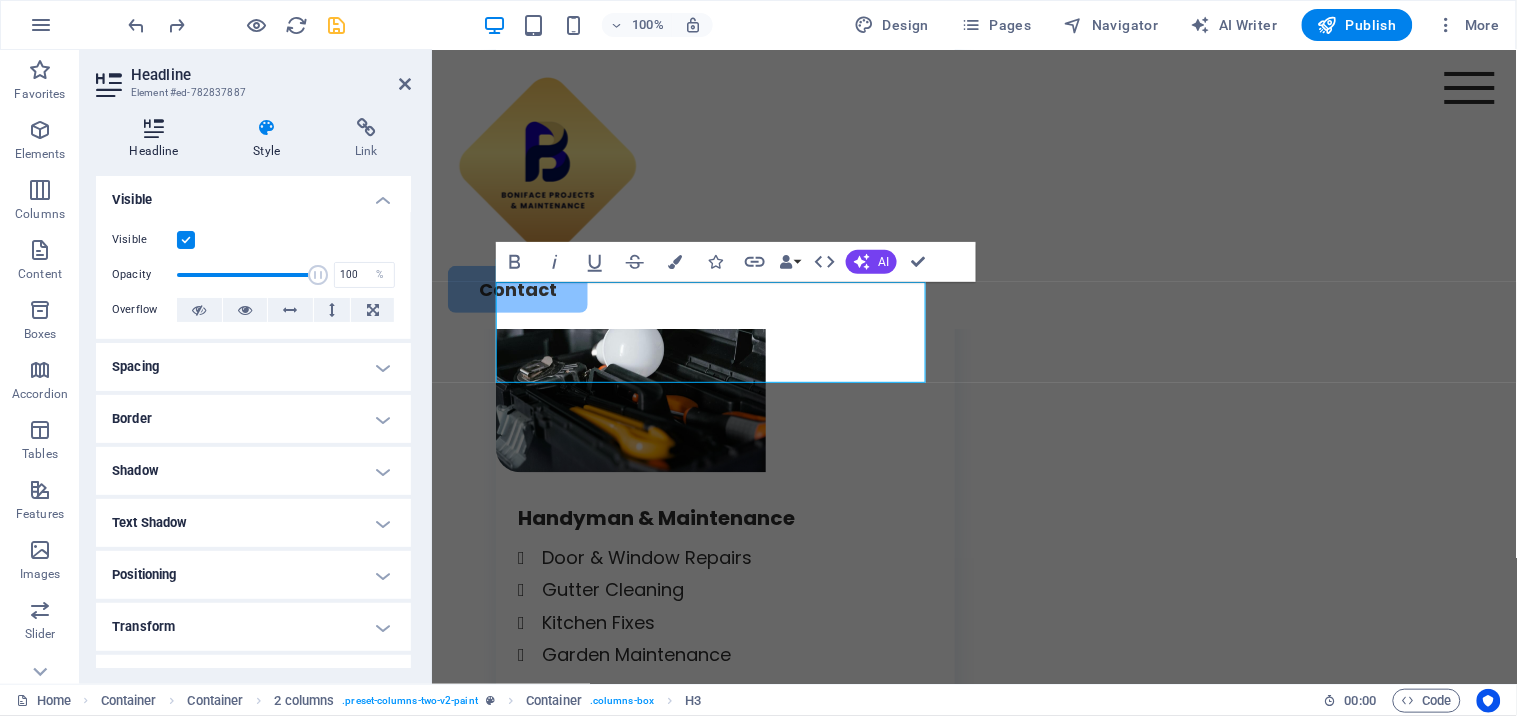 click at bounding box center (154, 128) 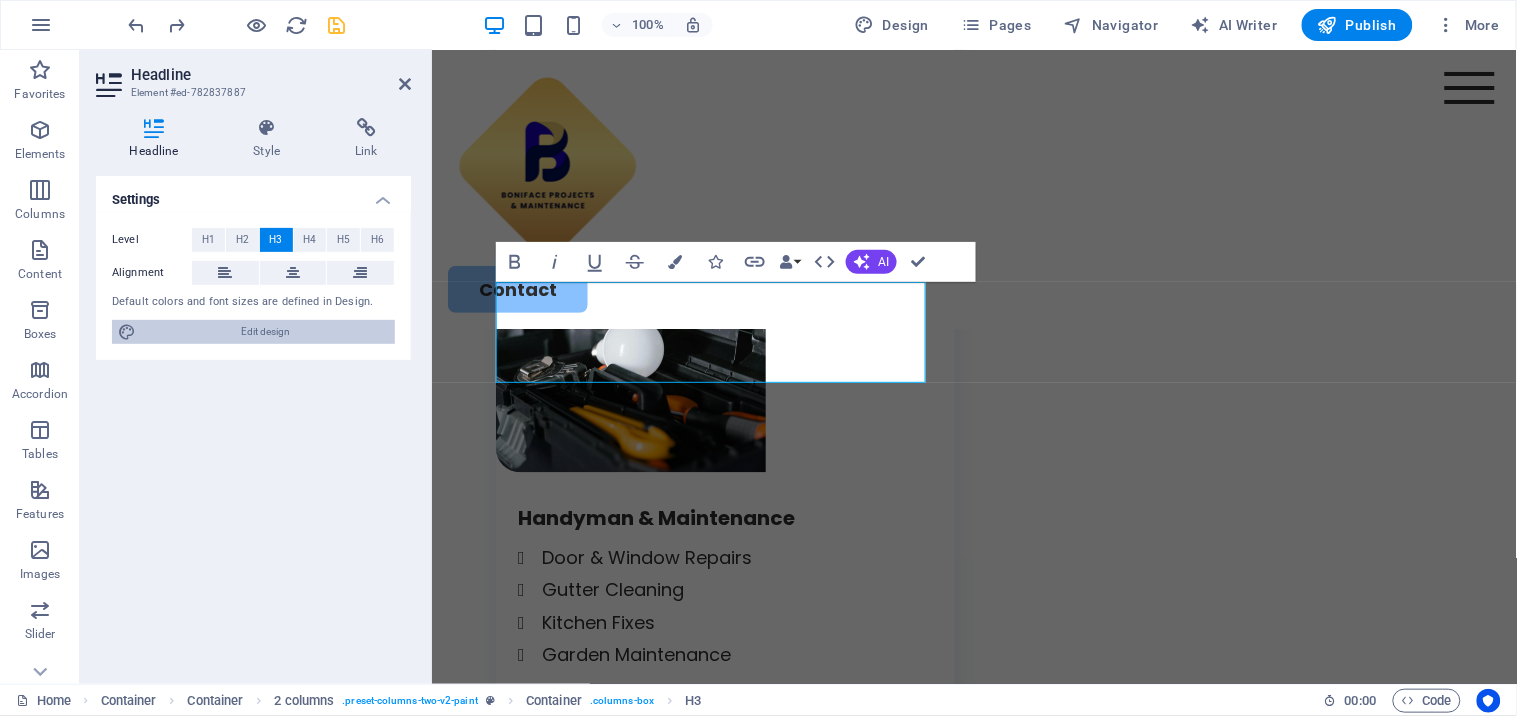 click on "Edit design" at bounding box center (265, 332) 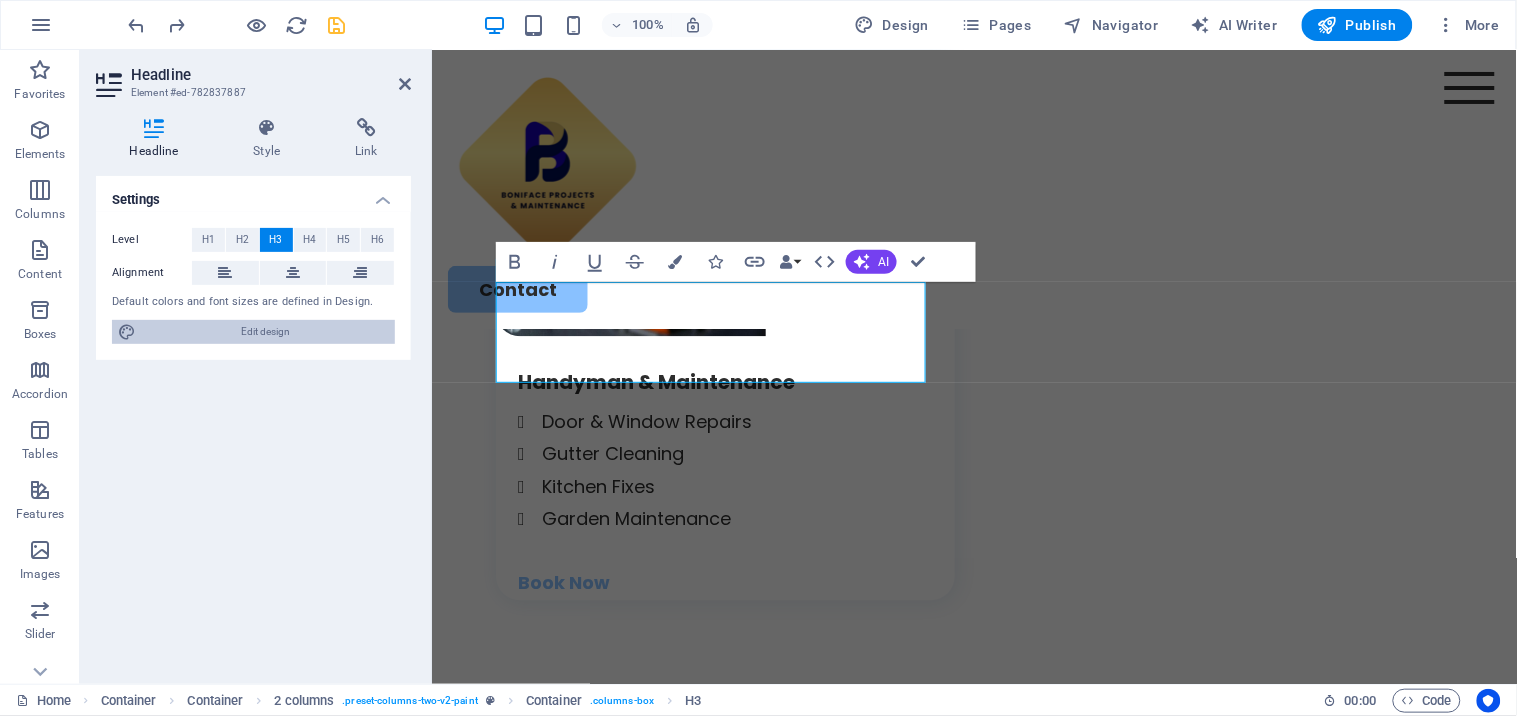 select on "px" 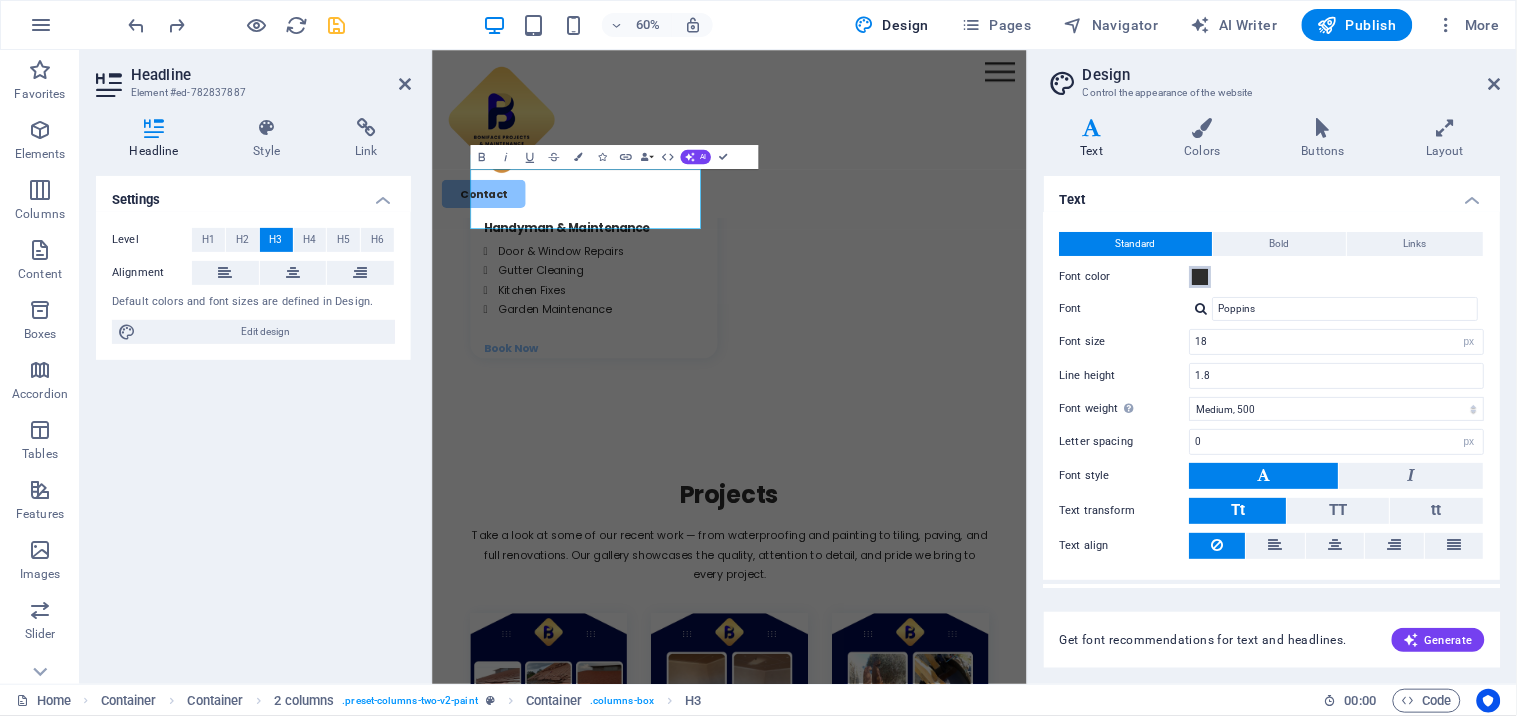 click at bounding box center [1201, 277] 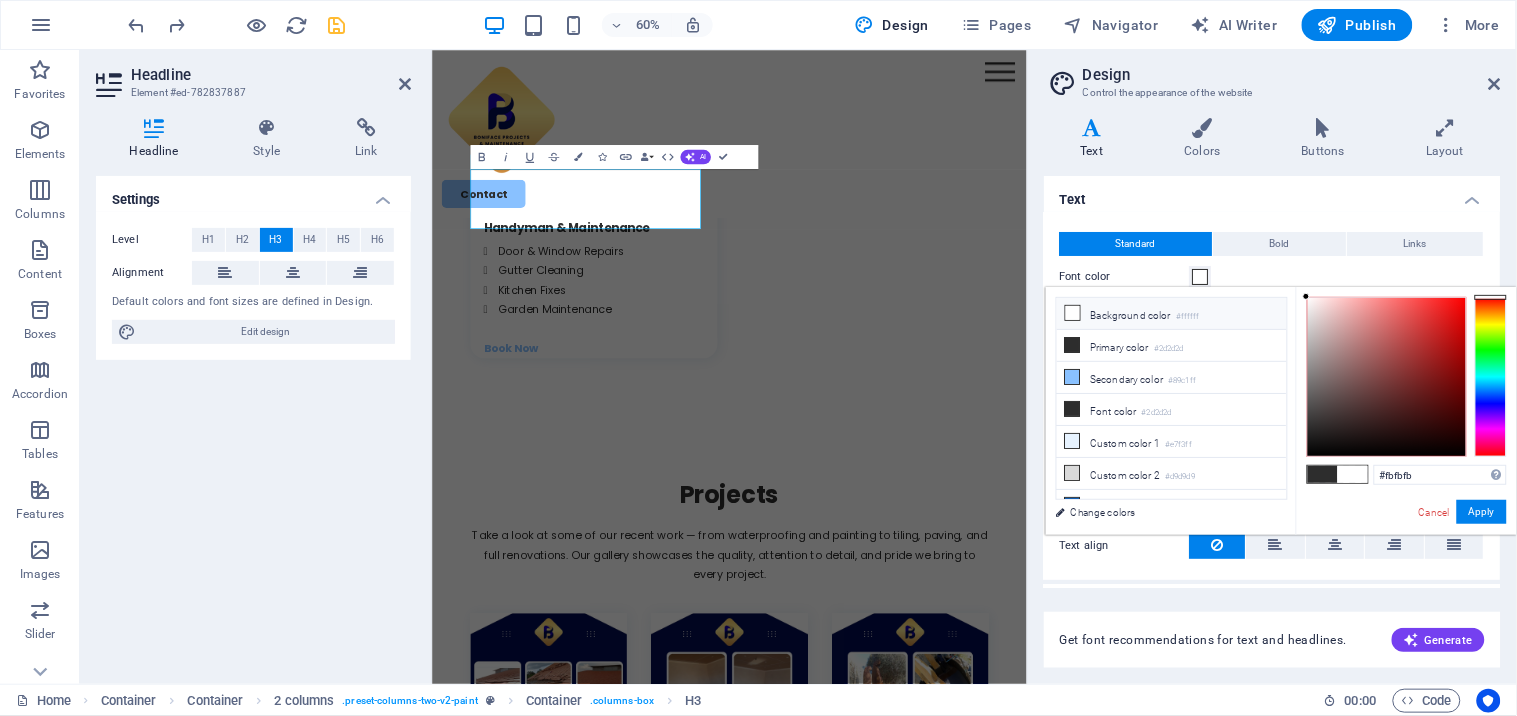 type on "#ffffff" 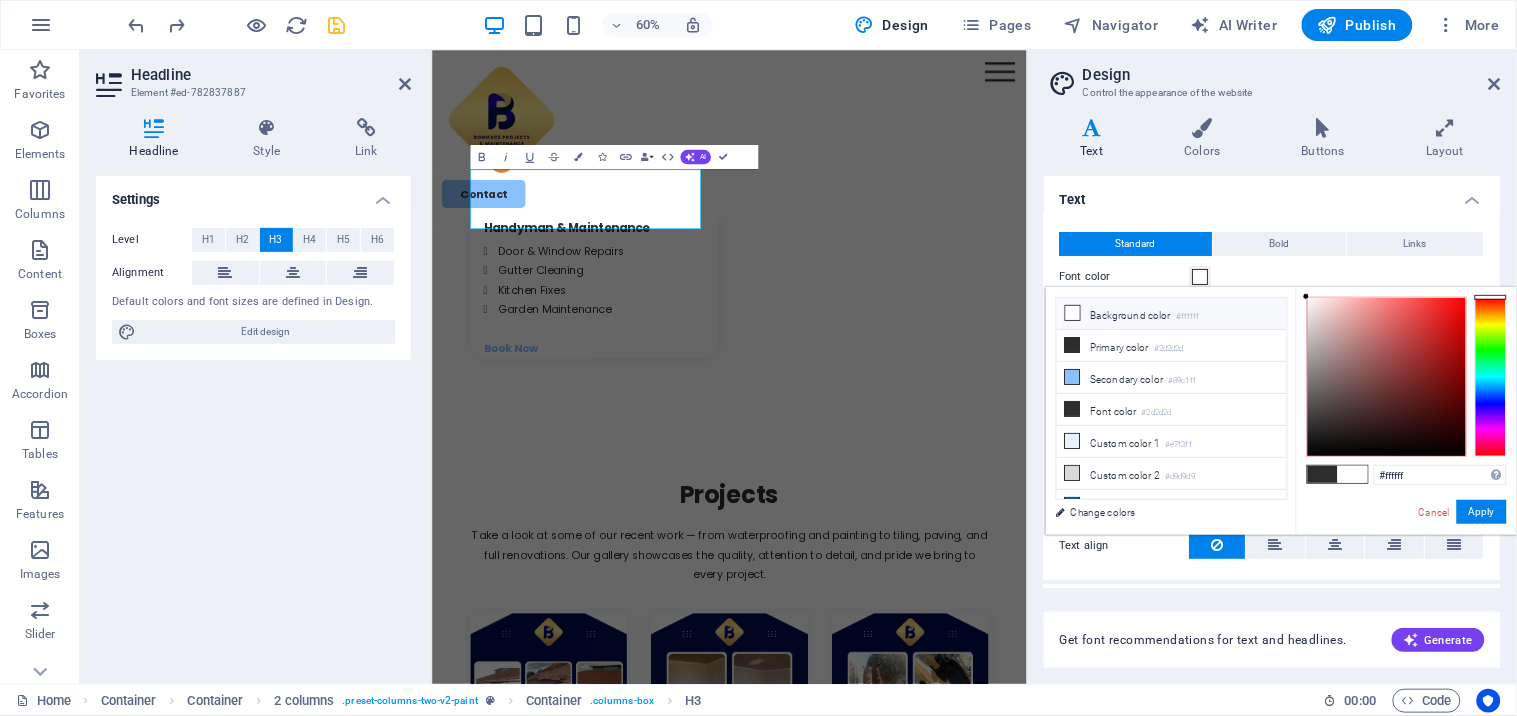 drag, startPoint x: 1350, startPoint y: 420, endPoint x: 1291, endPoint y: 280, distance: 151.92432 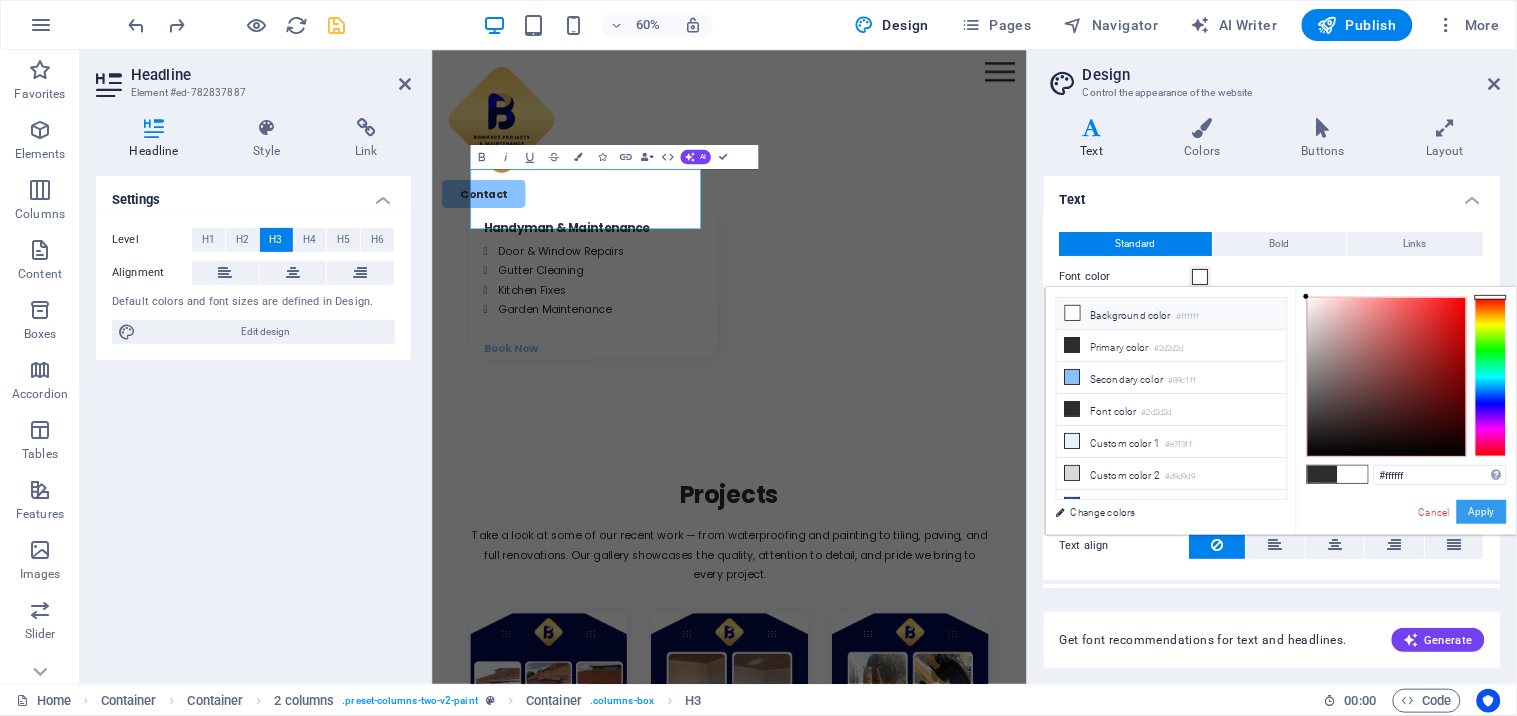 click on "Apply" at bounding box center (1482, 512) 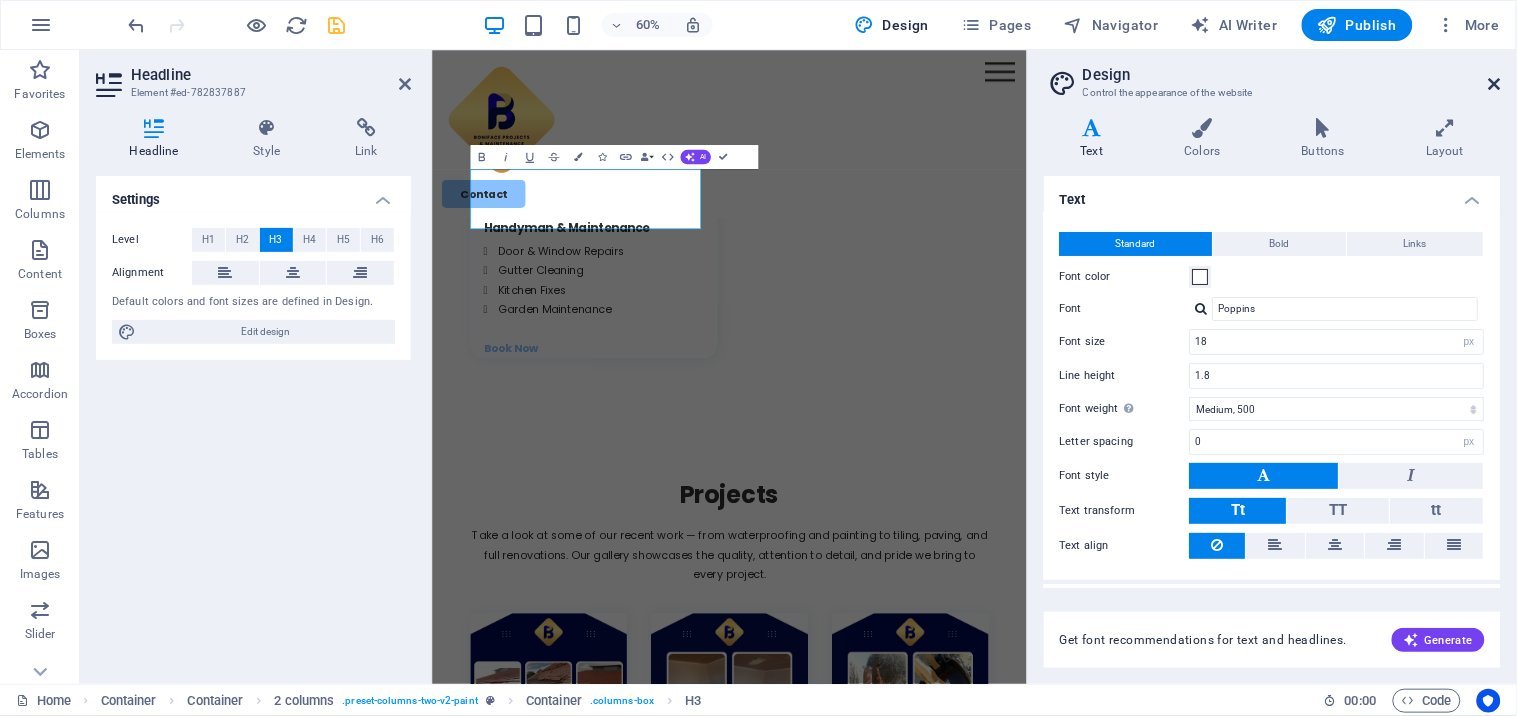 drag, startPoint x: 1493, startPoint y: 78, endPoint x: 371, endPoint y: 261, distance: 1136.8258 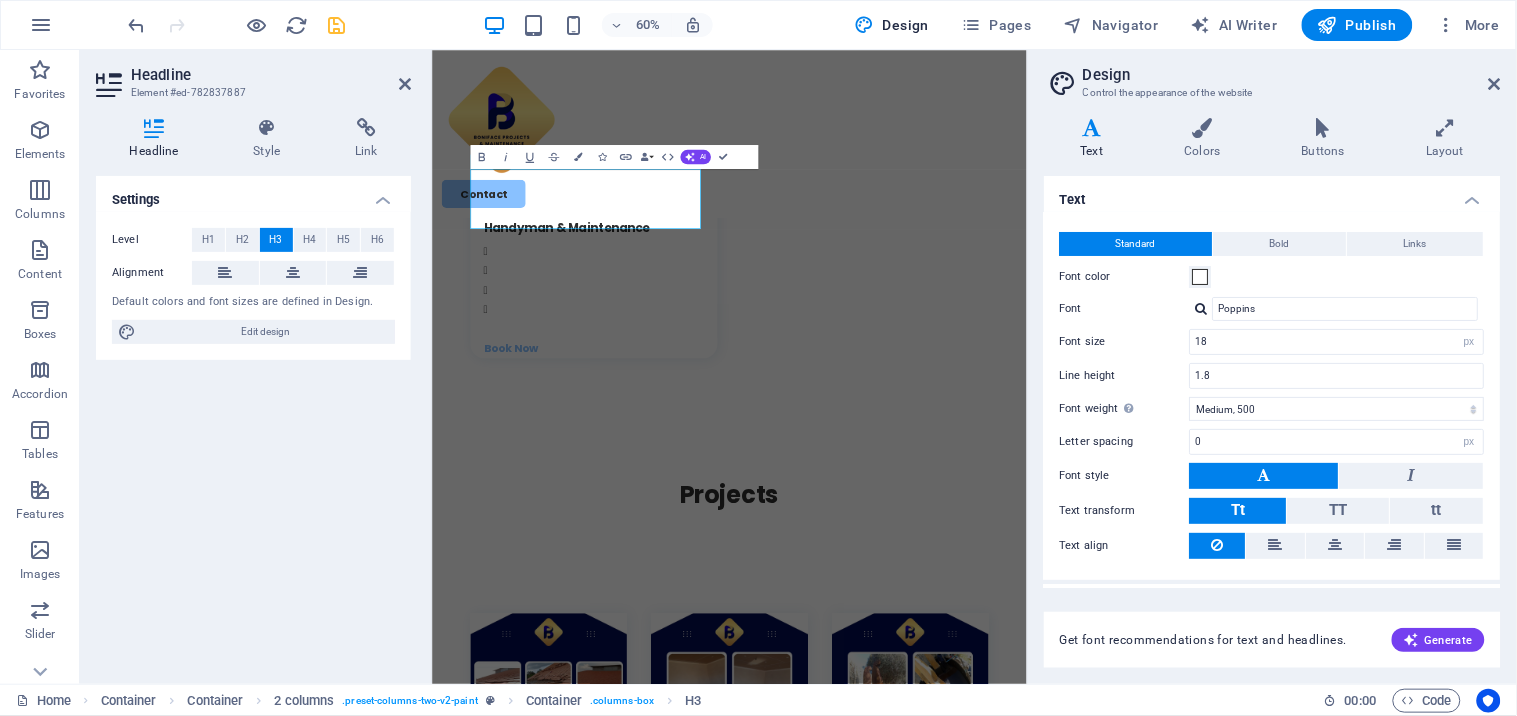 click on "About us Services Projects Contact" at bounding box center [927, 188] 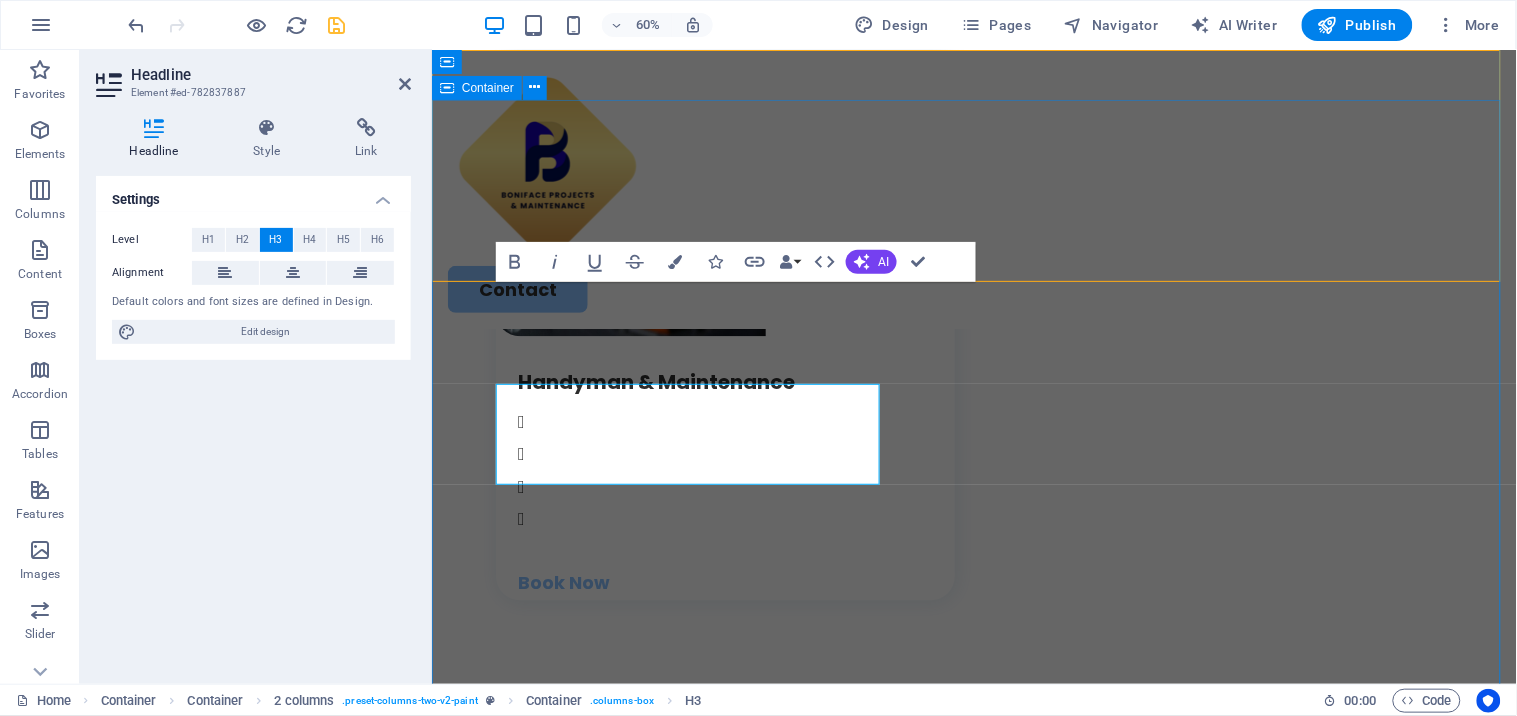 click on "Contact Us Let’s bring your property back to life — contact us for expert, affordable solutions.   I have read and understand the privacy policy. Unreadable? Load new Submit" at bounding box center (973, 2998) 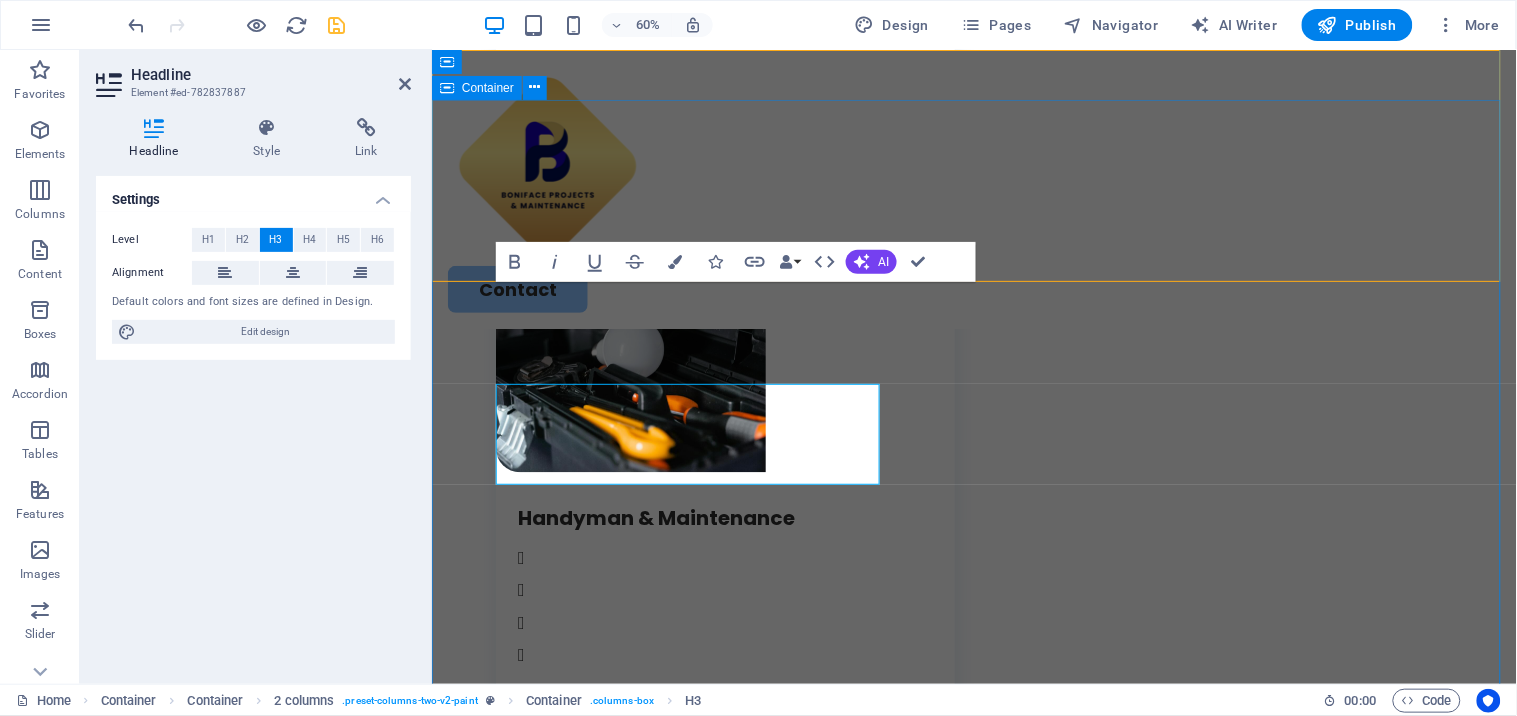 click on "About us Services Projects Contact" at bounding box center (973, 188) 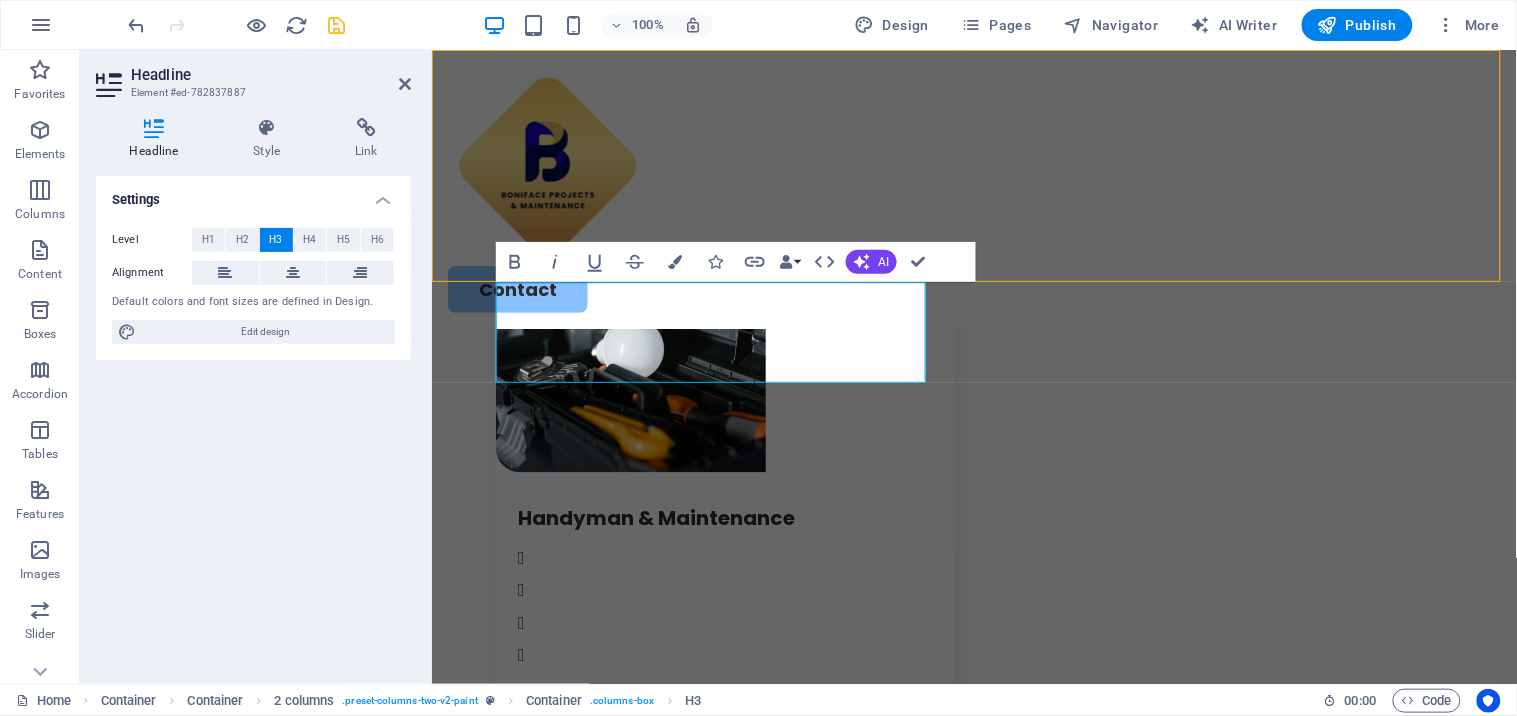 click on "About us Services Projects Contact" at bounding box center (973, 188) 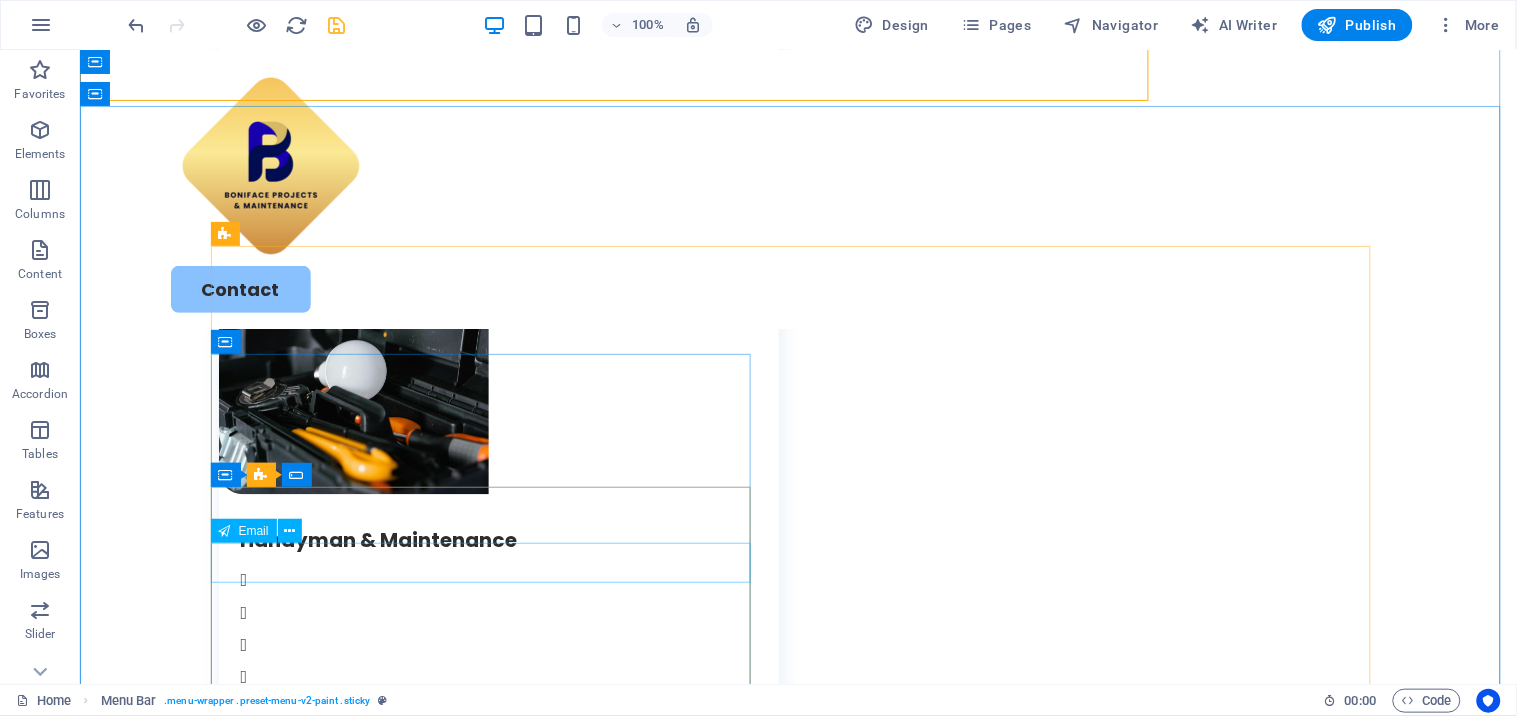 click on "Let’s bring your property back to life — contact us for expert, affordable solutions." at bounding box center [488, 3575] 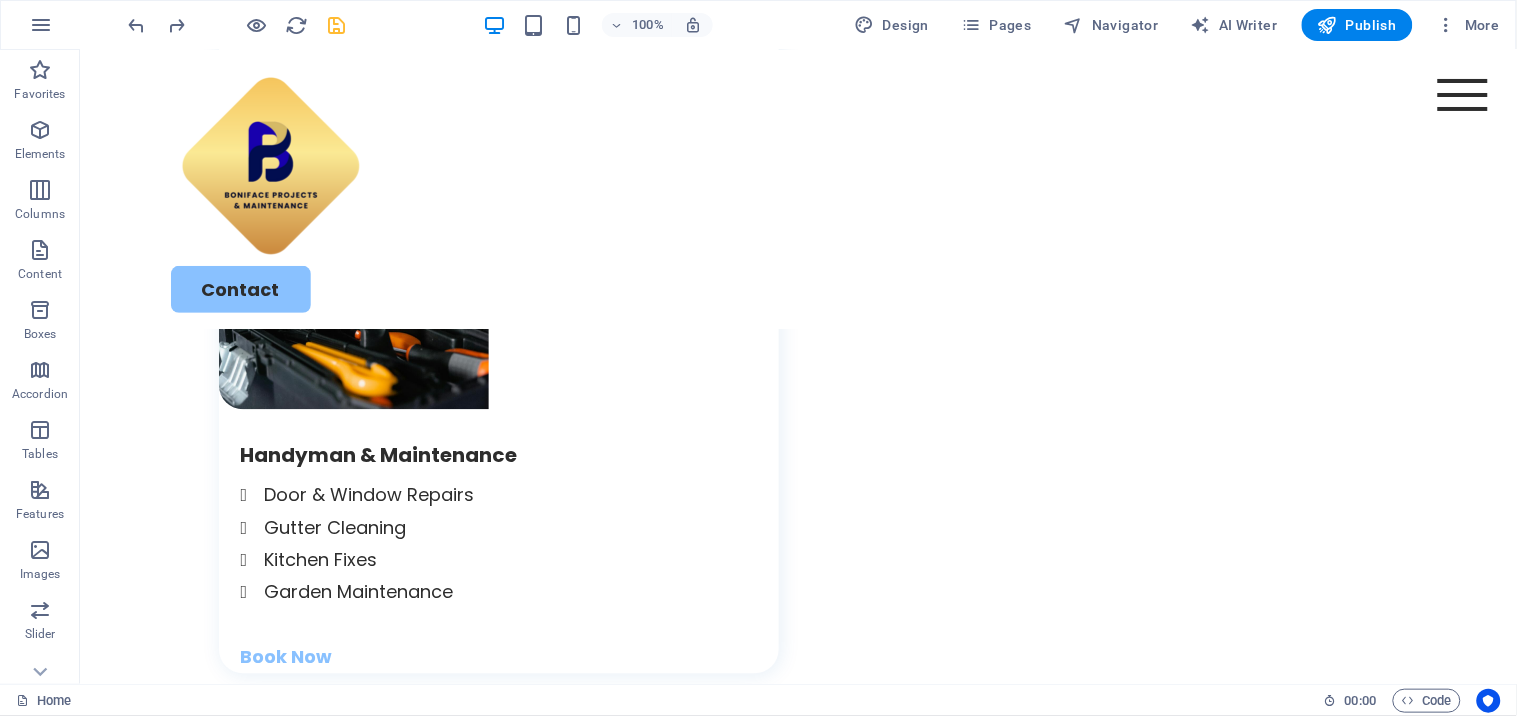 scroll, scrollTop: 4843, scrollLeft: 0, axis: vertical 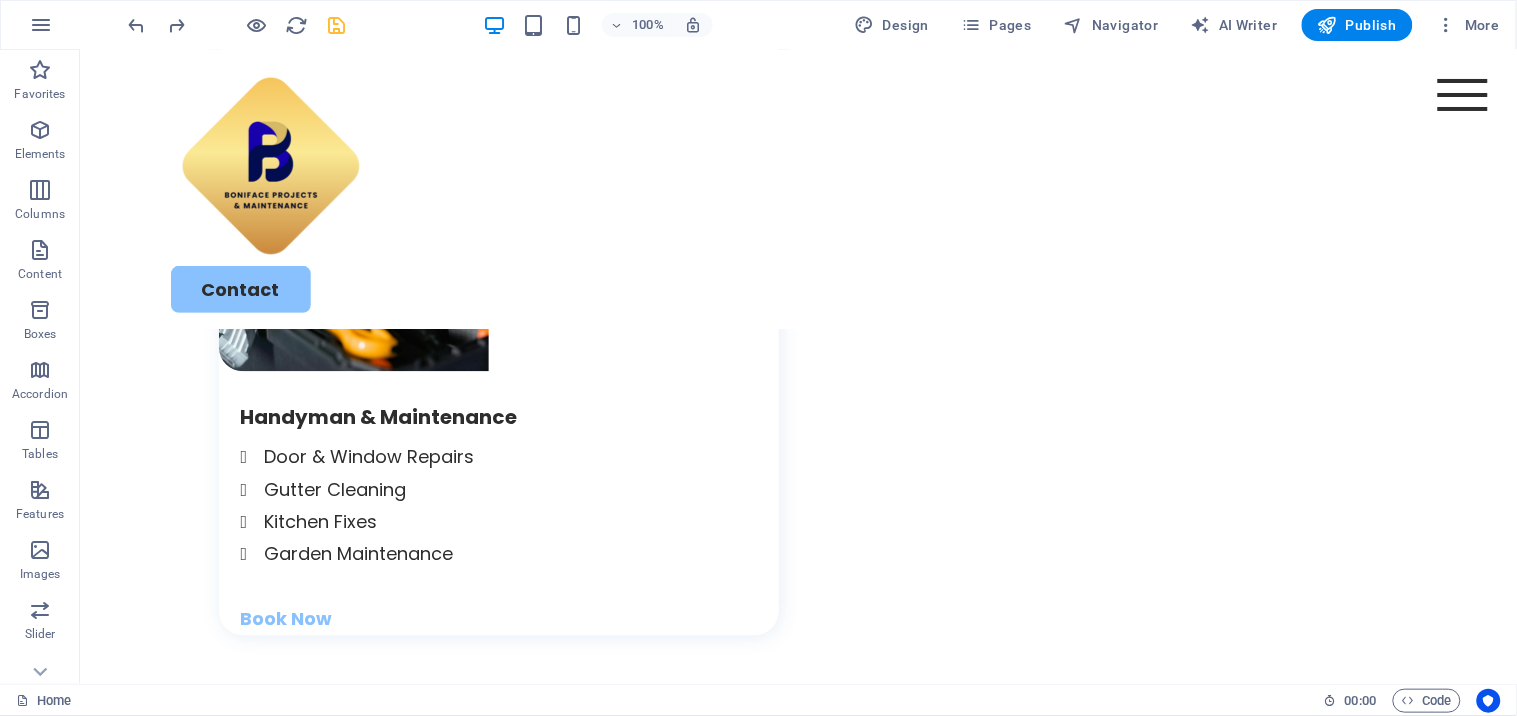 click on "Contact Us Let’s bring your property back to life — contact us for expert, affordable solutions.   I have read and understand the privacy policy. Unreadable? Load new Submit" at bounding box center (797, 3279) 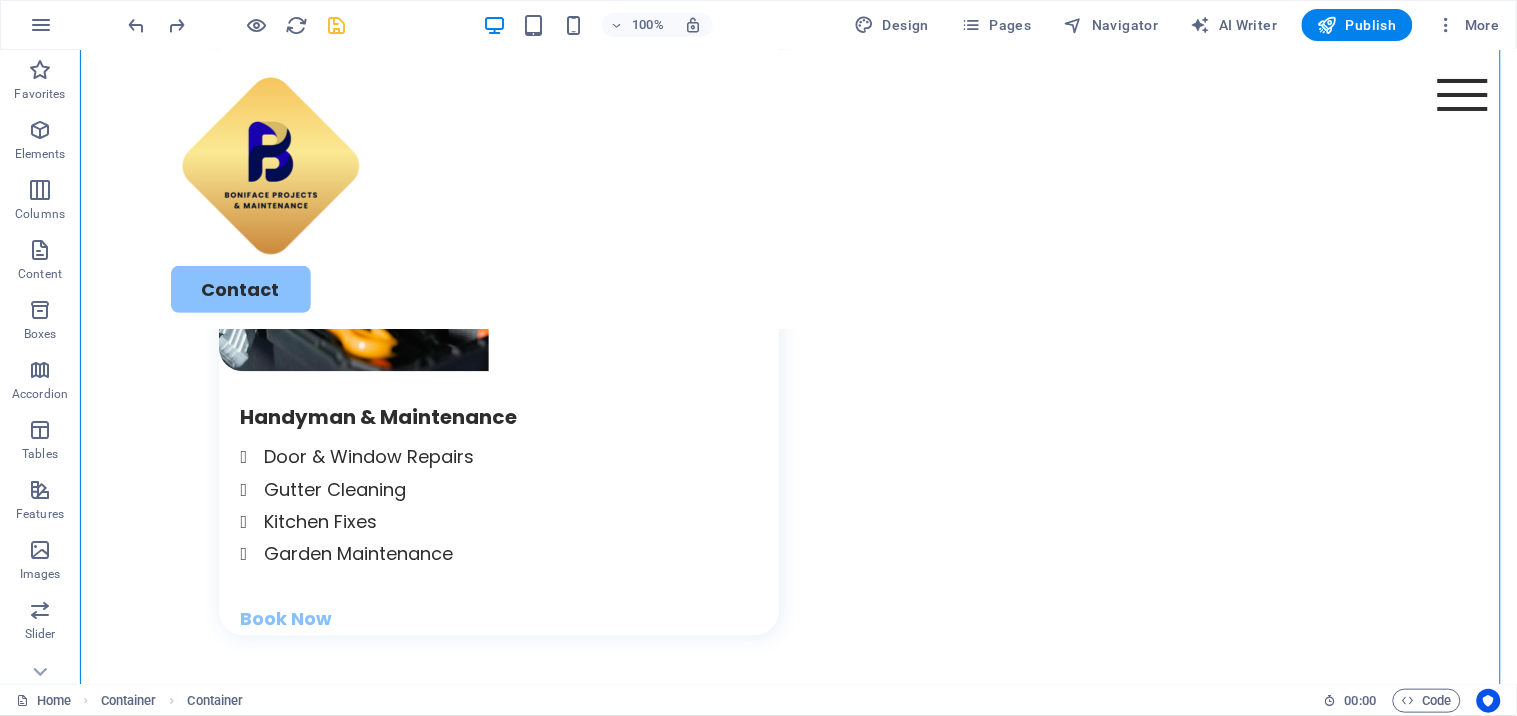 scroll, scrollTop: 5117, scrollLeft: 0, axis: vertical 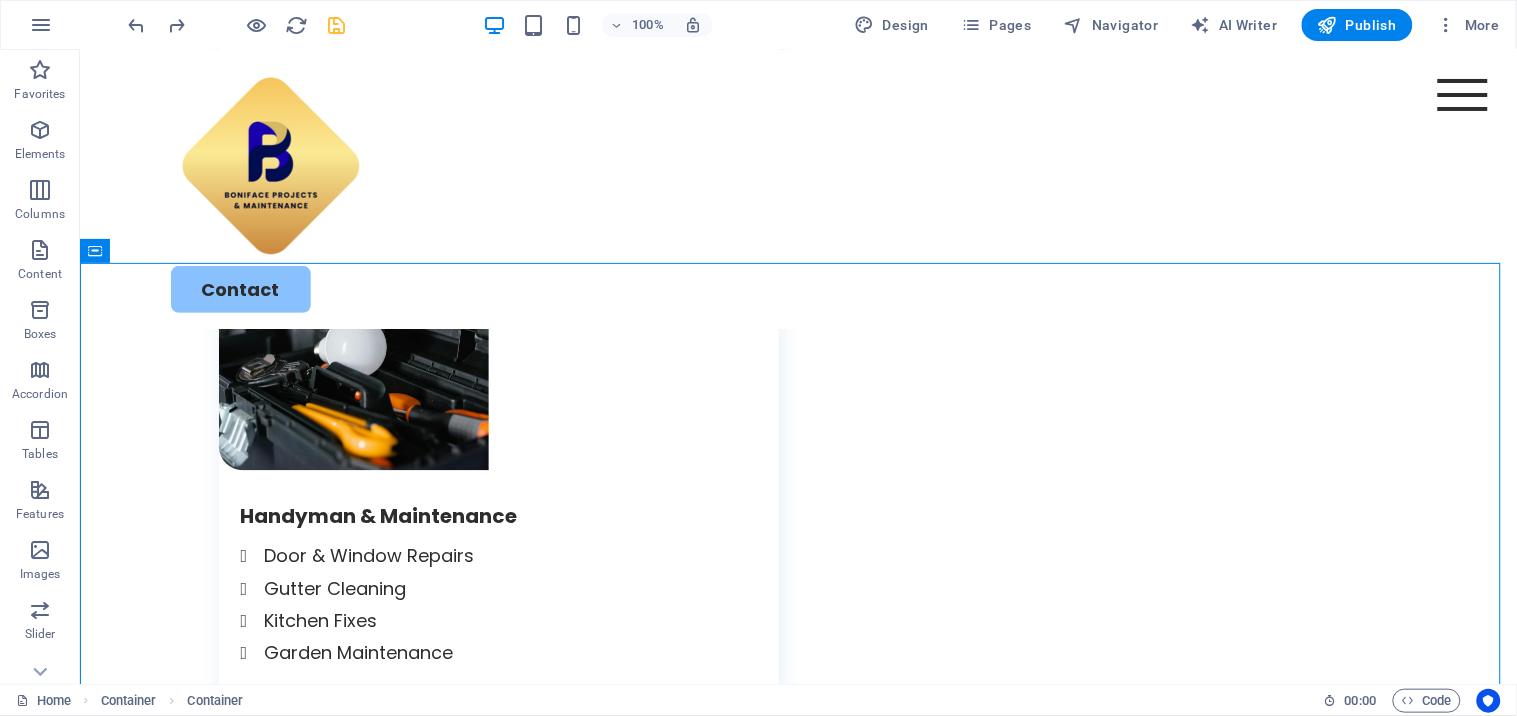 click on "Contact Us Let’s bring your property back to life — contact us for expert, affordable solutions.   I have read and understand the privacy policy. Unreadable? Load new Submit" at bounding box center [797, 3378] 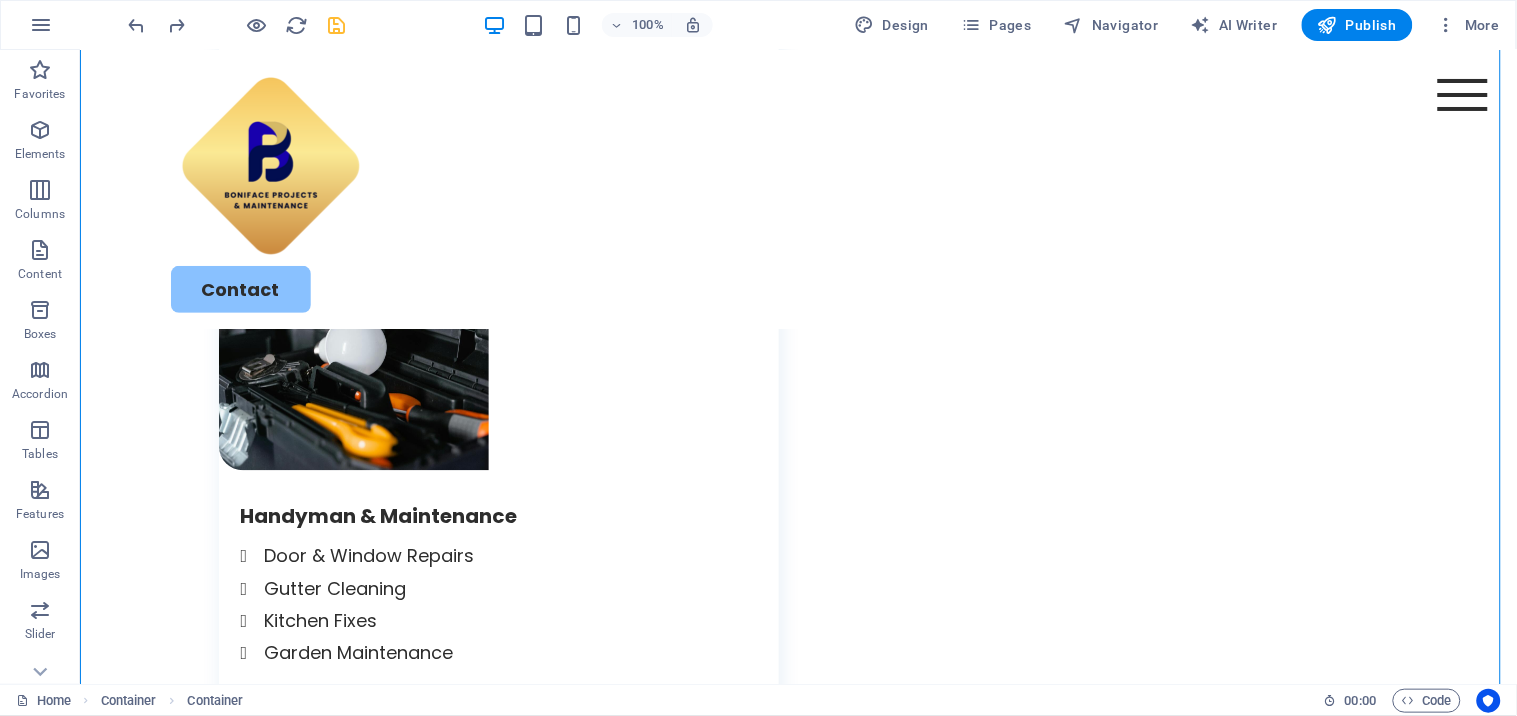scroll, scrollTop: 5031, scrollLeft: 0, axis: vertical 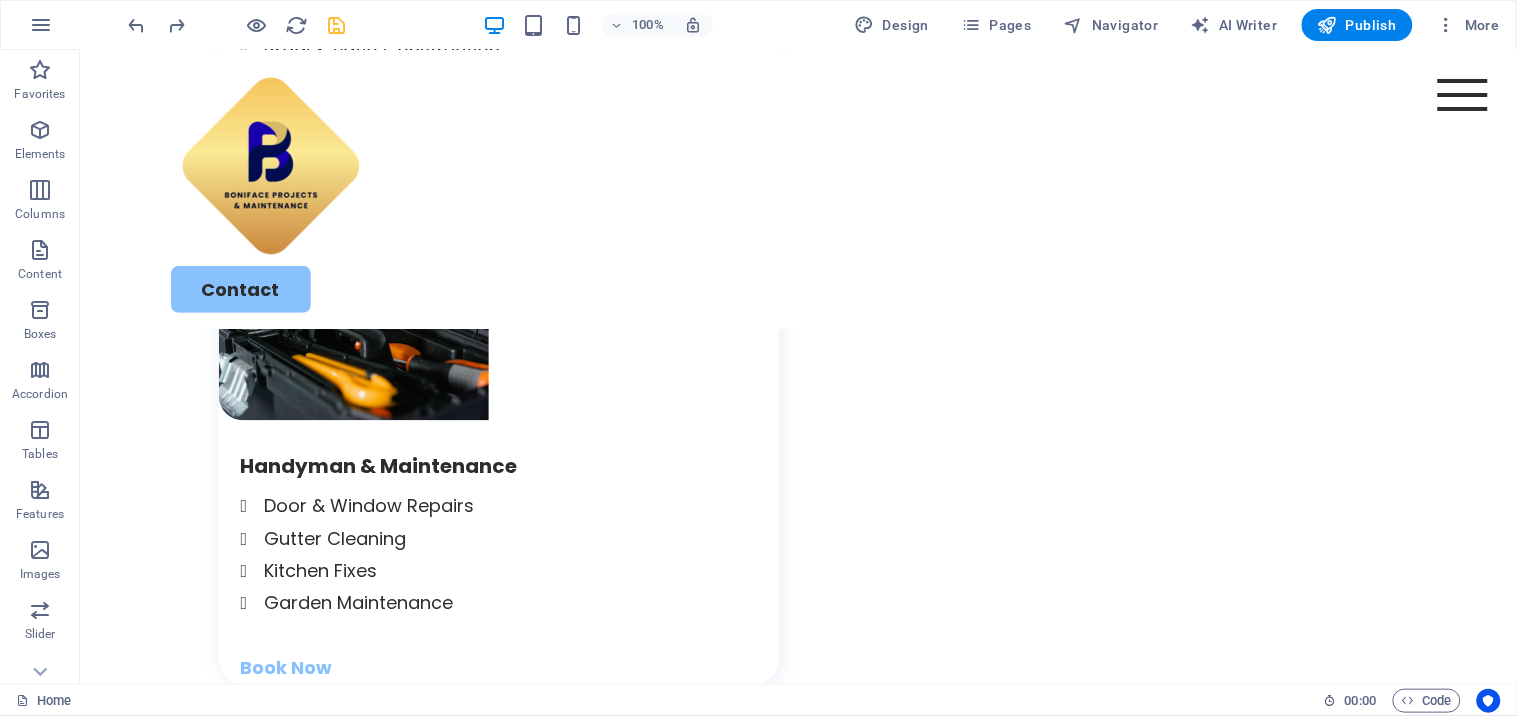 click on "Let’s bring your property back to life — contact us for expert, affordable solutions." at bounding box center [488, 3501] 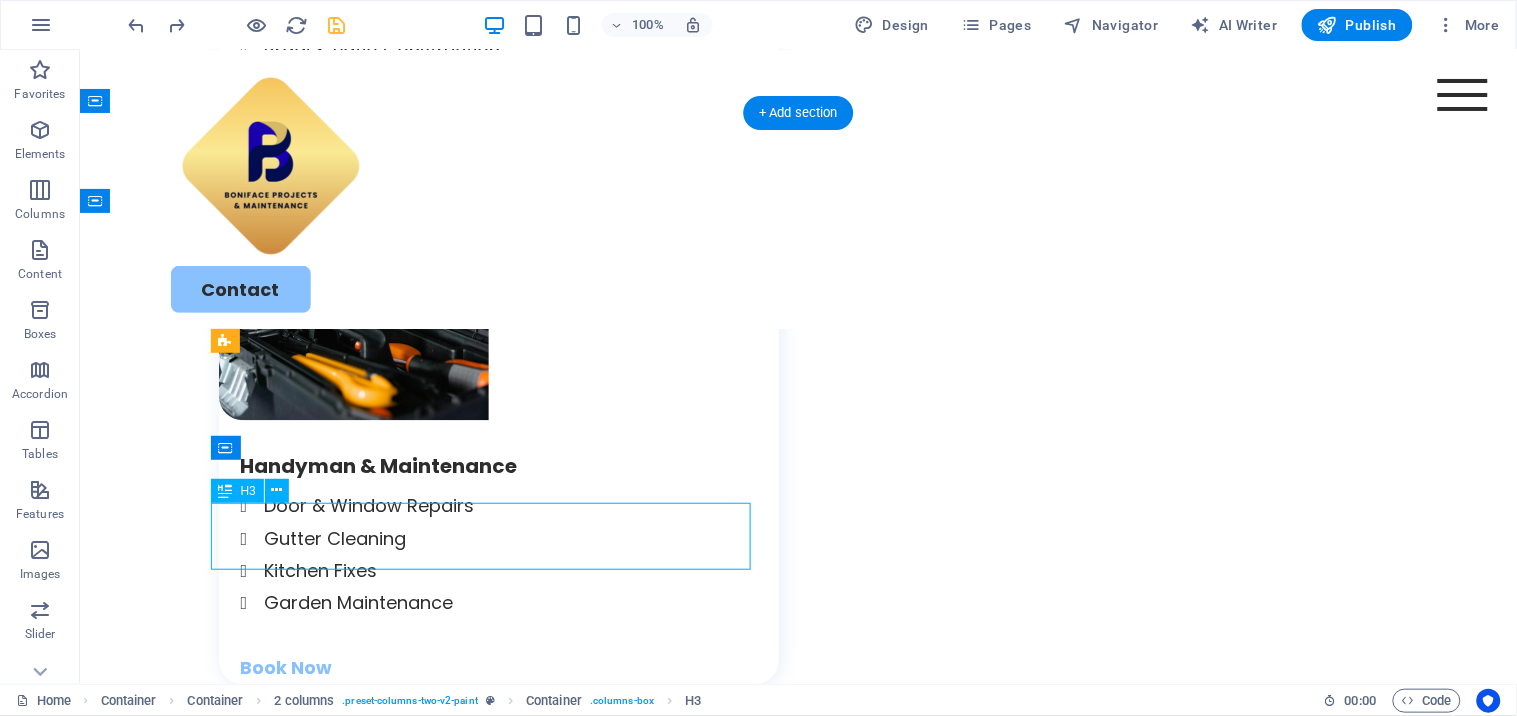 click on "Let’s bring your property back to life — contact us for expert, affordable solutions." at bounding box center (488, 3501) 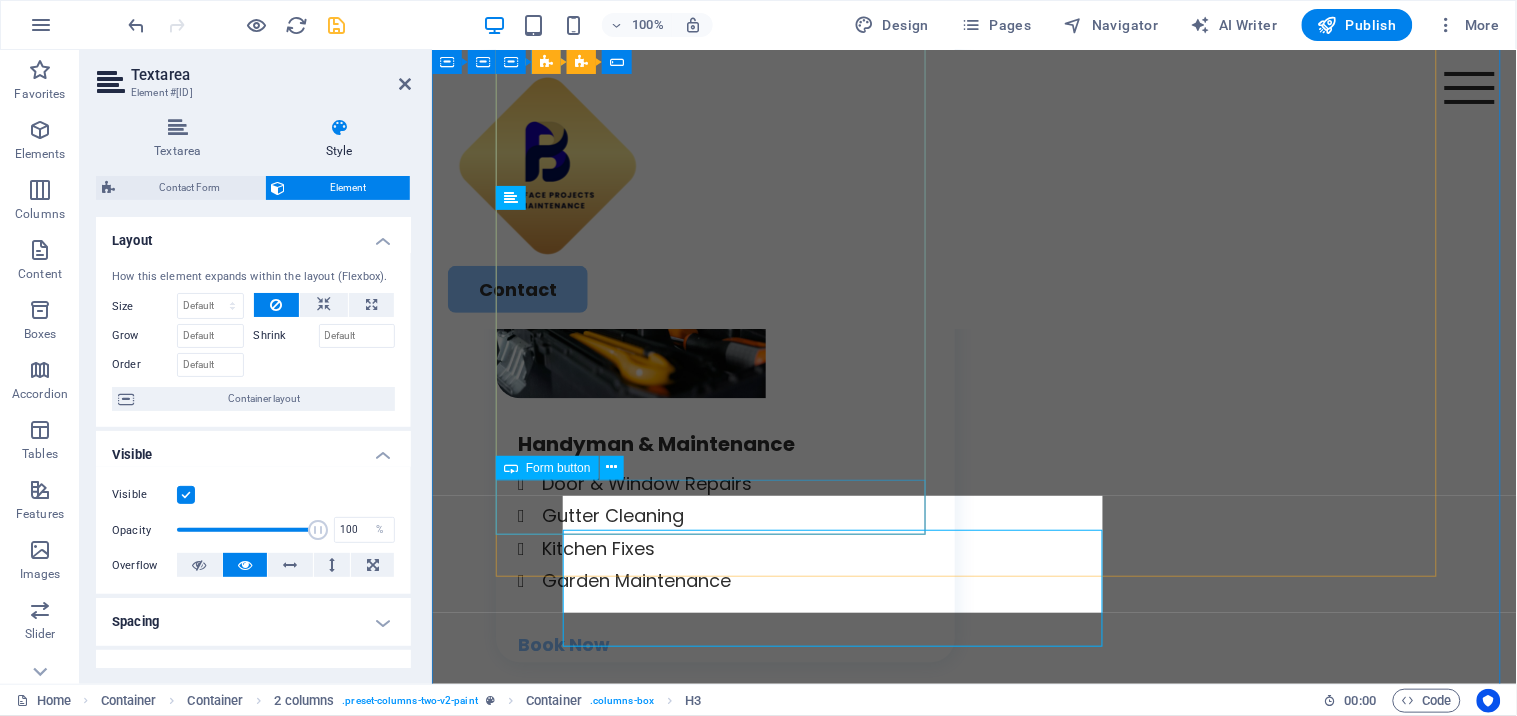 scroll, scrollTop: 5026, scrollLeft: 0, axis: vertical 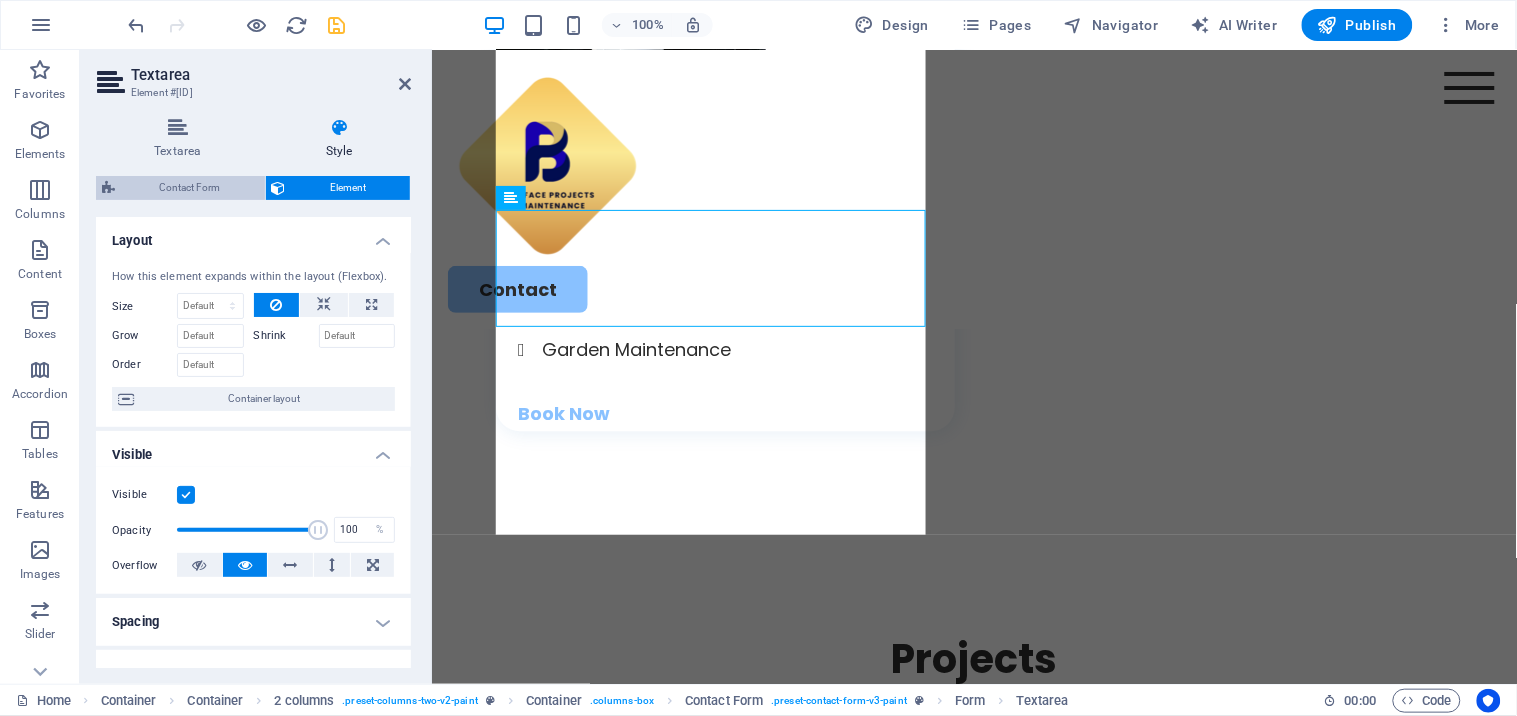 click on "Contact Form" at bounding box center (190, 188) 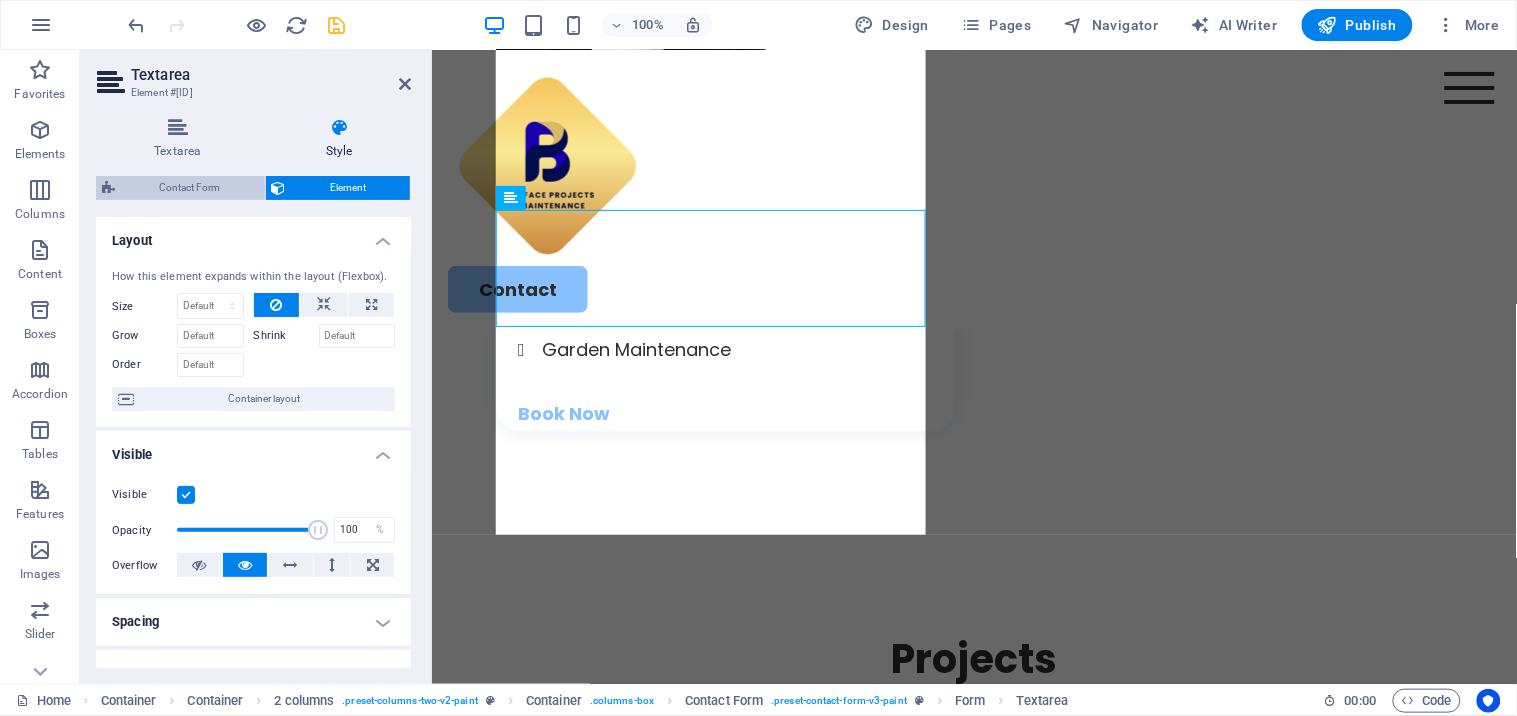 select on "rem" 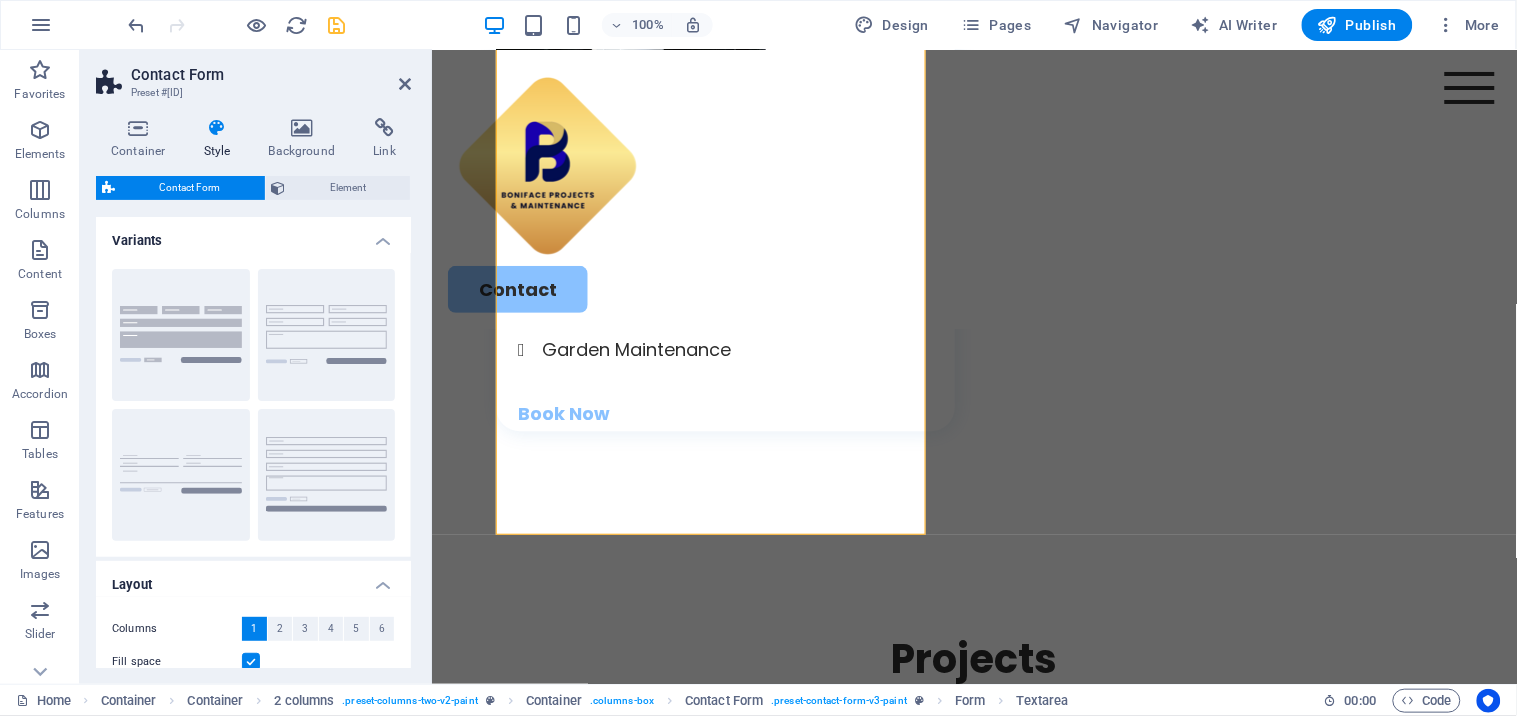 click on "Style" at bounding box center (221, 139) 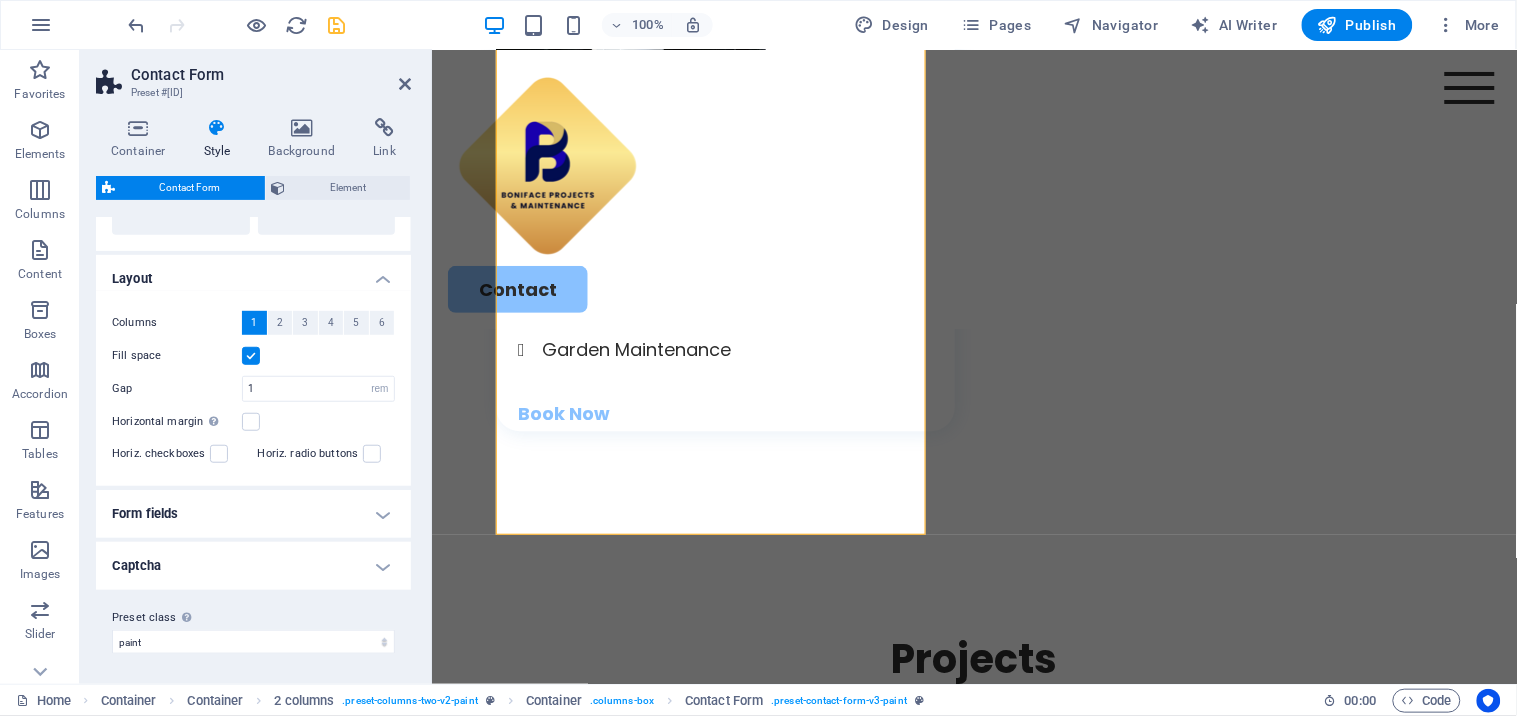 scroll, scrollTop: 0, scrollLeft: 0, axis: both 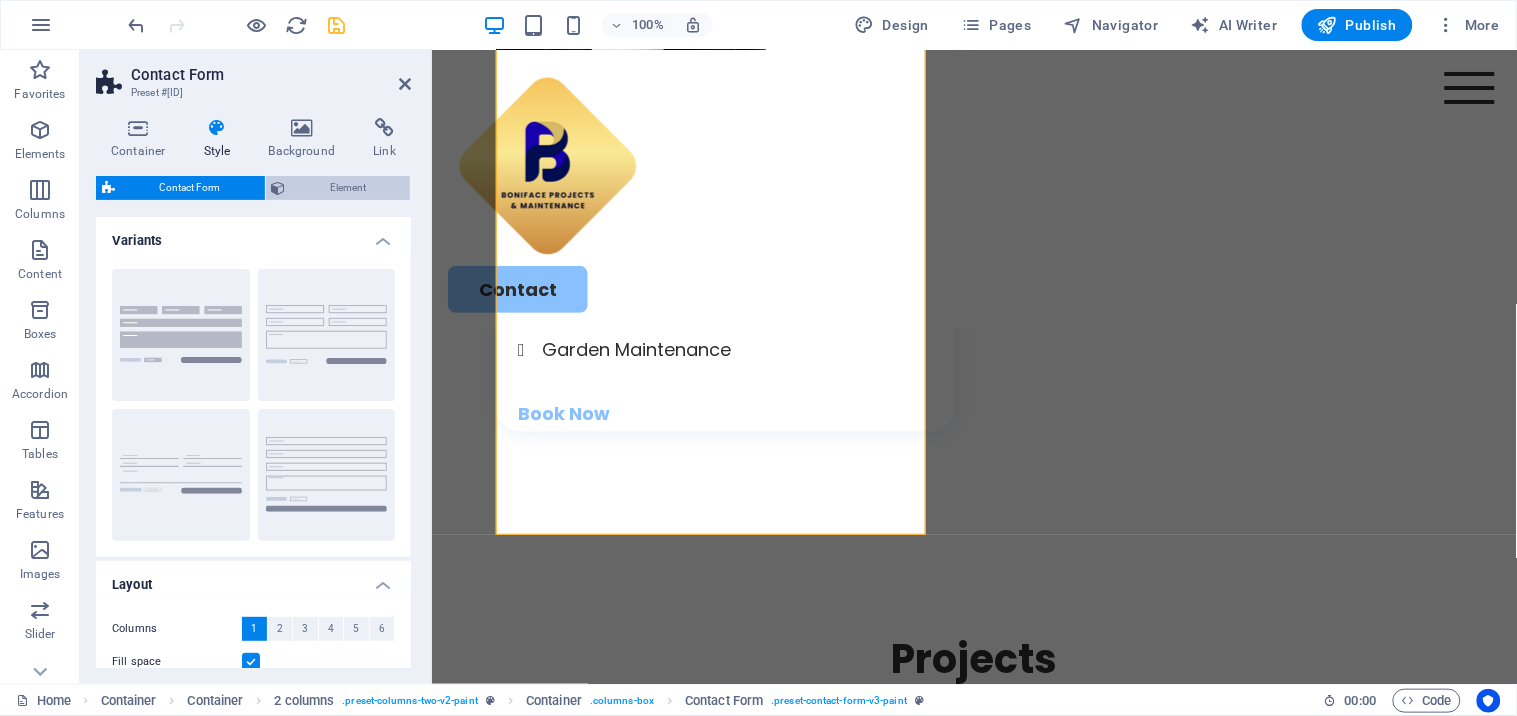 click on "Element" at bounding box center (348, 188) 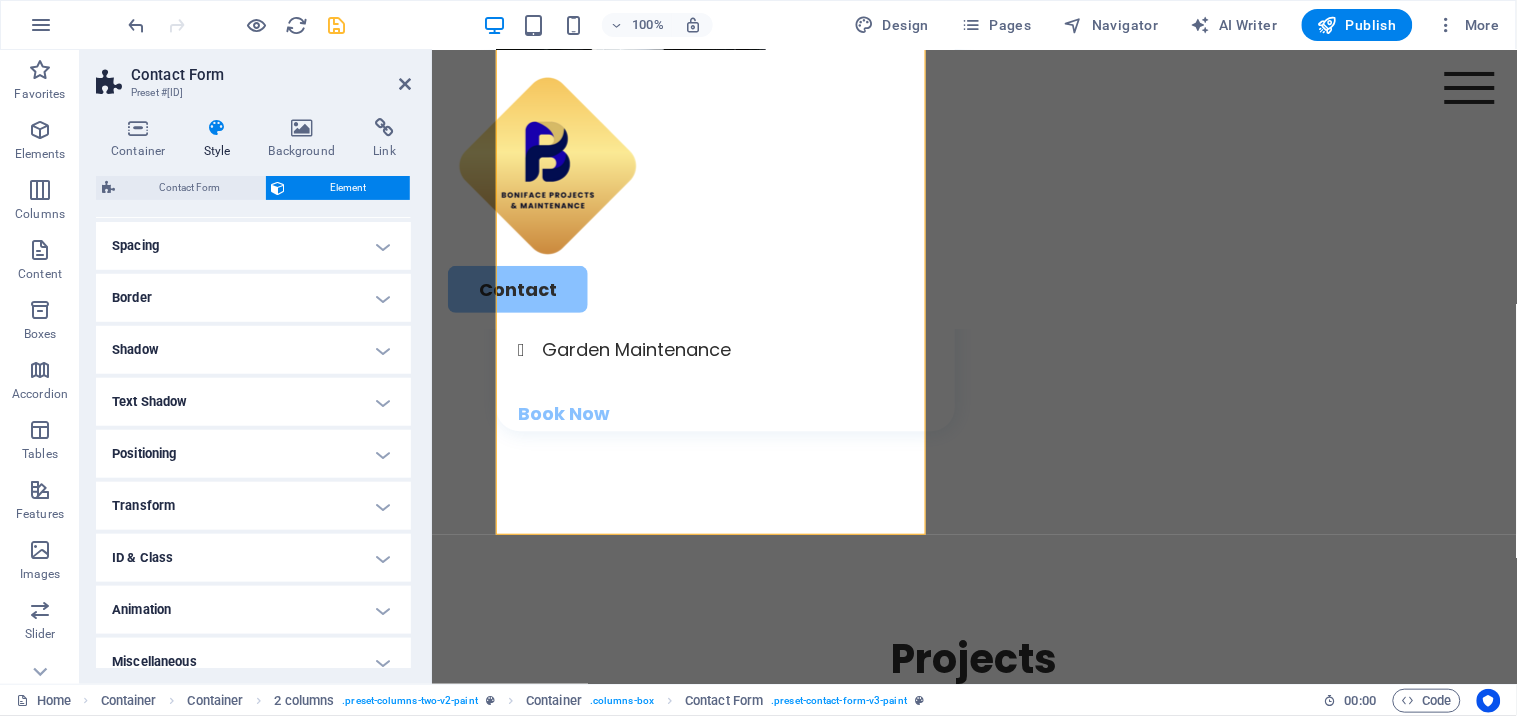 scroll, scrollTop: 393, scrollLeft: 0, axis: vertical 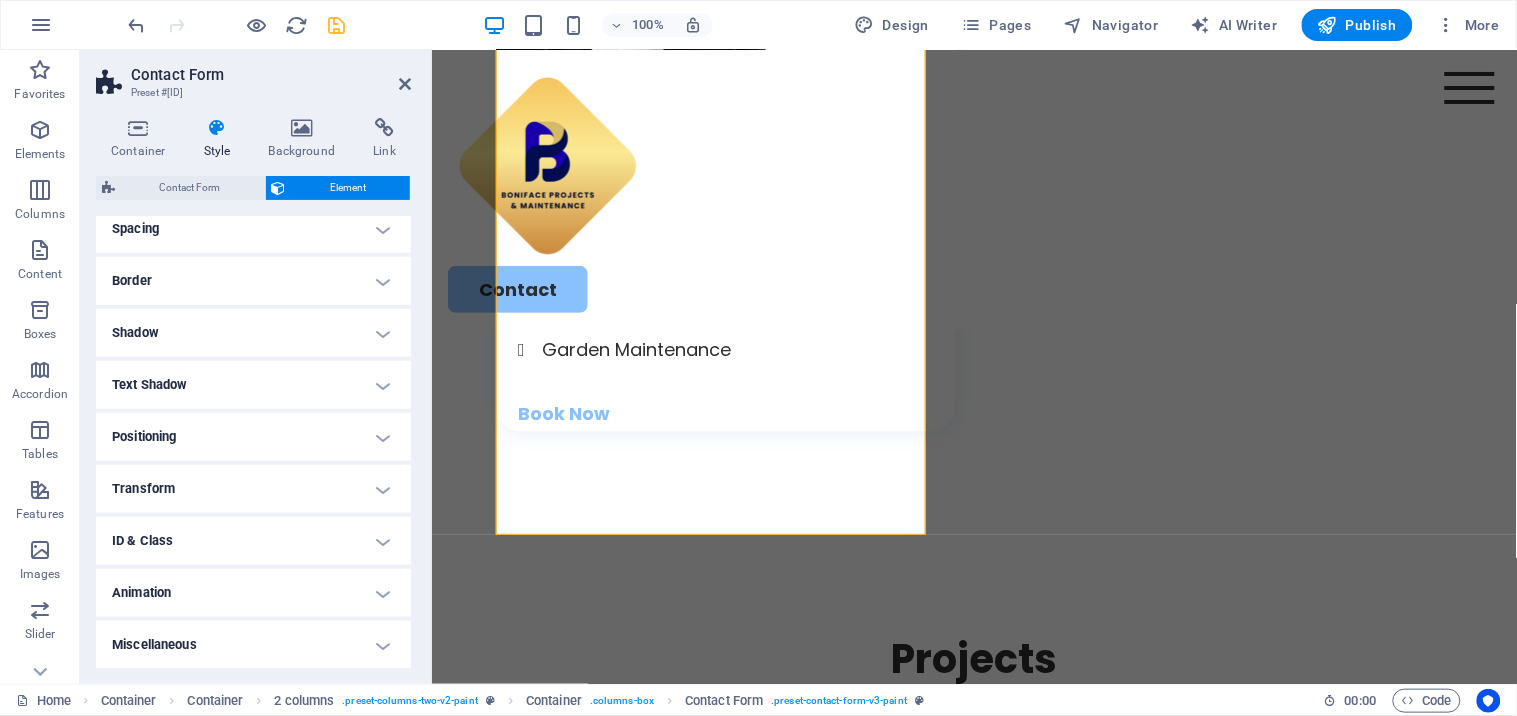 click on "Text Shadow" at bounding box center [253, 385] 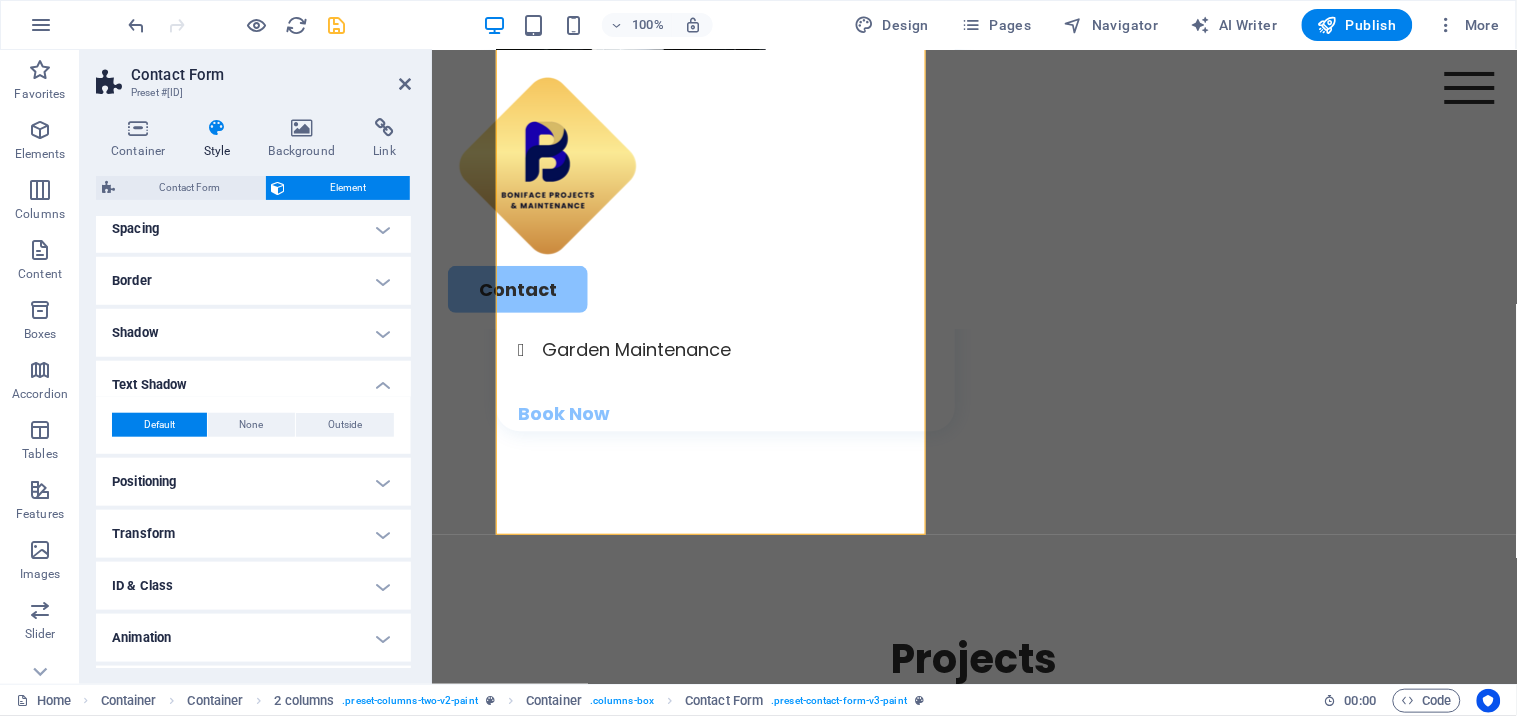 click on "About us Services Projects Contact" at bounding box center [973, 188] 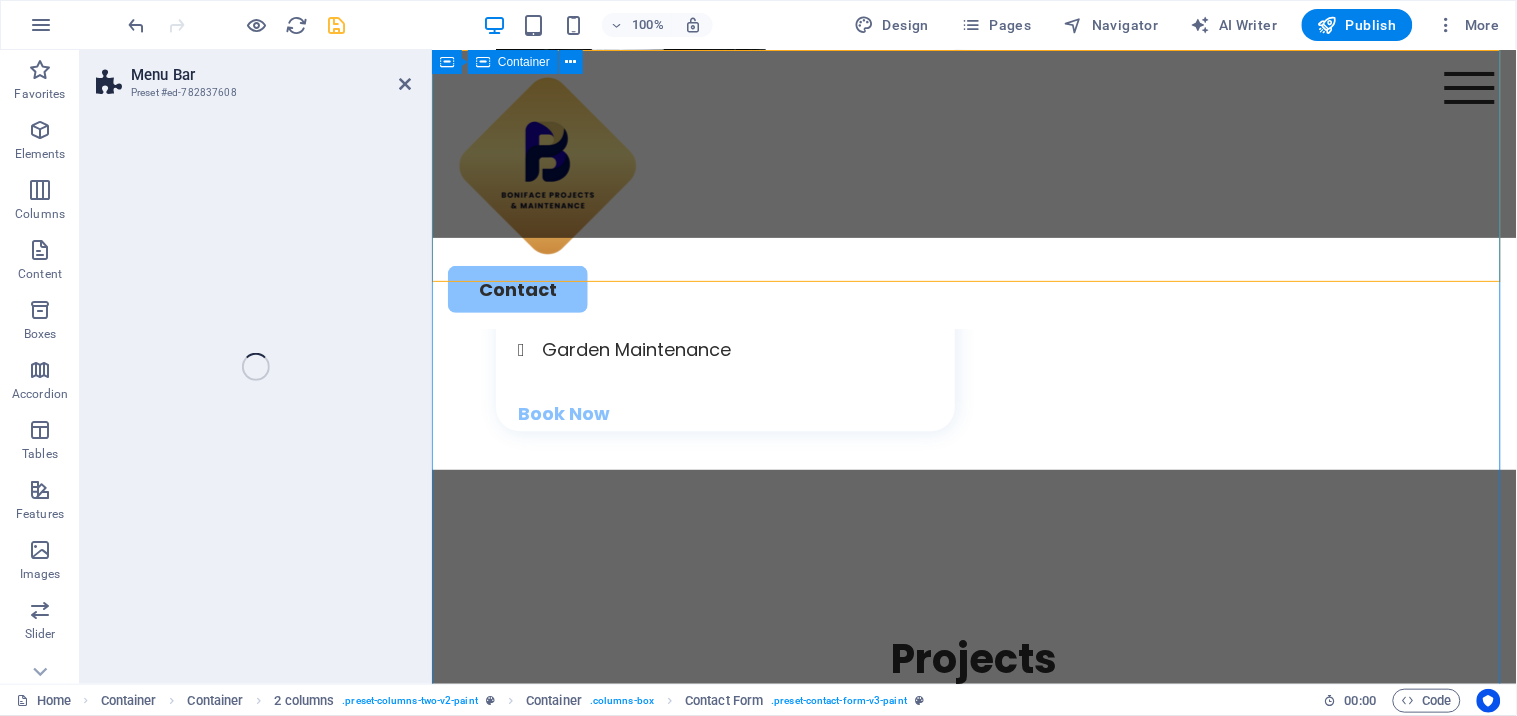 click on "Contact Us   I have read and understand the privacy policy. Unreadable? Load new Submit" at bounding box center [973, 2777] 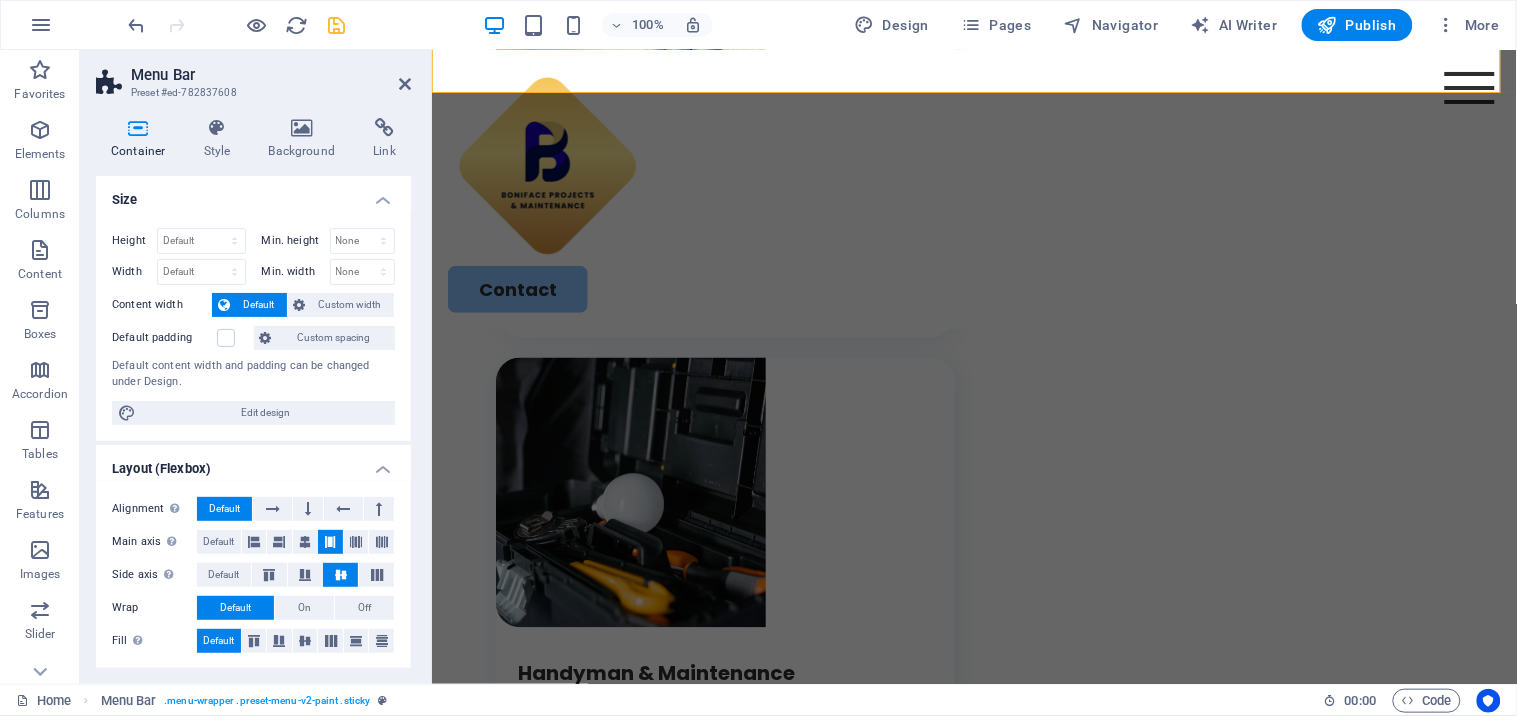 scroll, scrollTop: 4577, scrollLeft: 0, axis: vertical 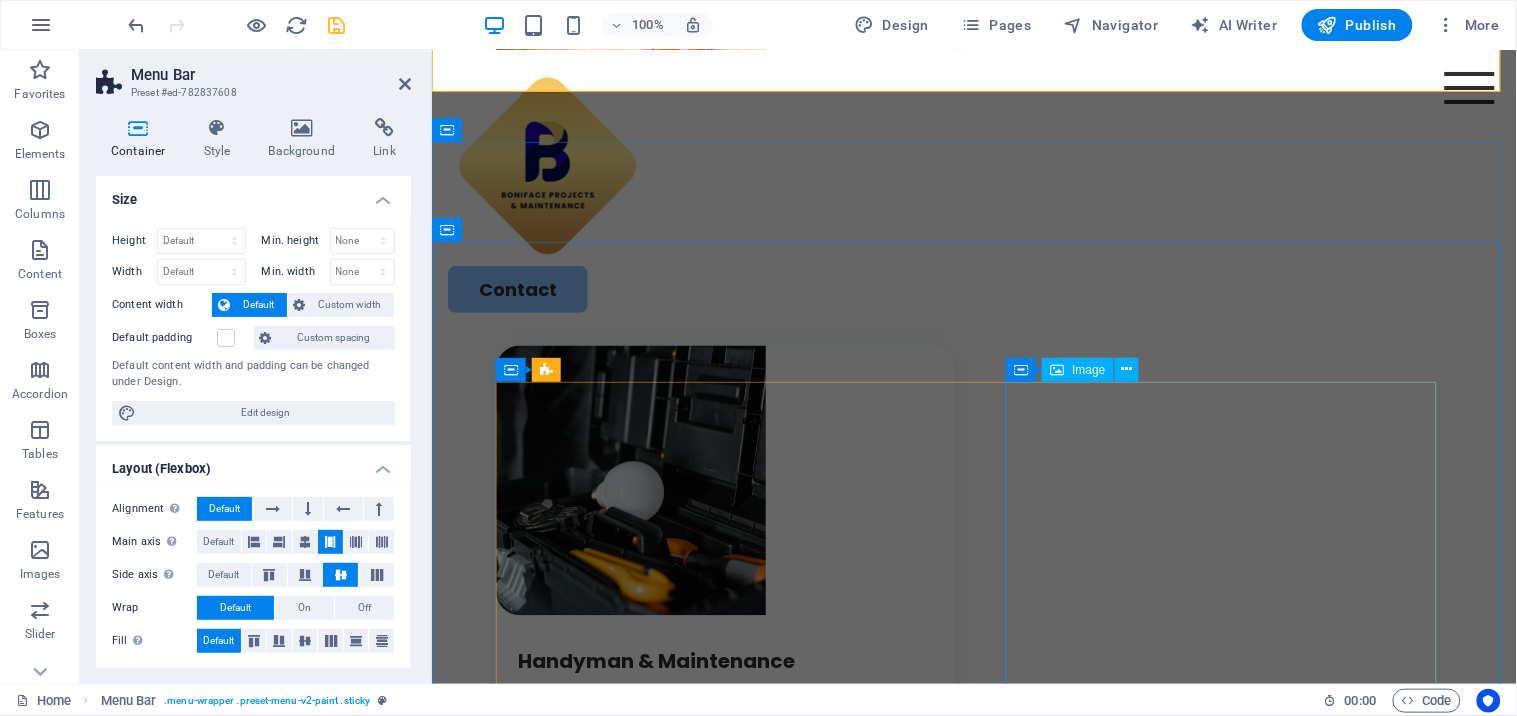 click at bounding box center (714, 2897) 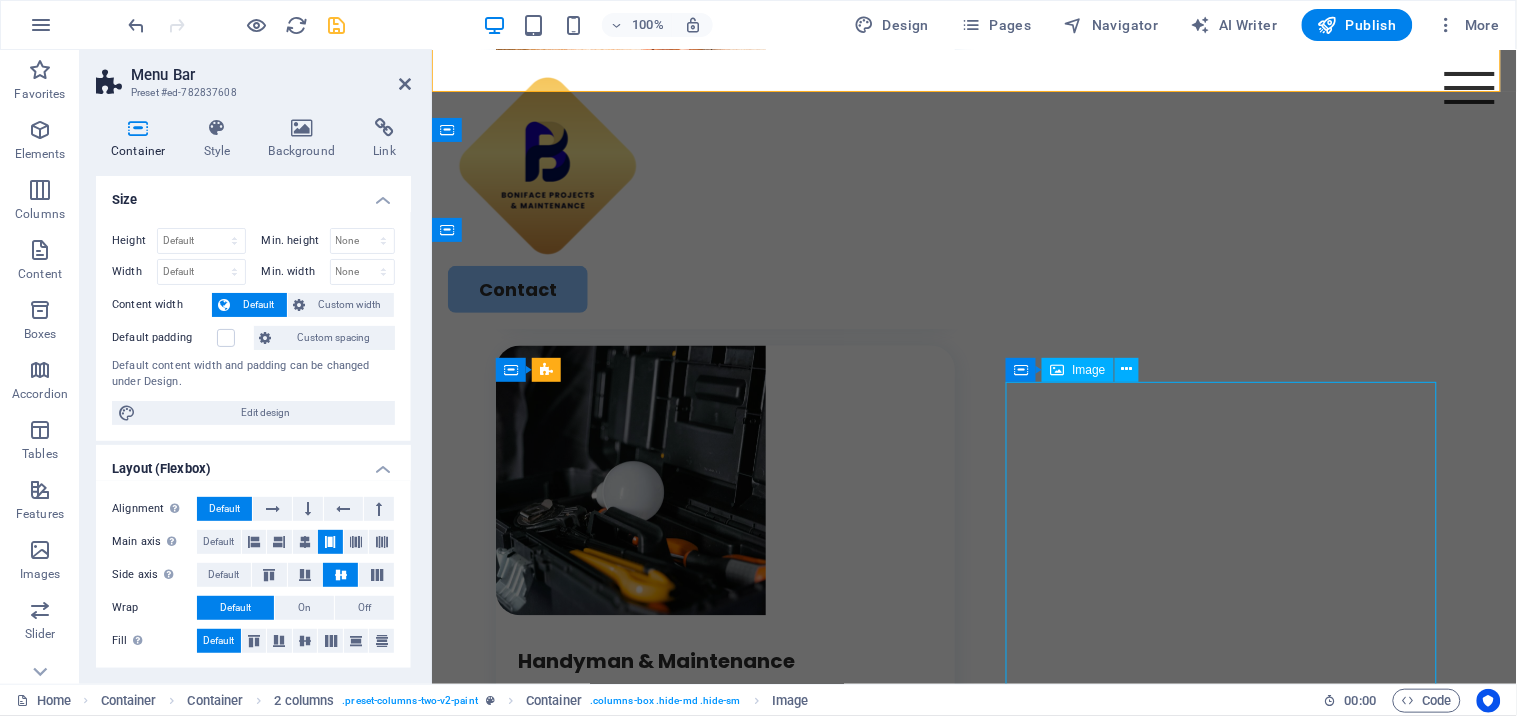 scroll, scrollTop: 4546, scrollLeft: 0, axis: vertical 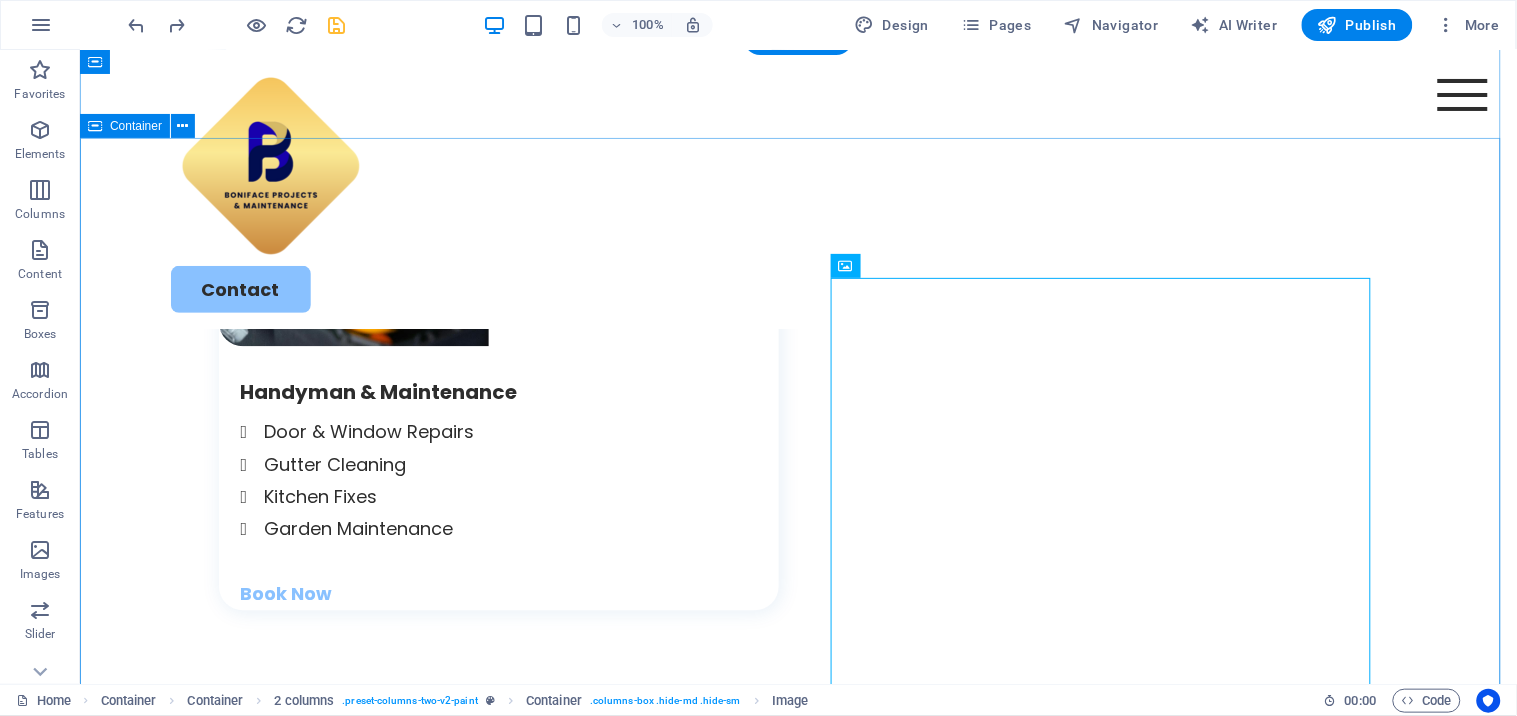 click on "Contact Us Let’s bring your property back to life — contact us for expert, affordable solutions.   I have read and understand the privacy policy. Unreadable? Load new Submit" at bounding box center (797, 3254) 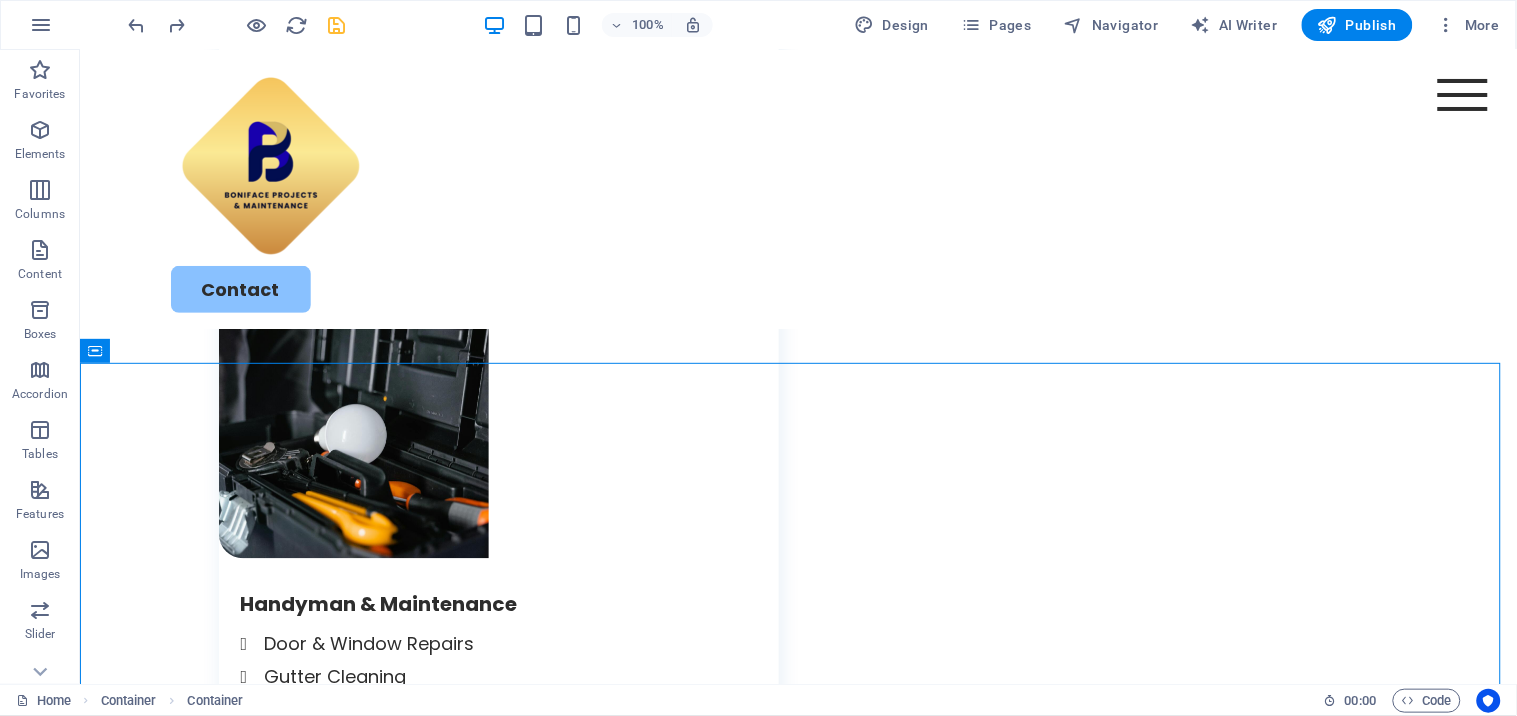 scroll, scrollTop: 4694, scrollLeft: 0, axis: vertical 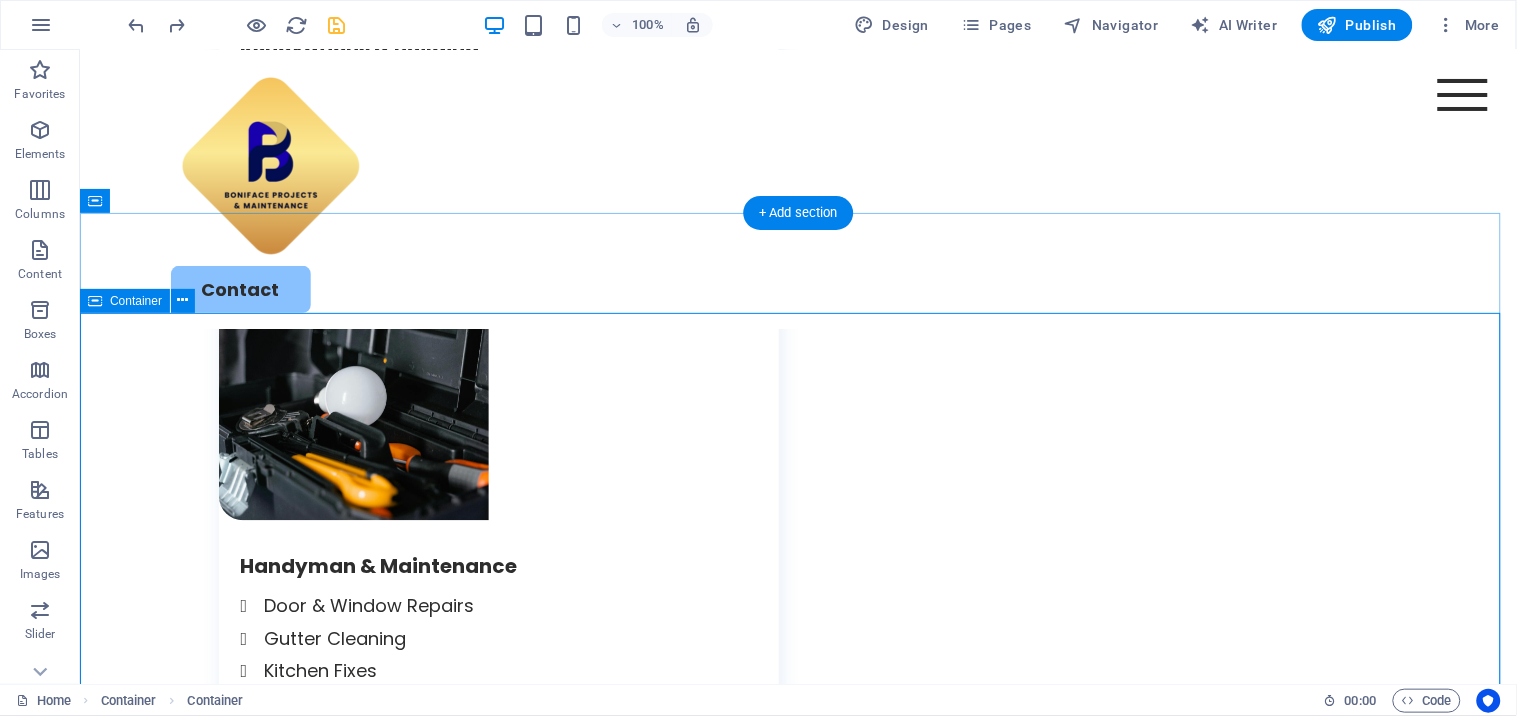 click on "Contact Us Let’s bring your property back to life — contact us for expert, affordable solutions.   I have read and understand the privacy policy. Unreadable? Load new Submit" at bounding box center [797, 3428] 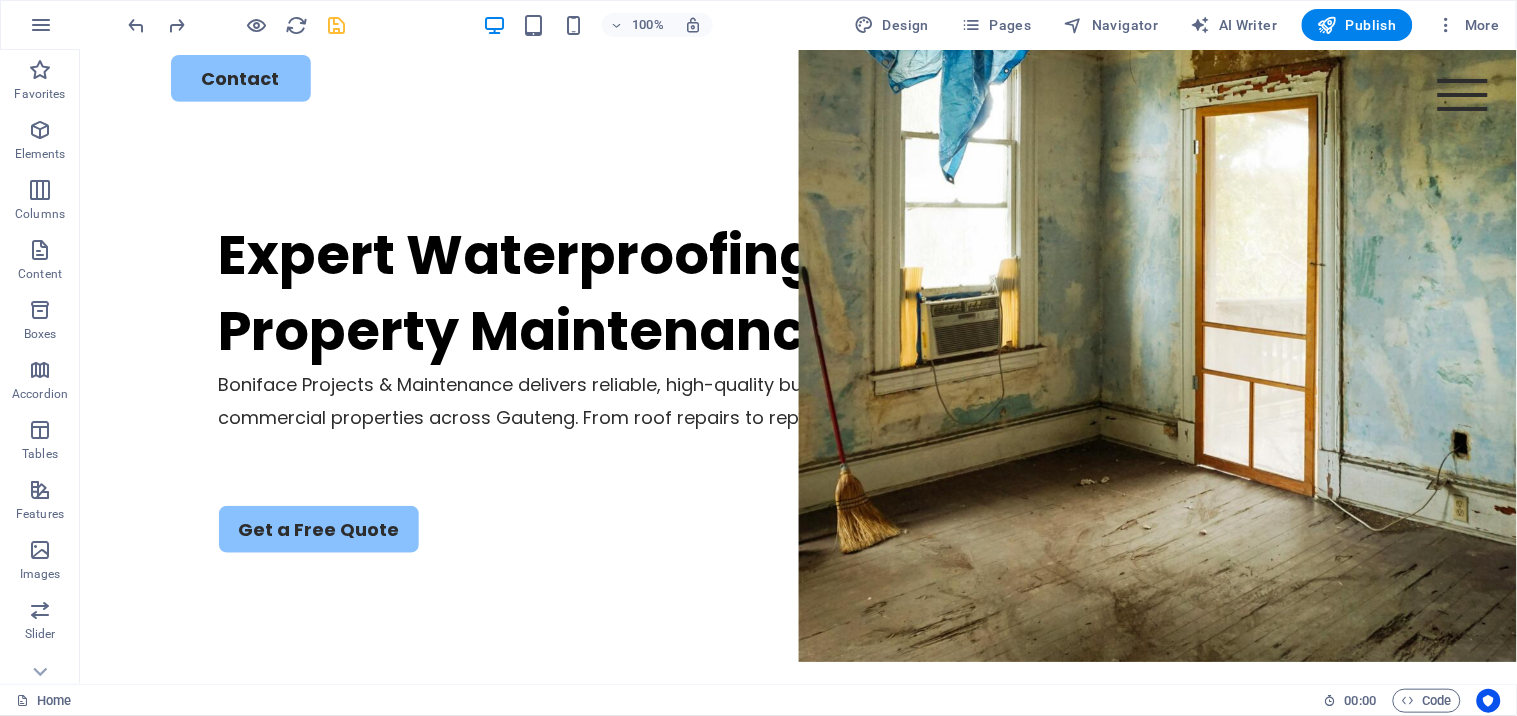 scroll, scrollTop: 0, scrollLeft: 0, axis: both 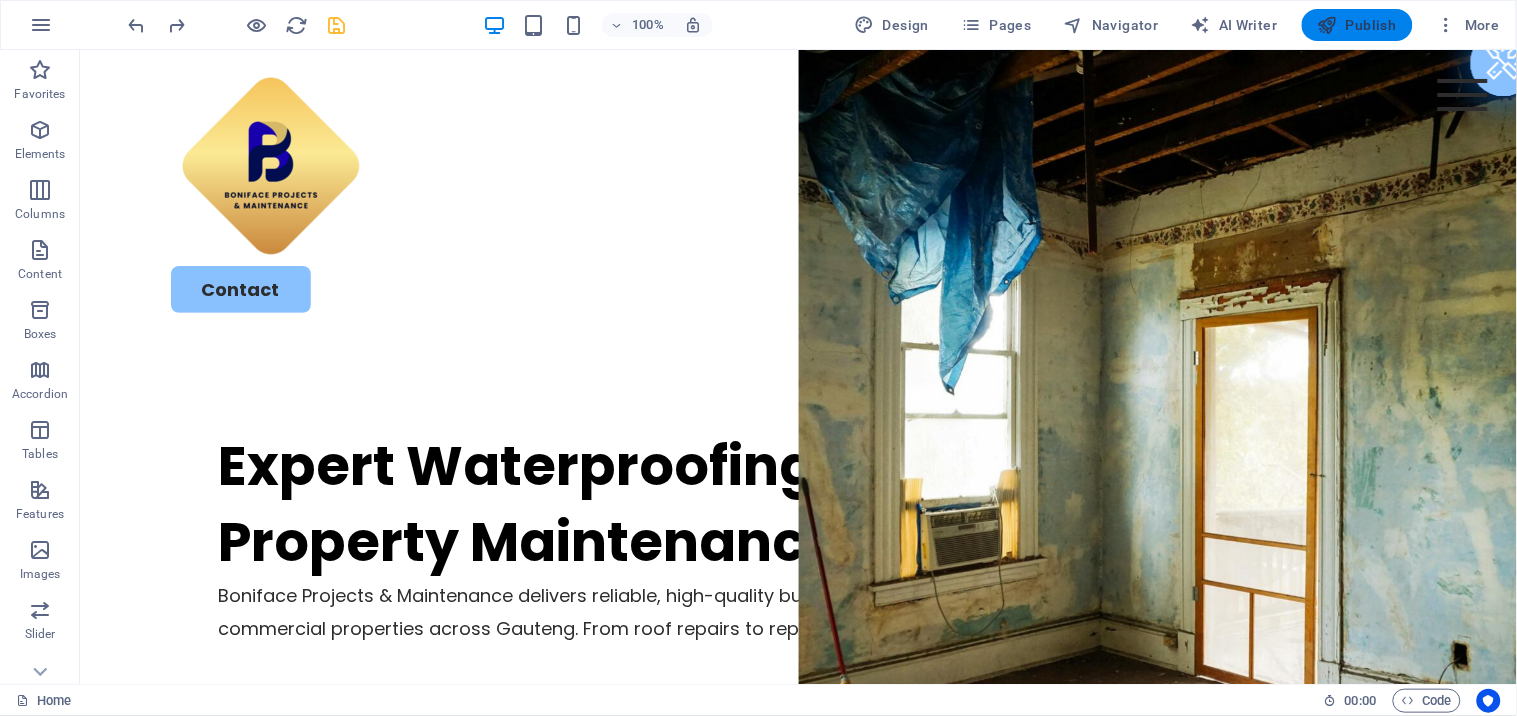 click on "Publish" at bounding box center [1357, 25] 